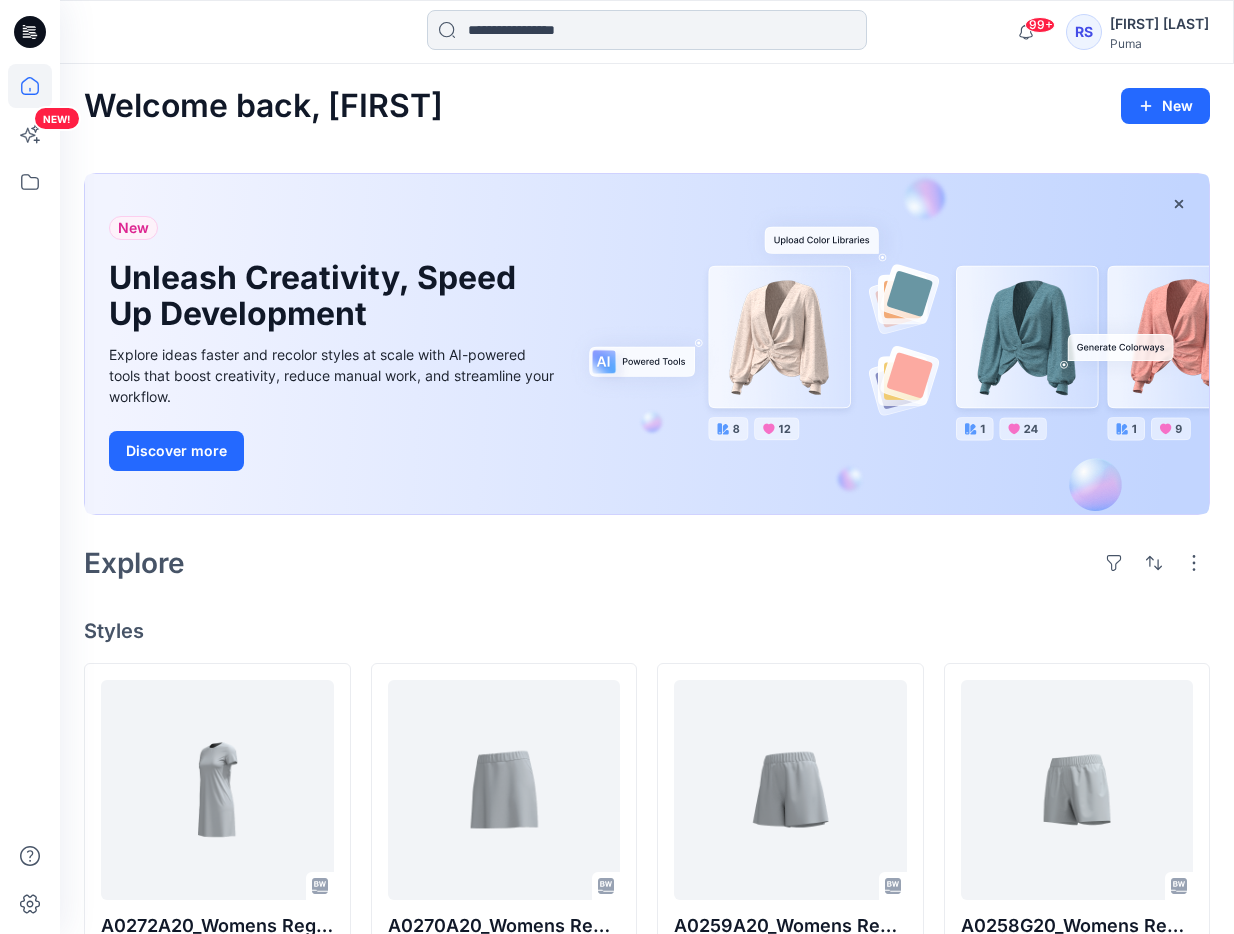 scroll, scrollTop: 0, scrollLeft: 0, axis: both 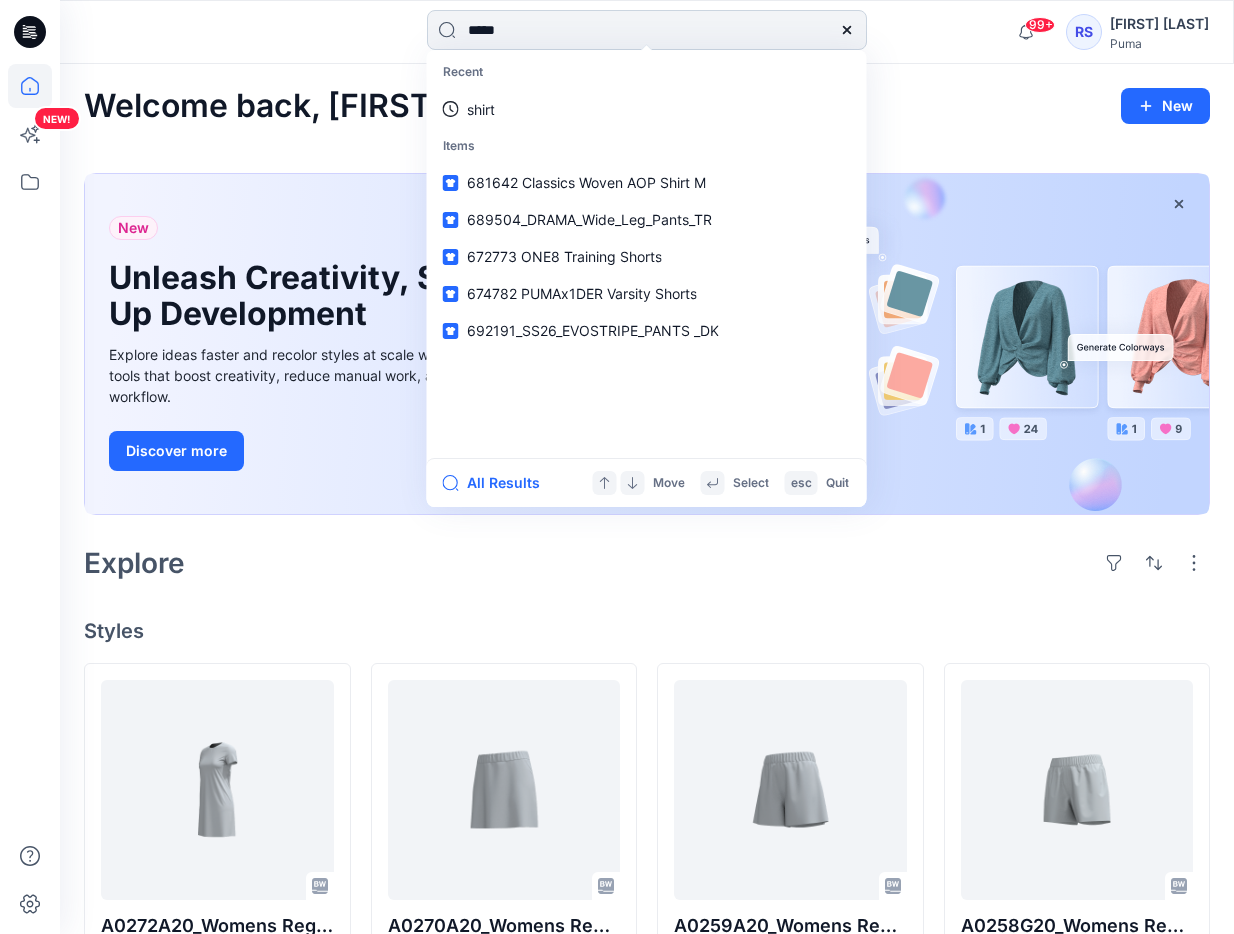 type on "******" 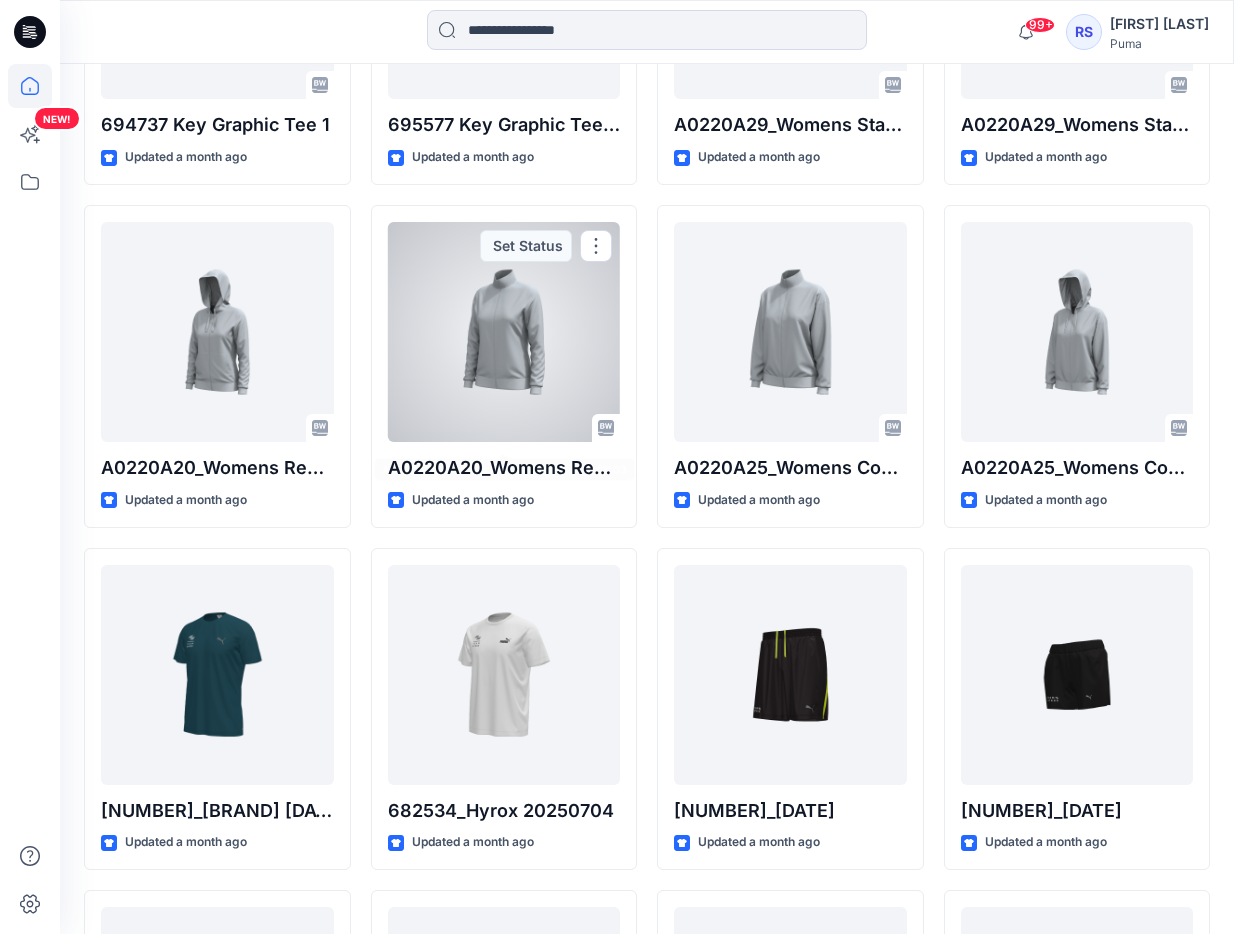 scroll, scrollTop: 6965, scrollLeft: 0, axis: vertical 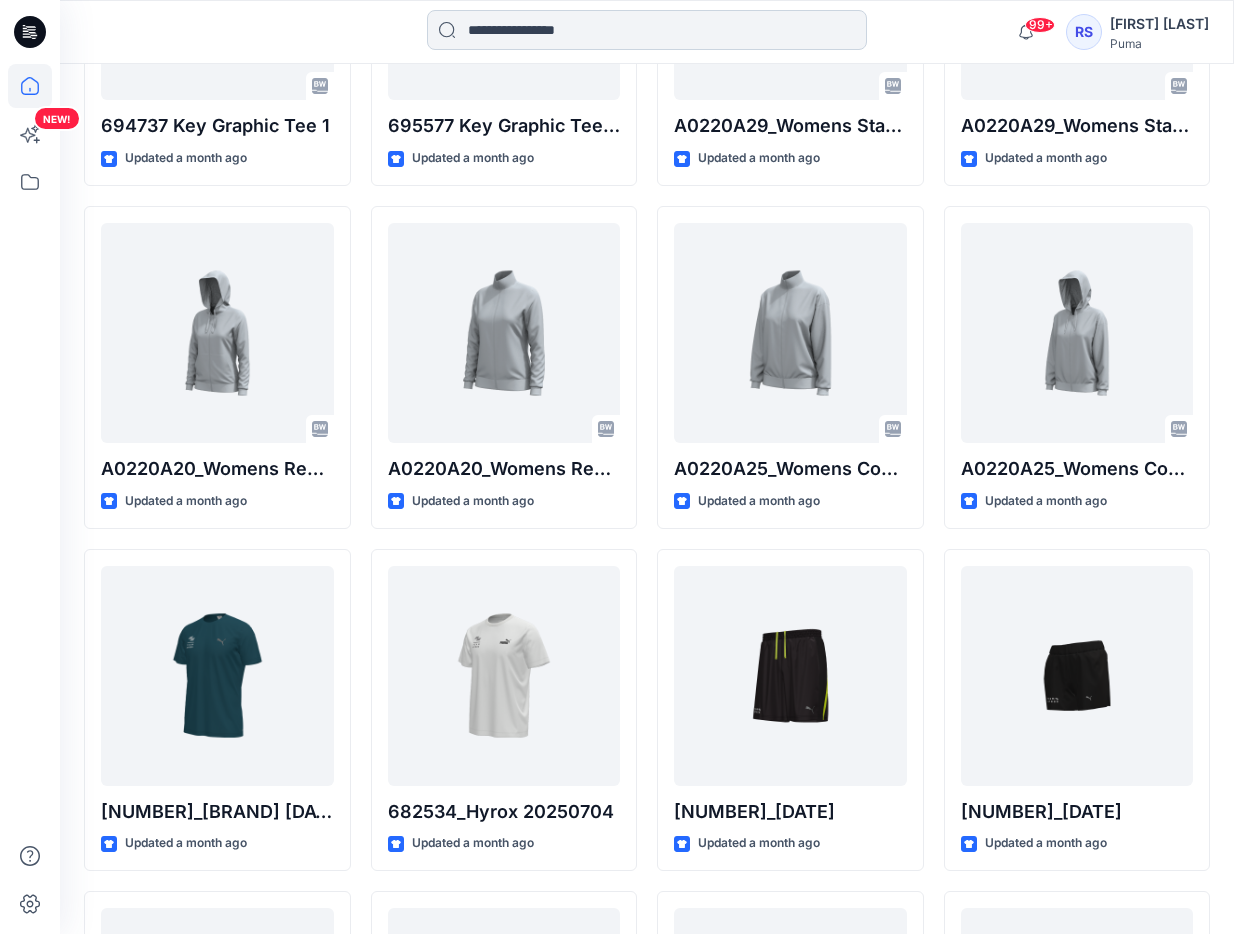 click at bounding box center [647, 30] 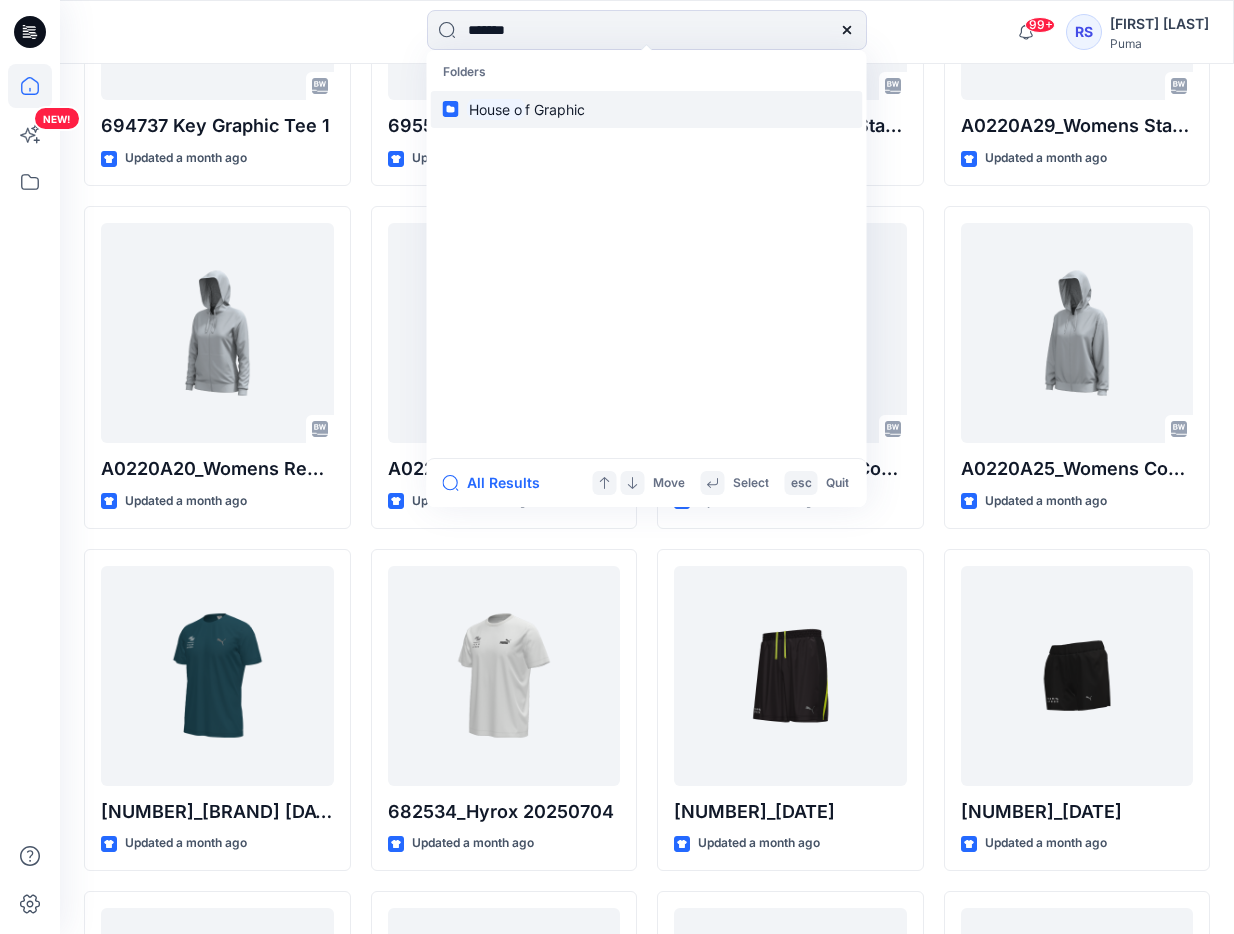 type on "*******" 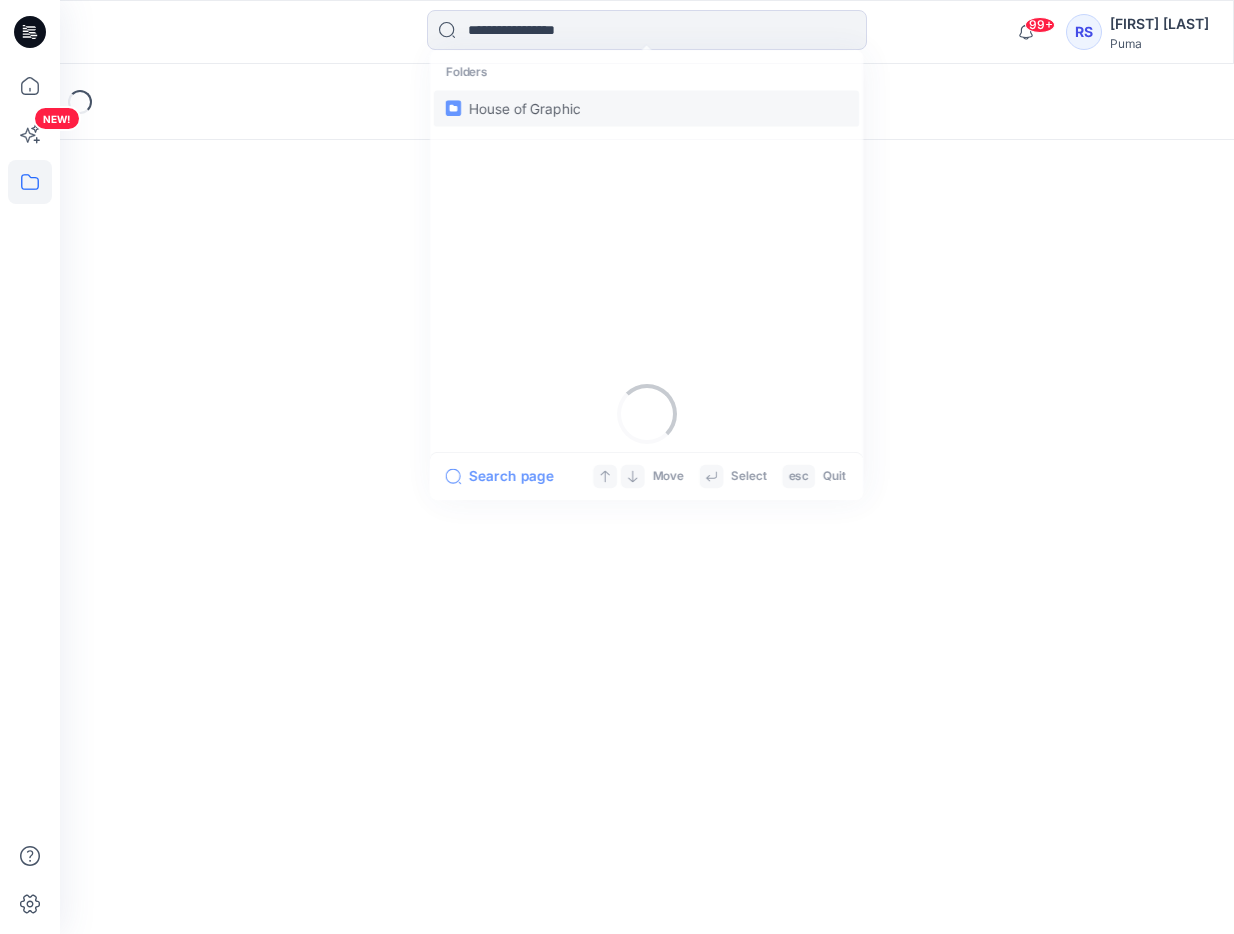 scroll, scrollTop: 0, scrollLeft: 0, axis: both 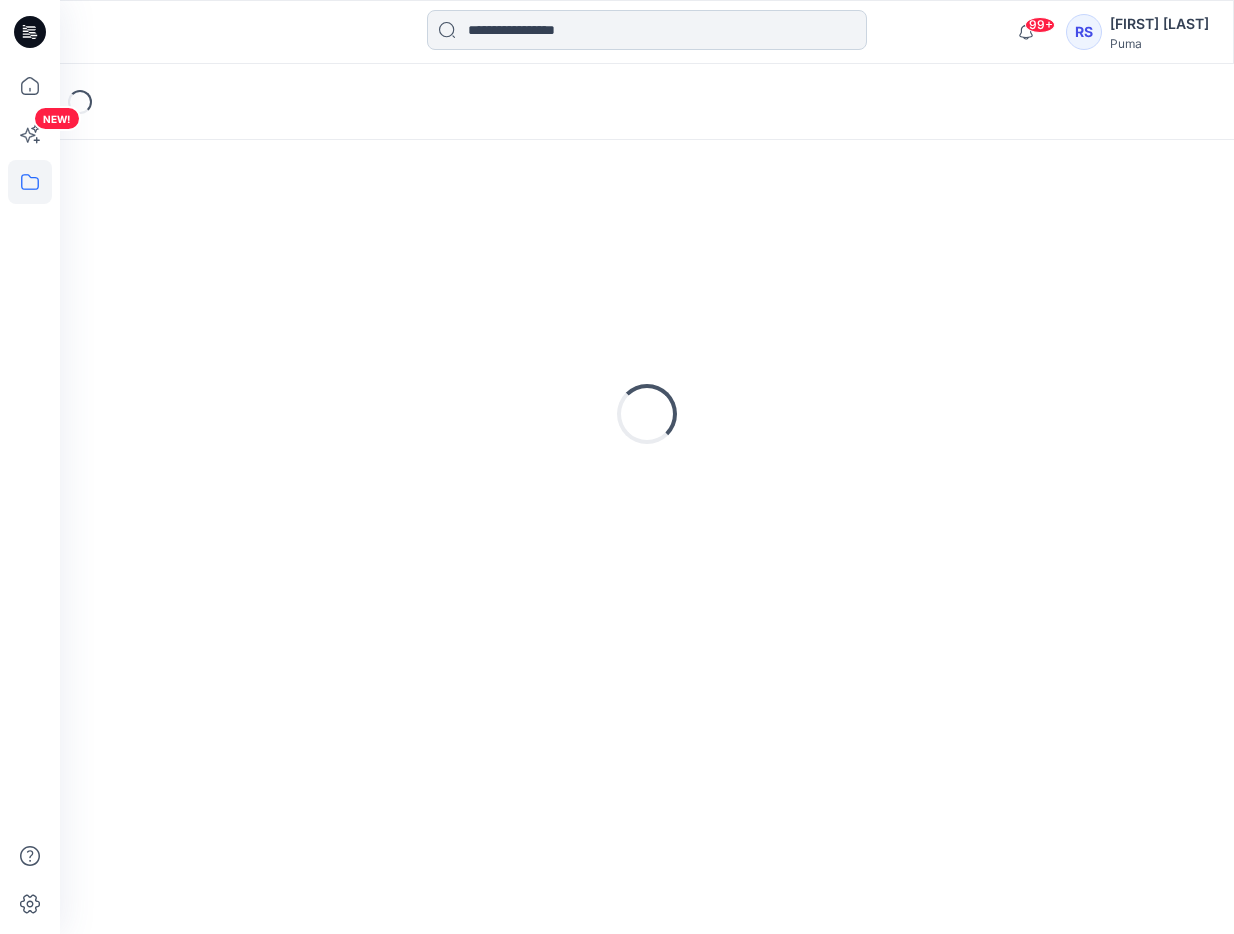 click at bounding box center (647, 30) 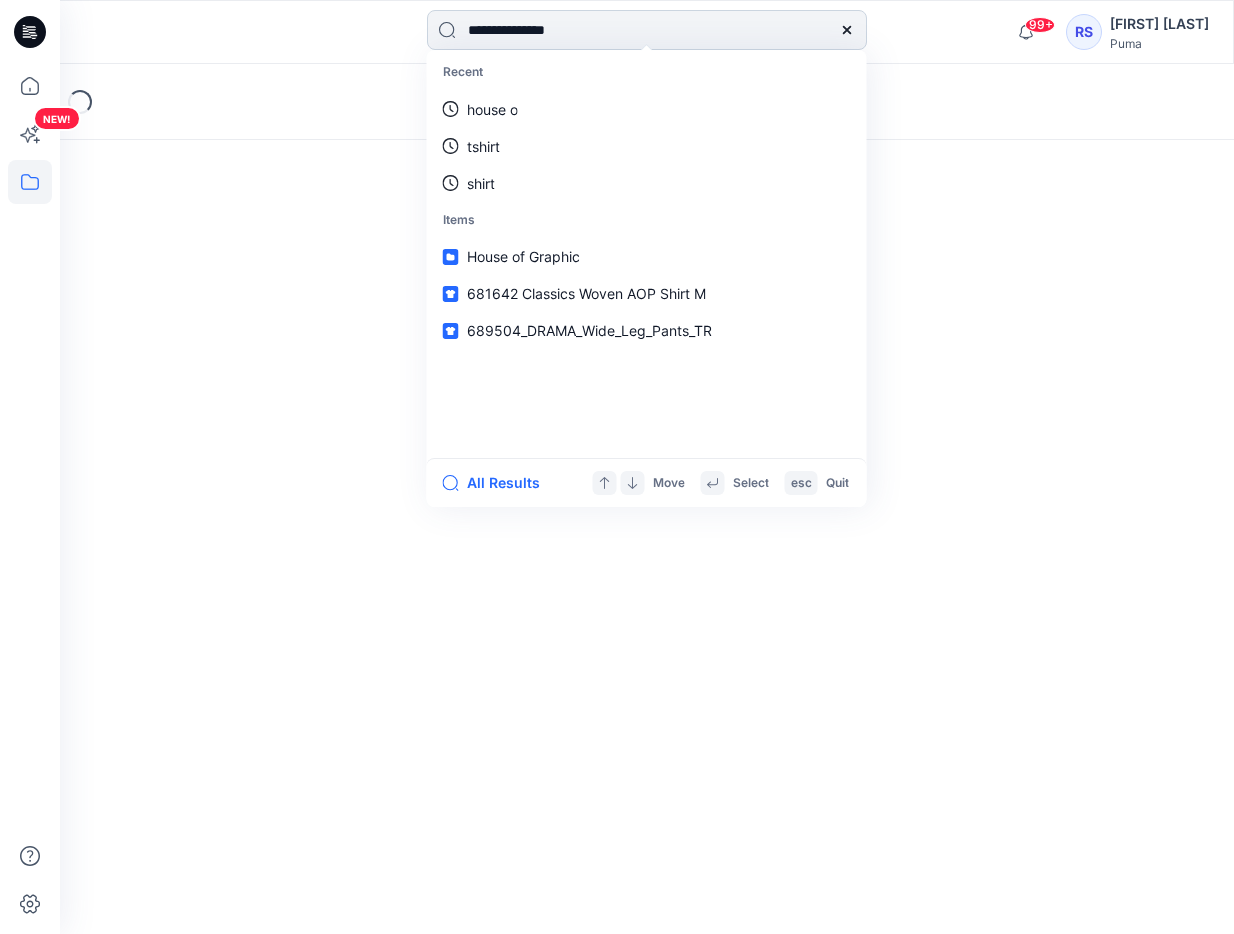 type on "**********" 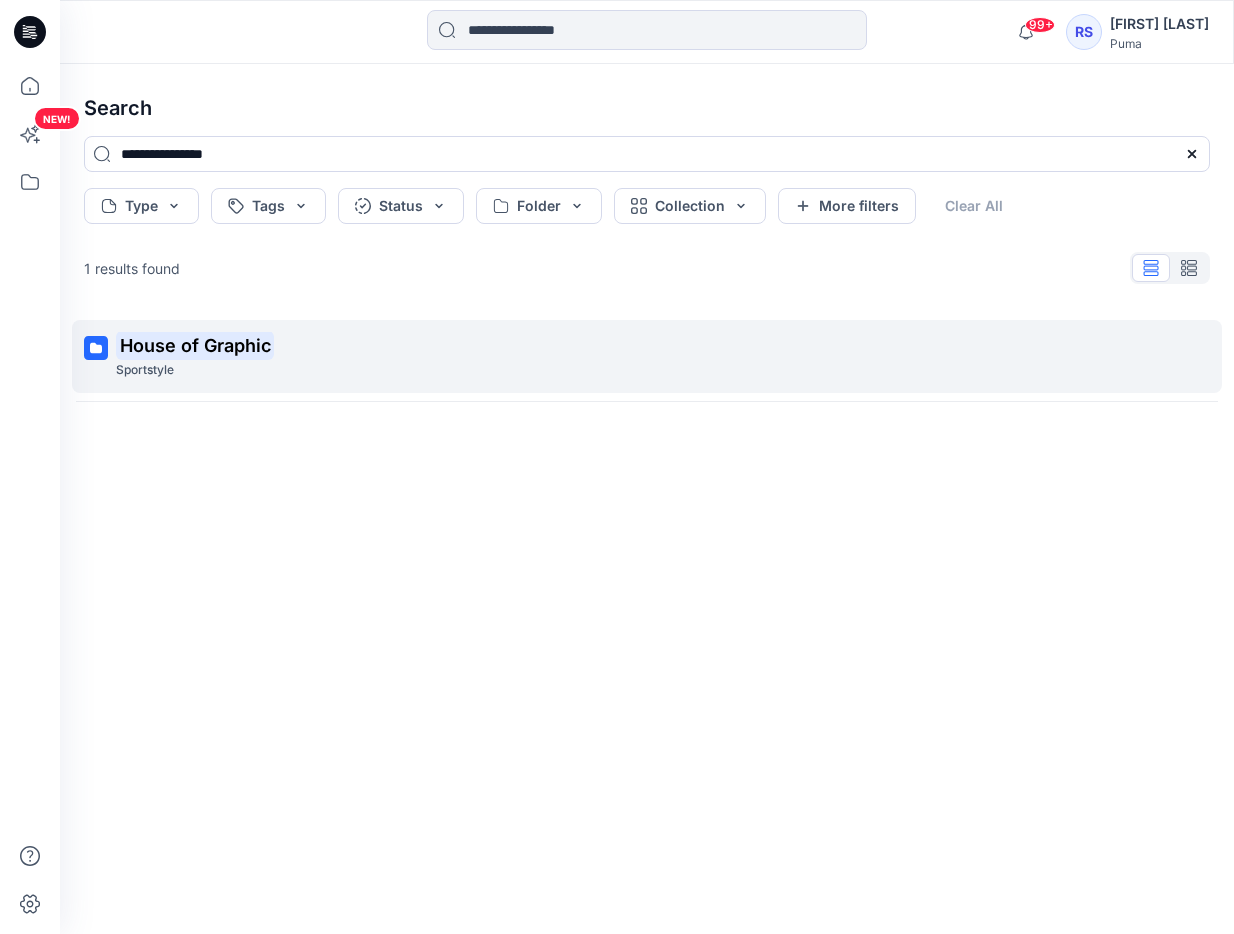 click on "House of Graphic" at bounding box center [195, 345] 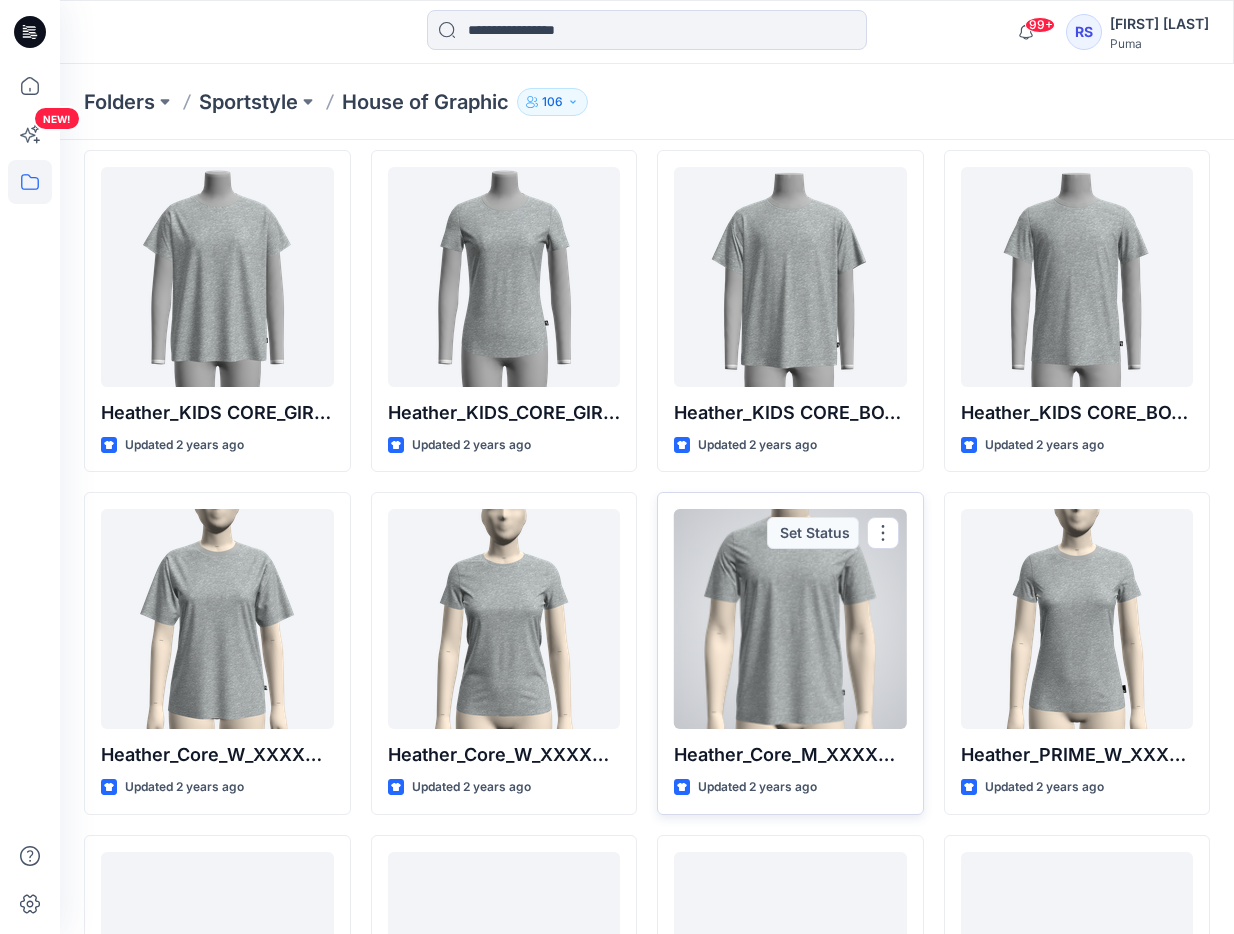 scroll, scrollTop: 418, scrollLeft: 0, axis: vertical 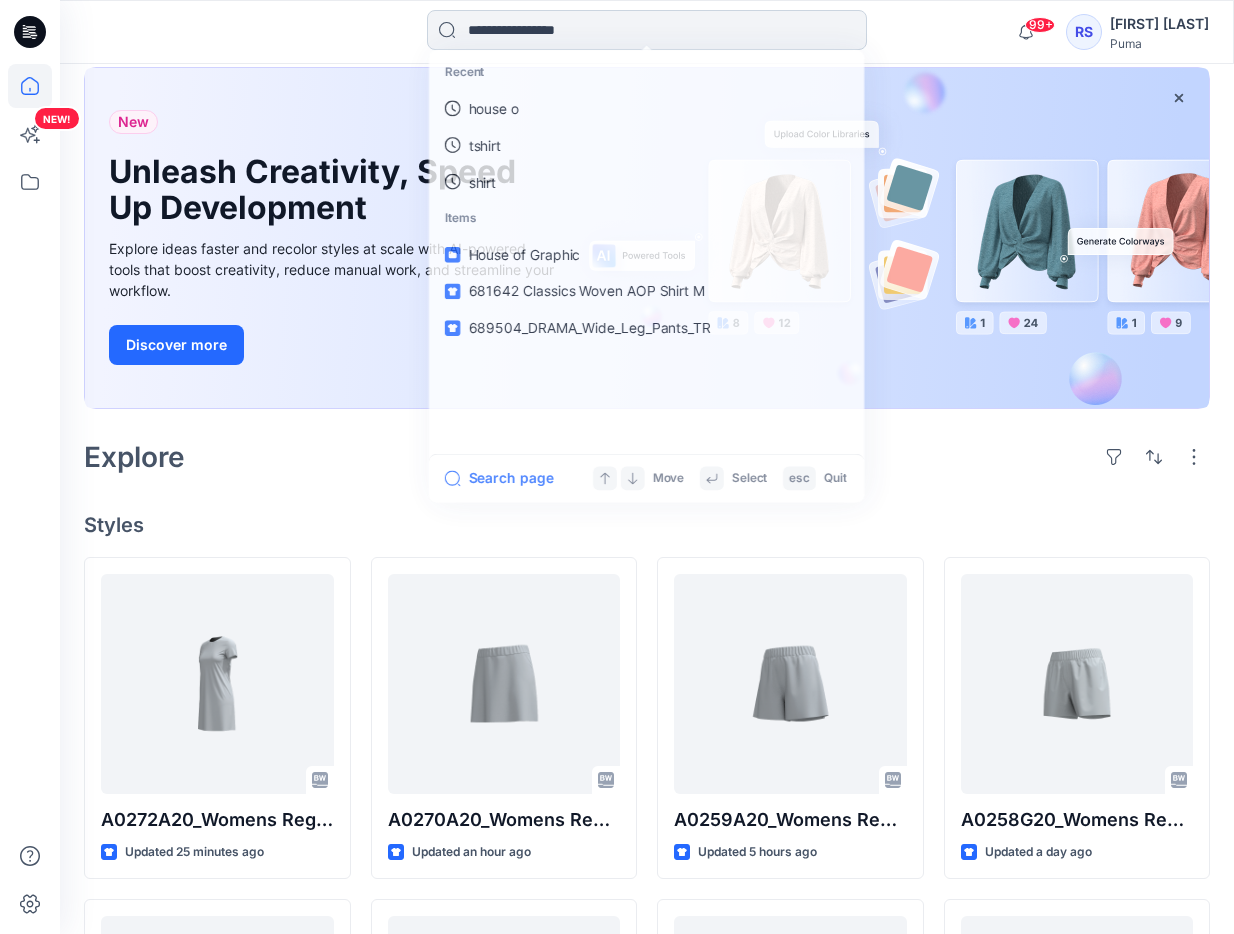 click at bounding box center [647, 30] 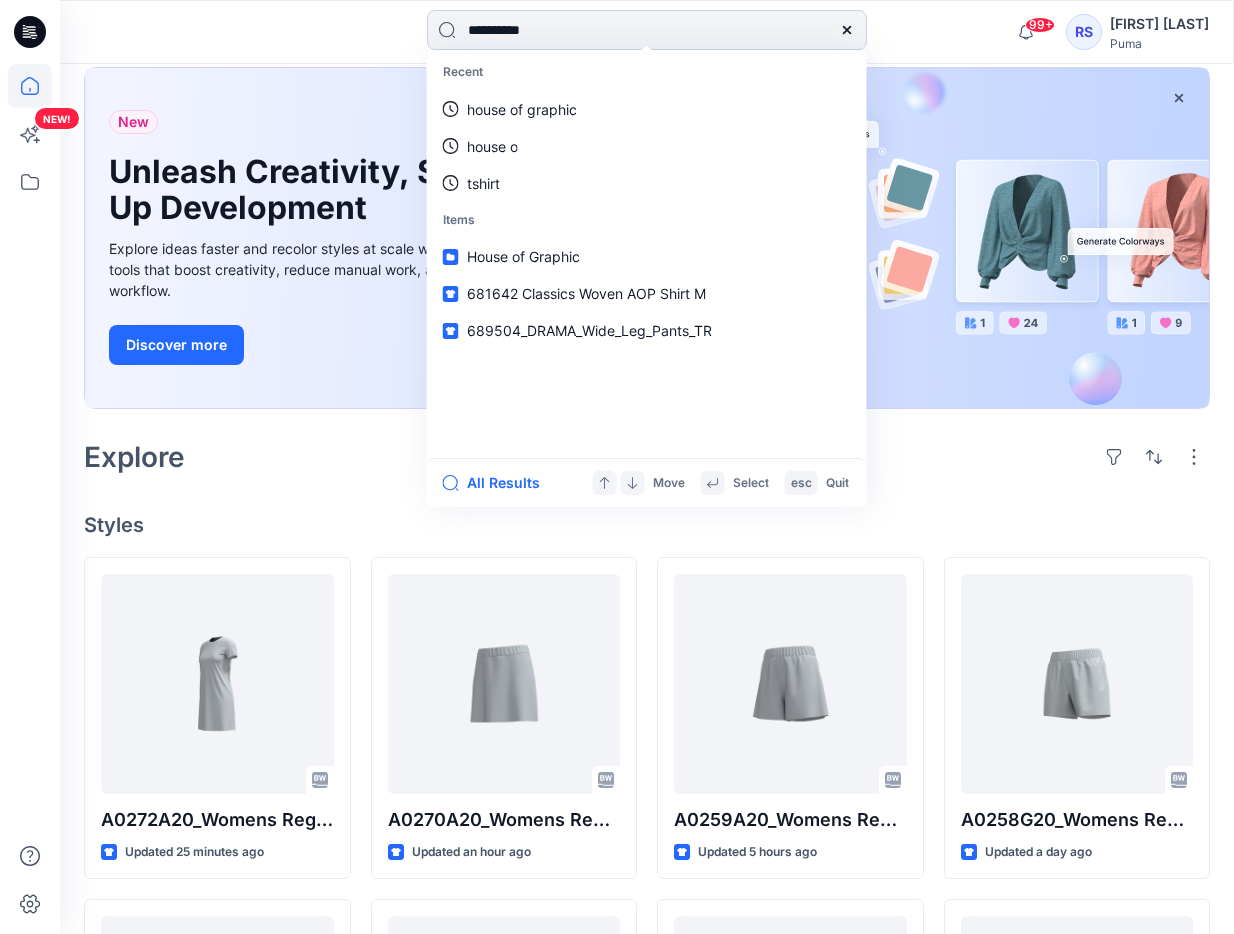type on "**********" 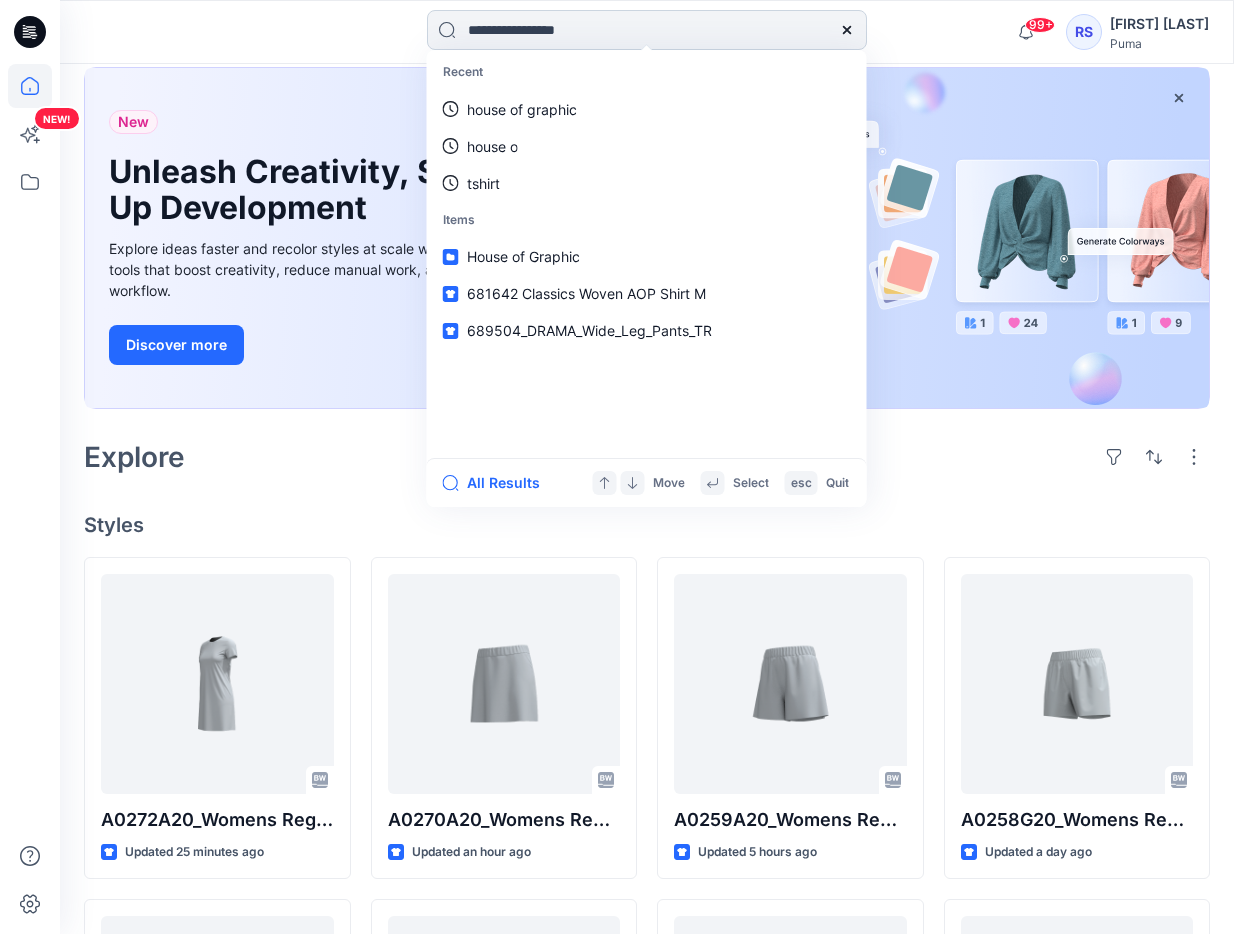 scroll, scrollTop: 0, scrollLeft: 0, axis: both 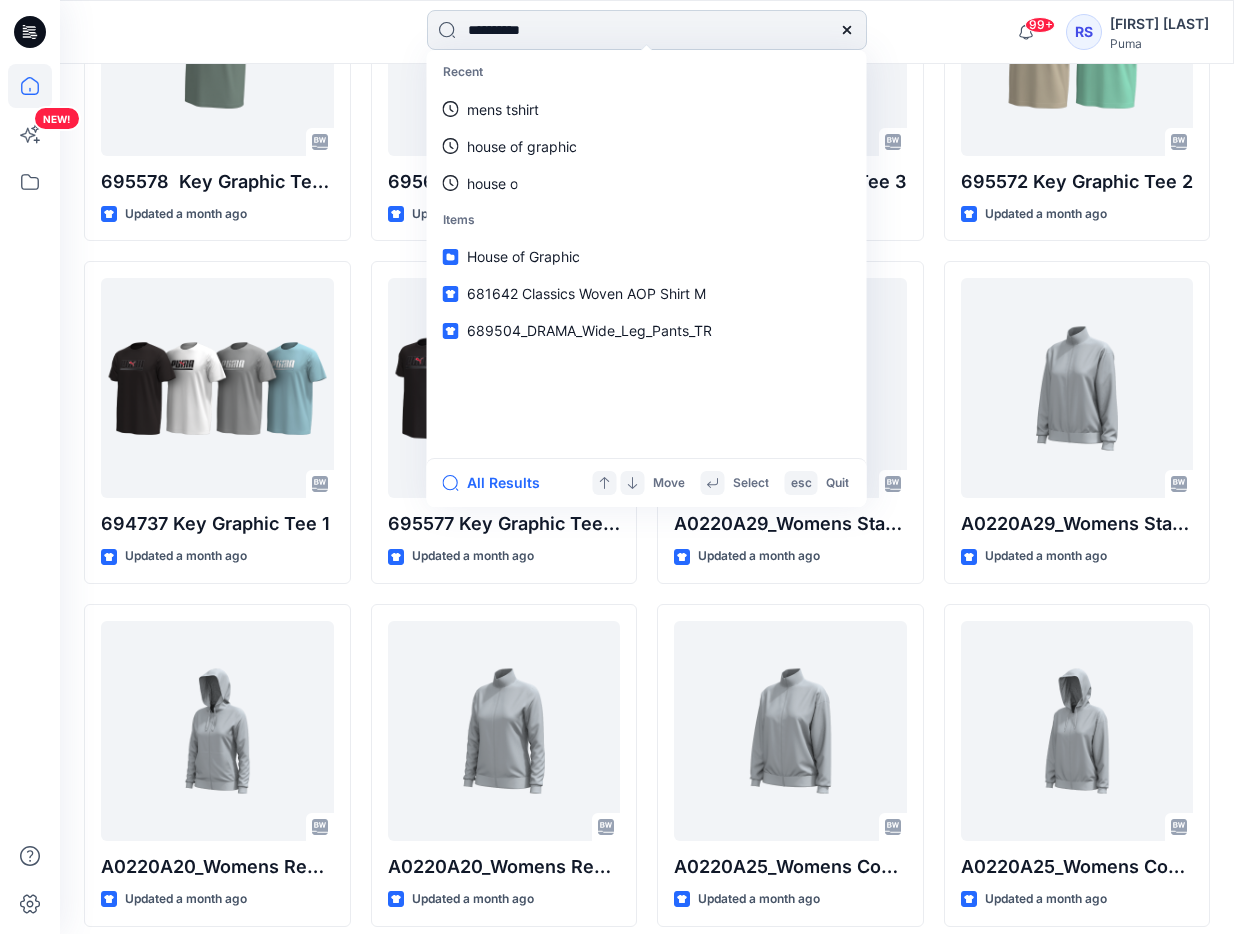 type on "**********" 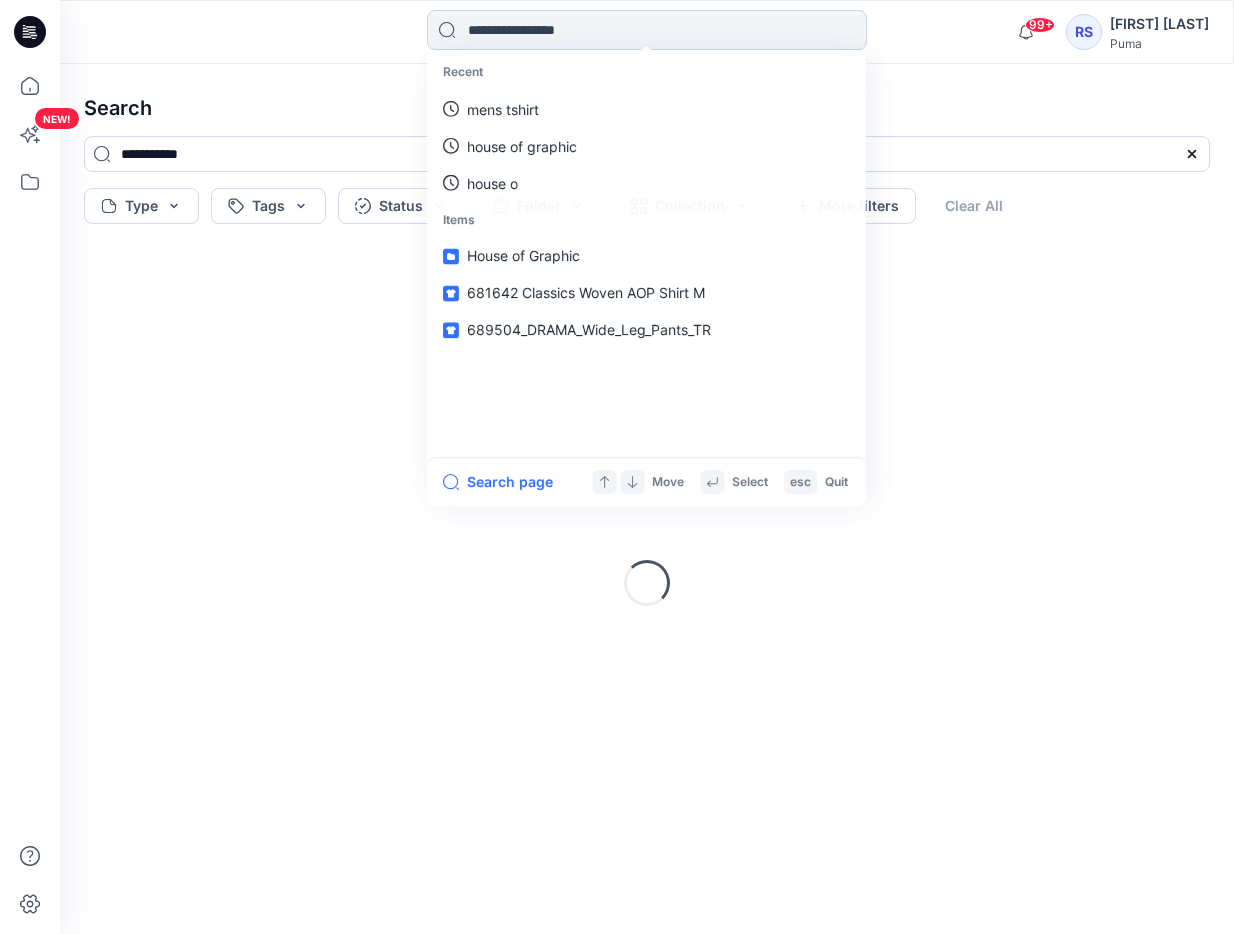 scroll, scrollTop: 0, scrollLeft: 0, axis: both 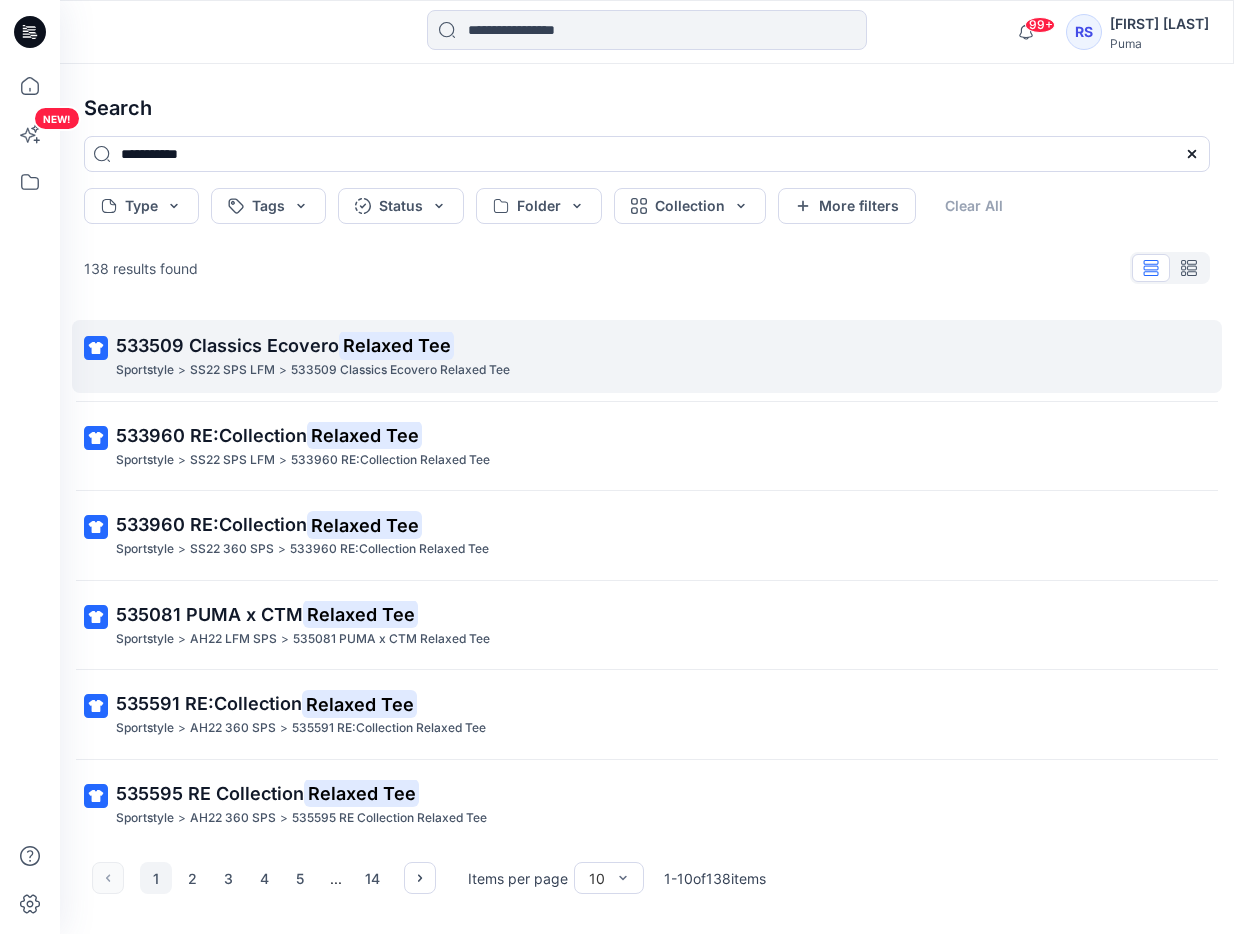 click on "533509 Classics Ecovero" at bounding box center [227, 345] 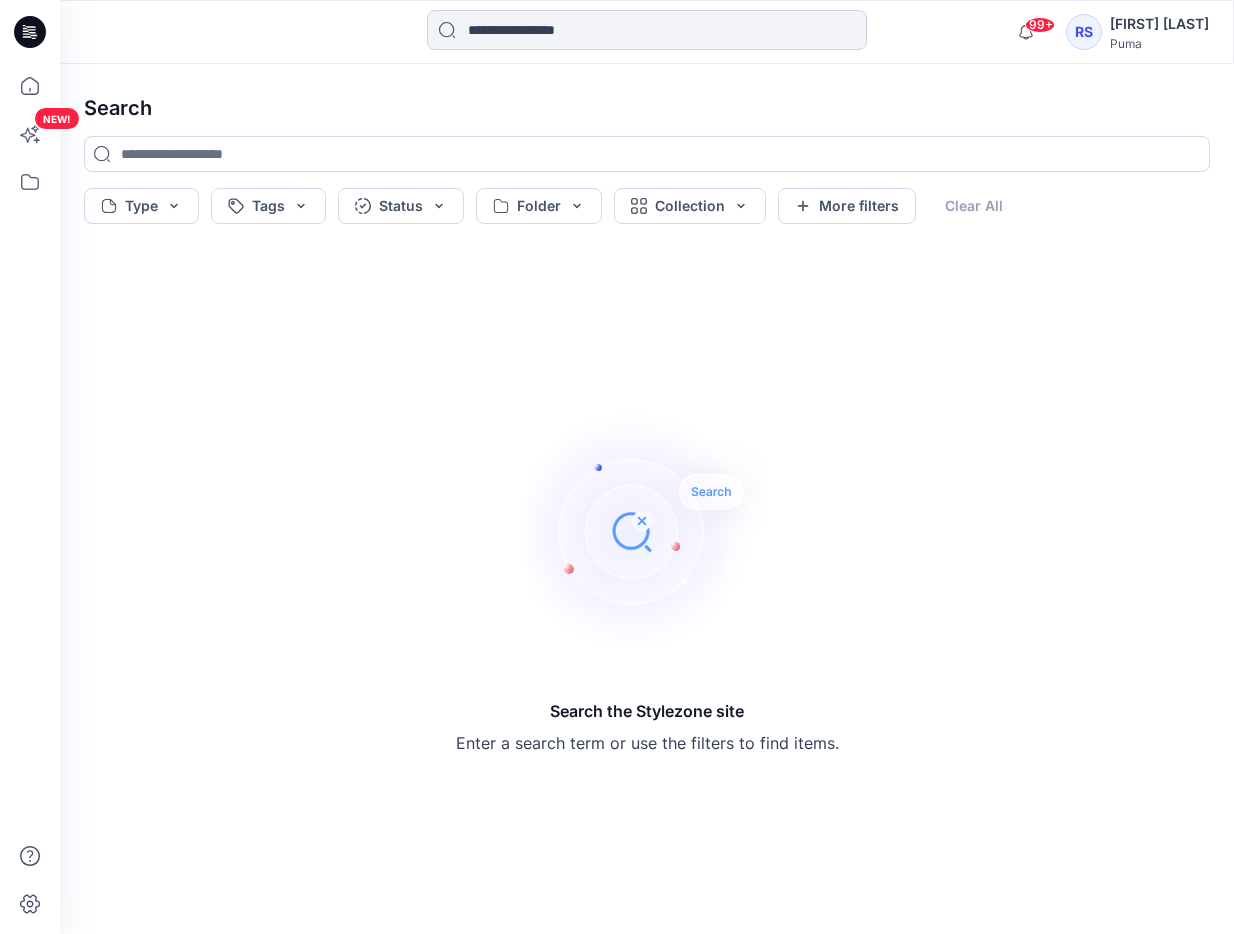 click at bounding box center [647, 30] 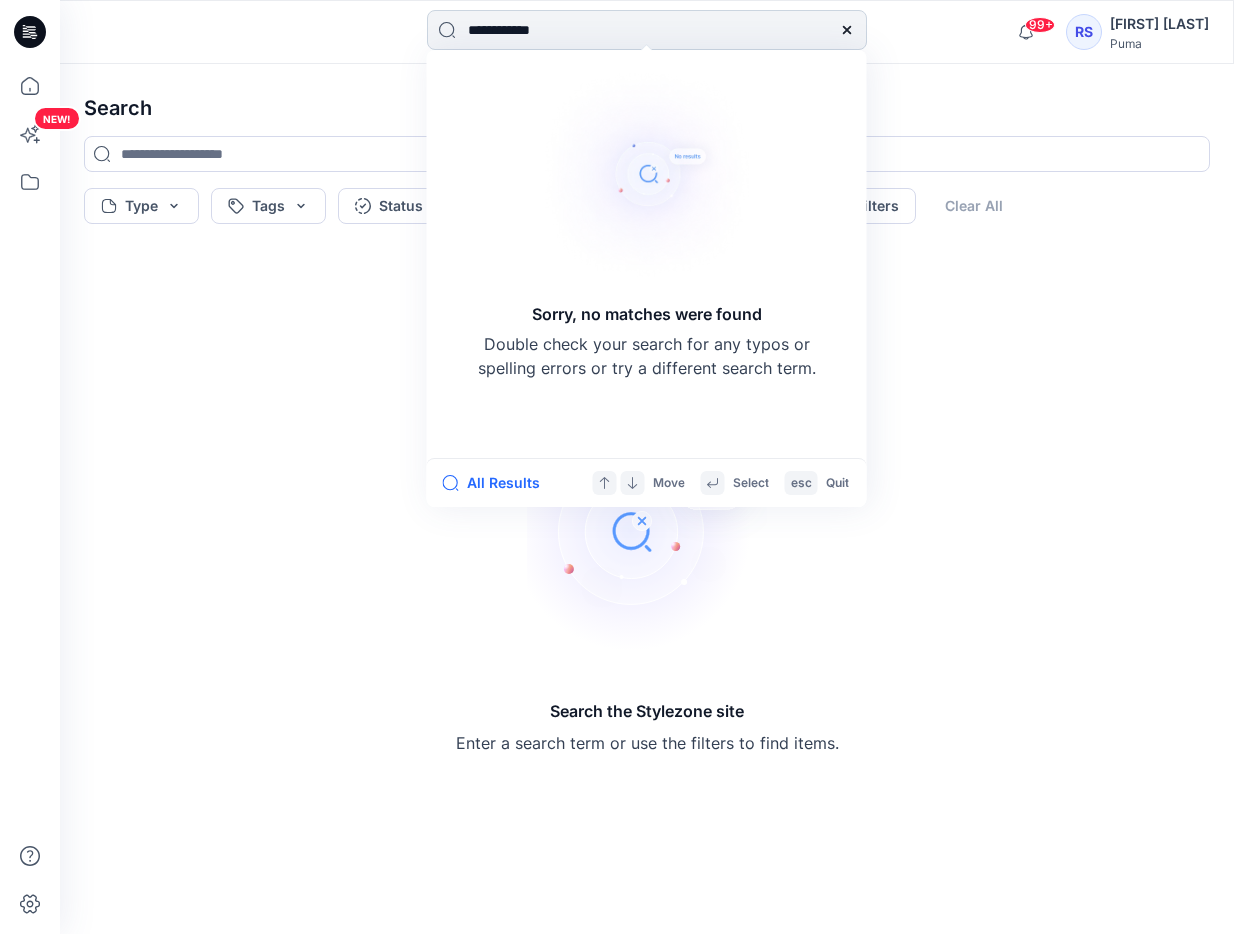 type on "**********" 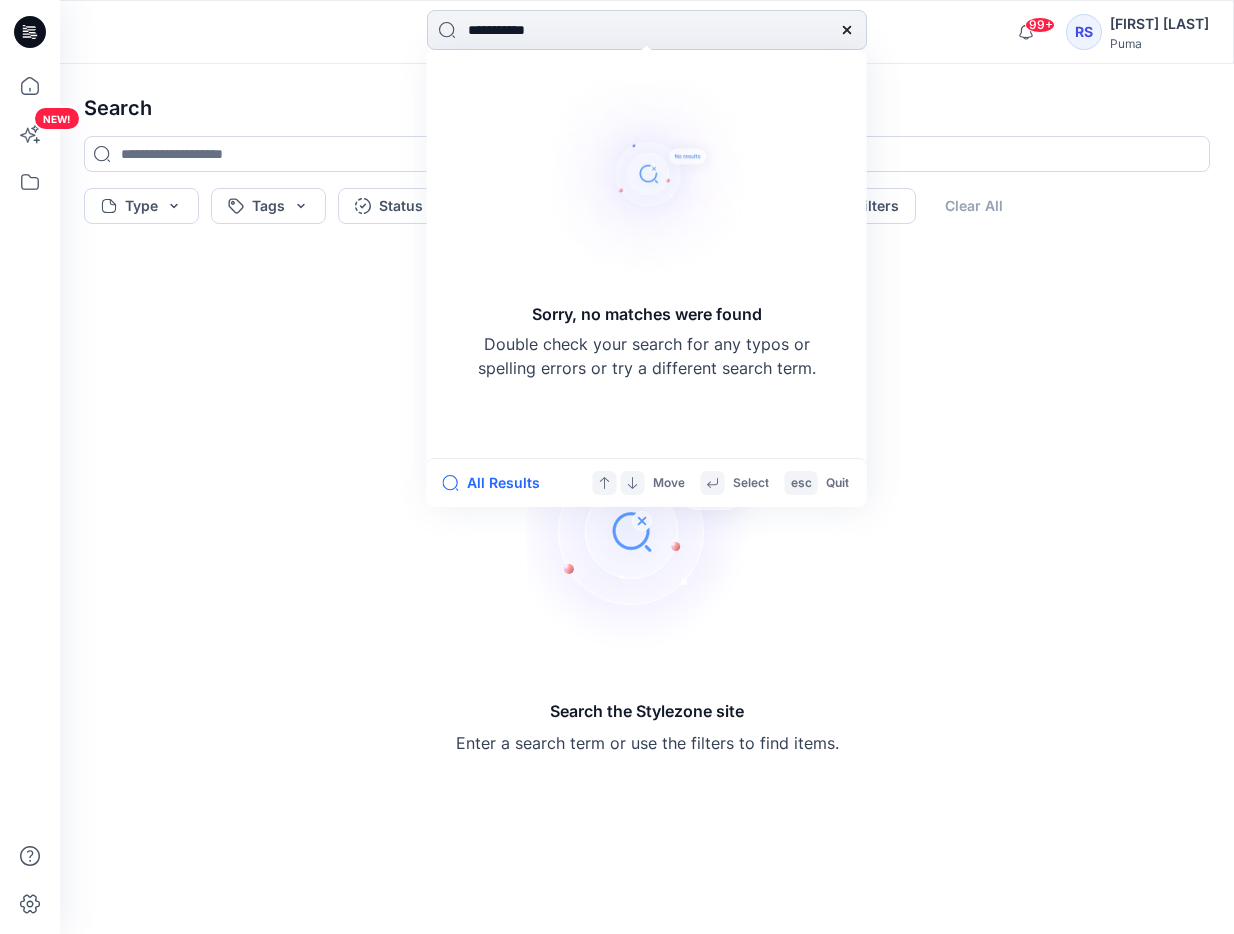 type 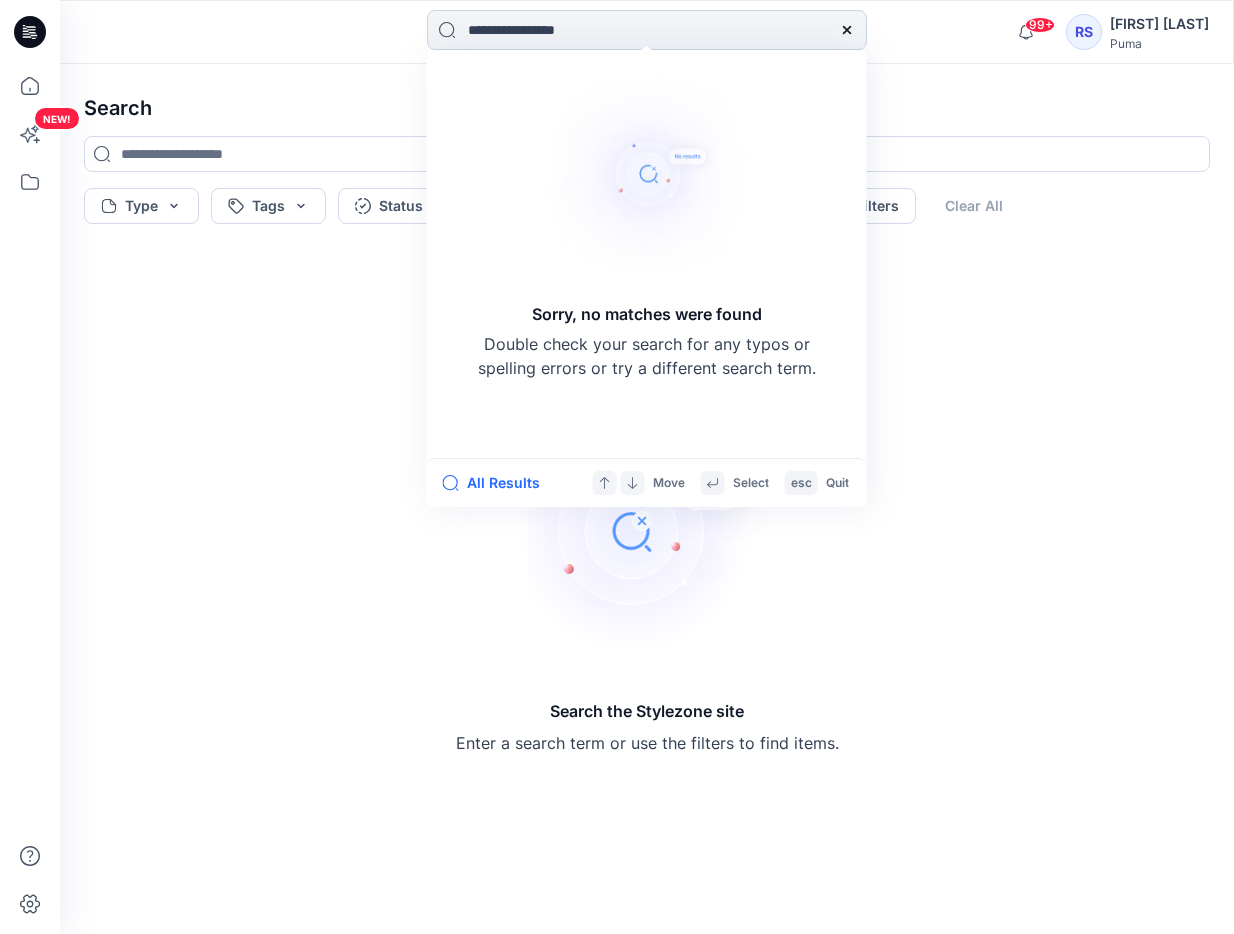 type on "**********" 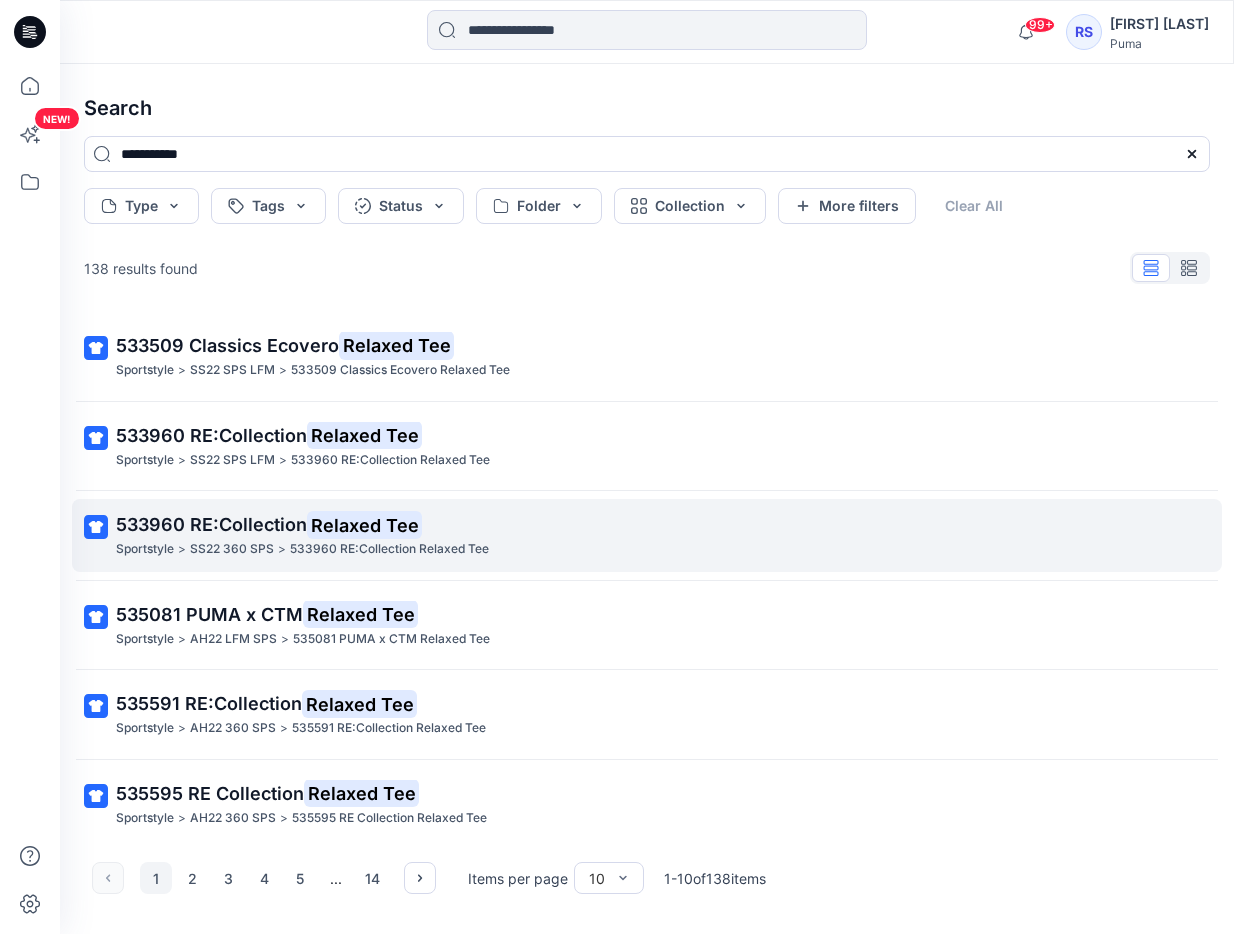 click on "Relaxed Tee" at bounding box center (364, 525) 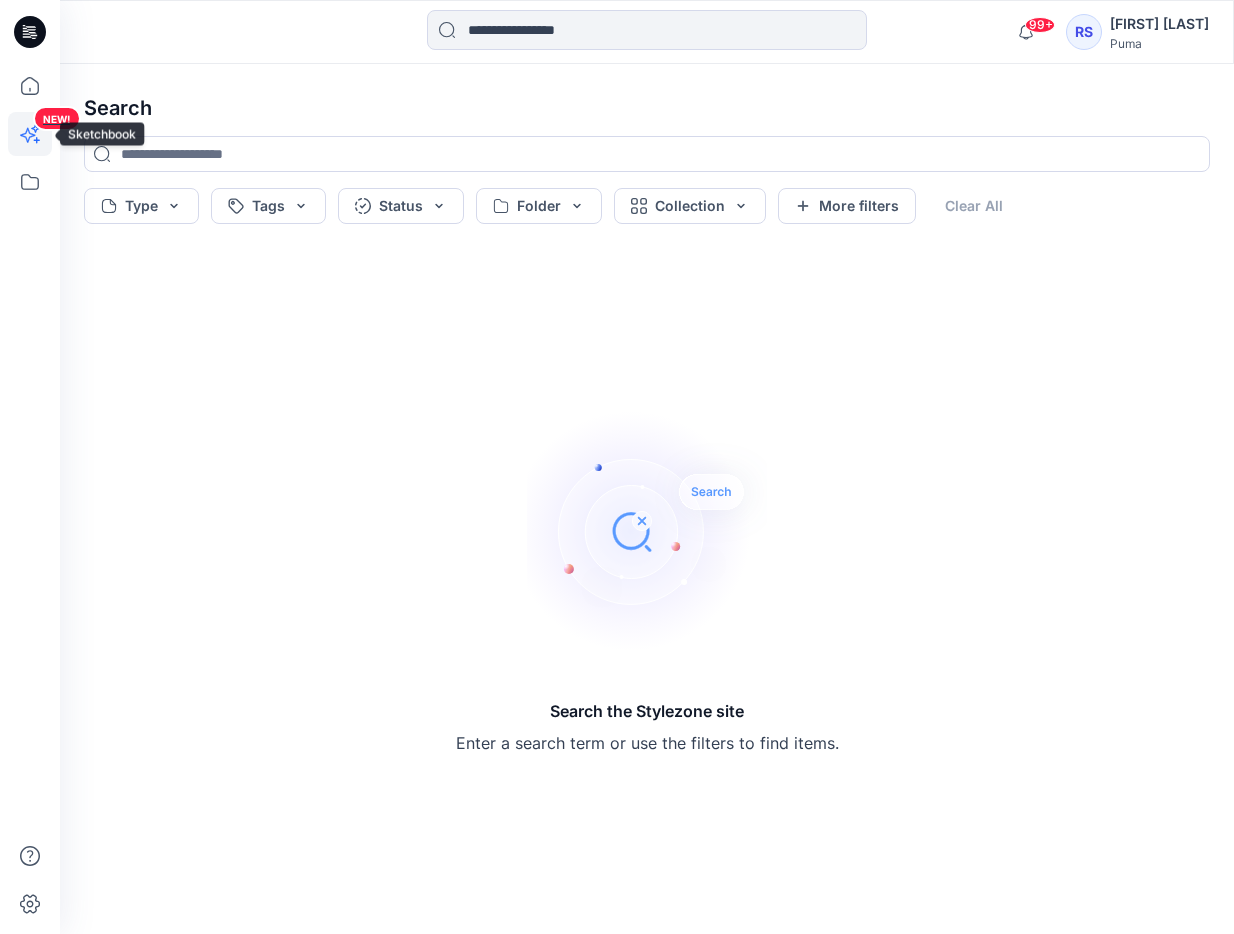 click 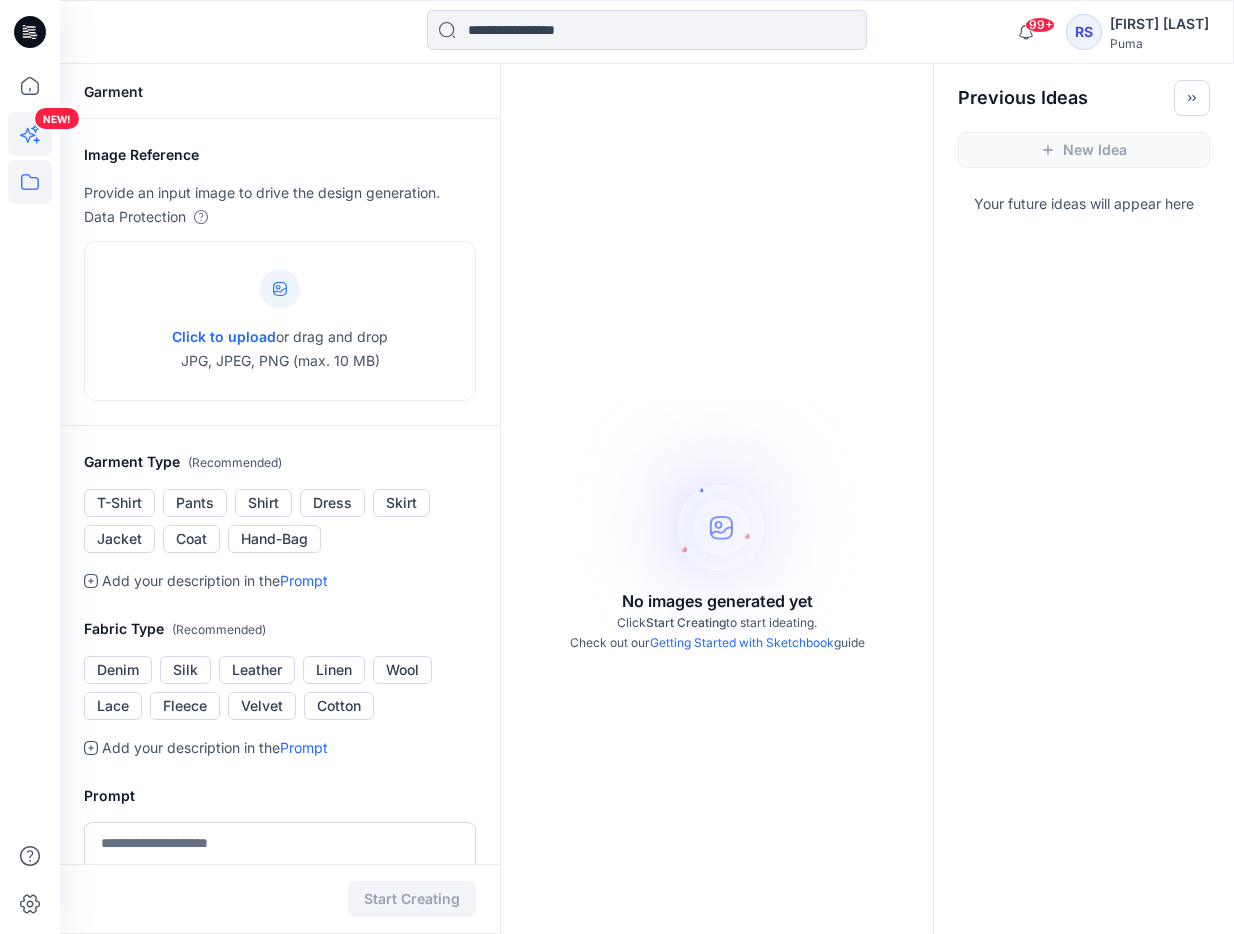 click 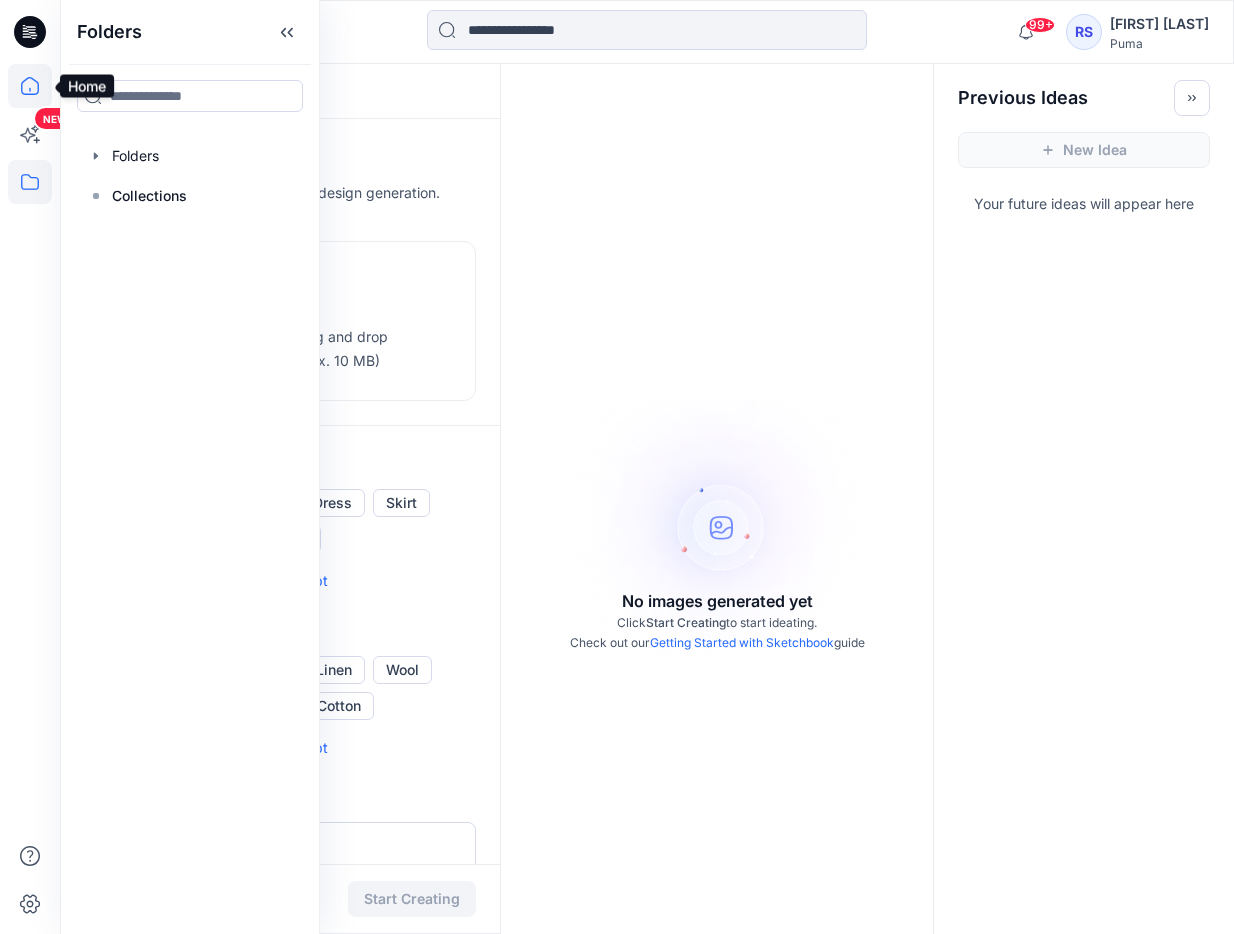 click 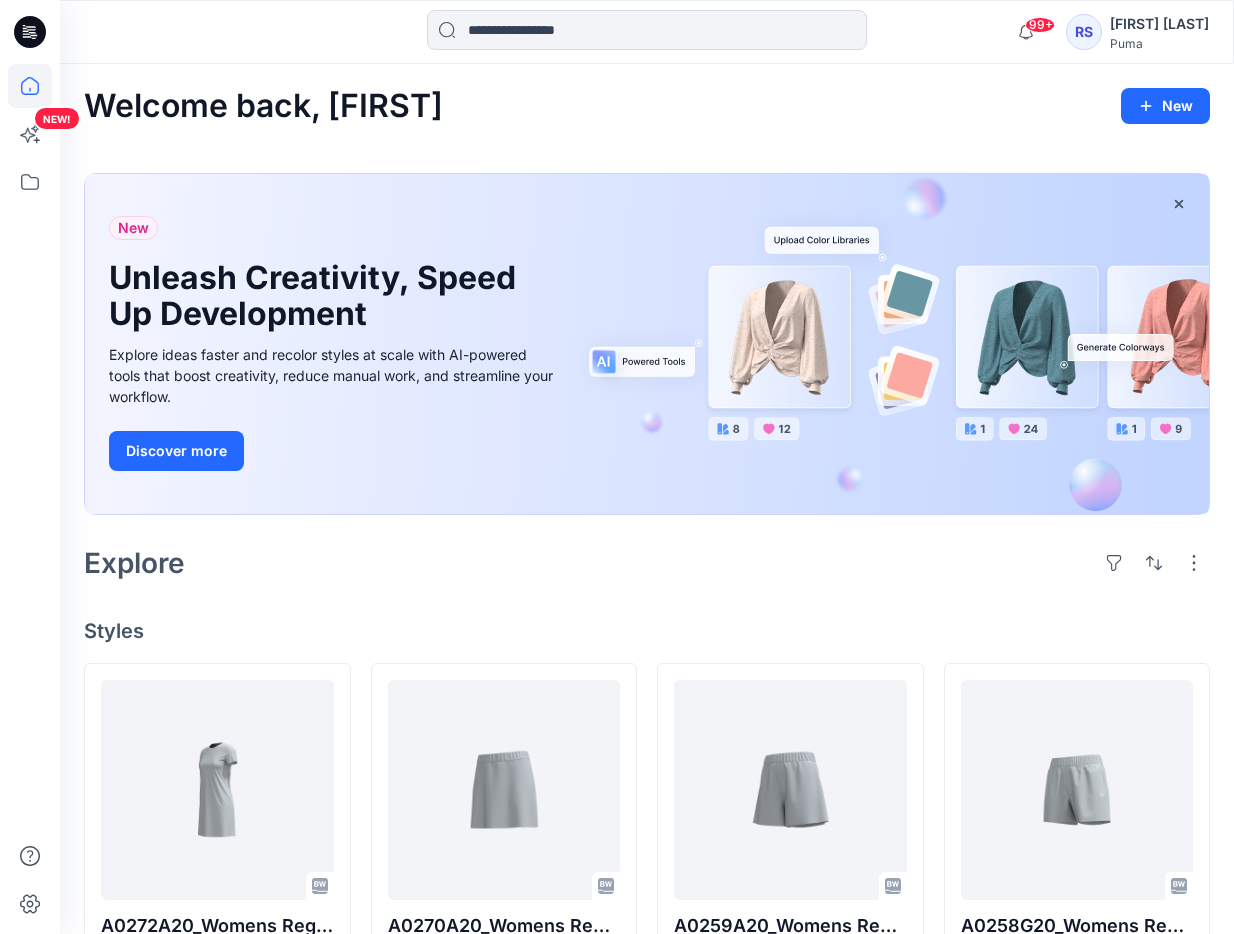 click at bounding box center (647, 32) 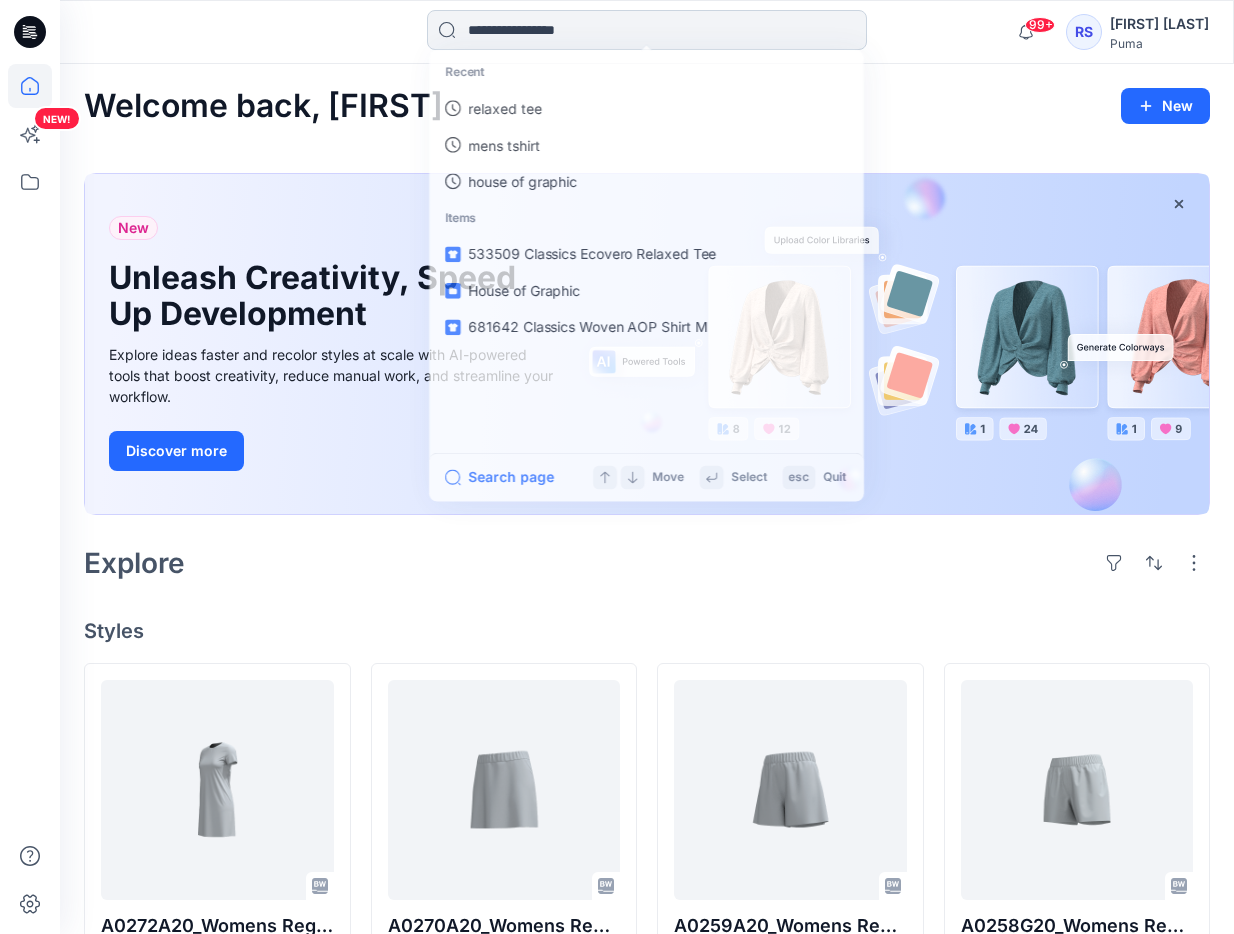 click at bounding box center [647, 30] 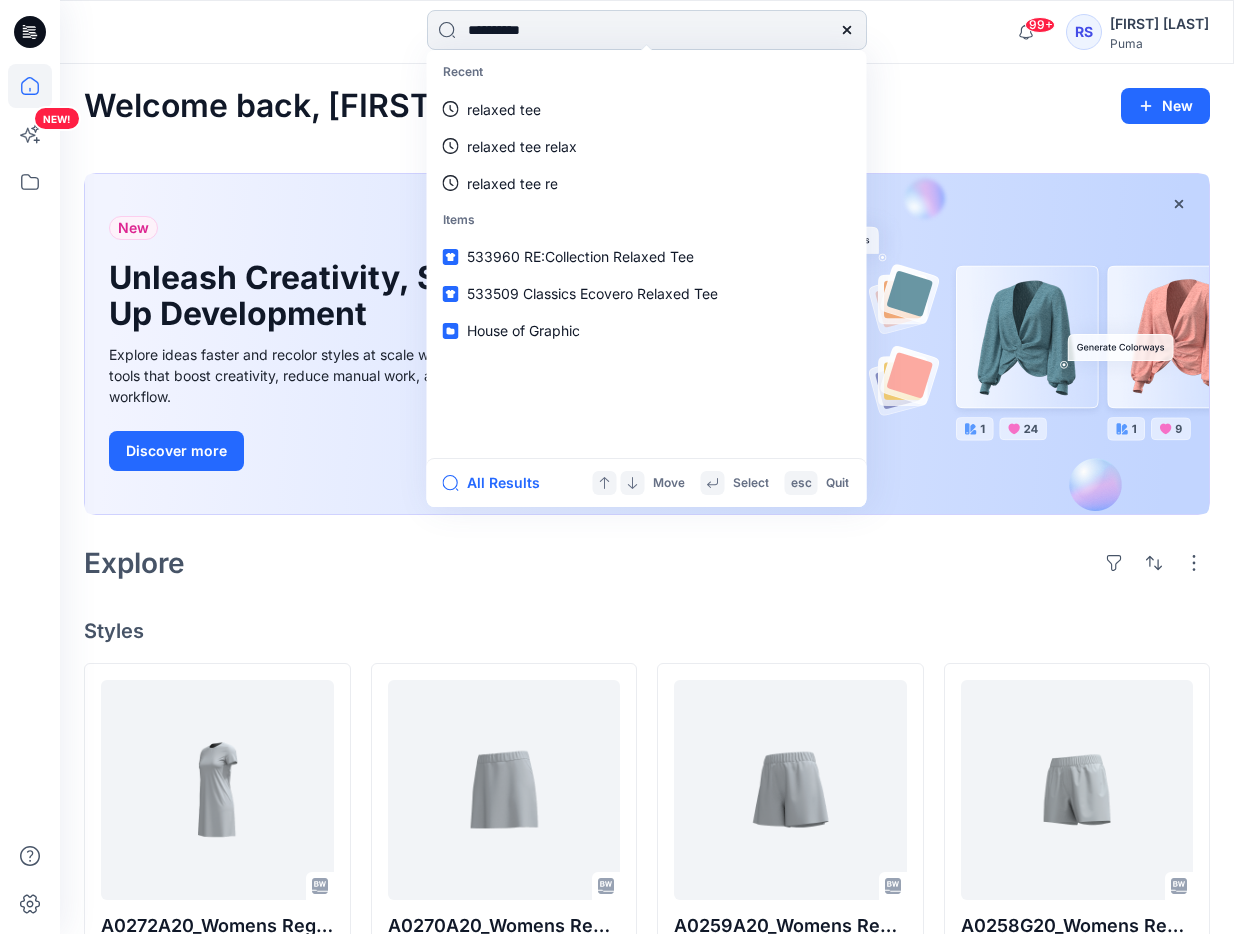 type on "**********" 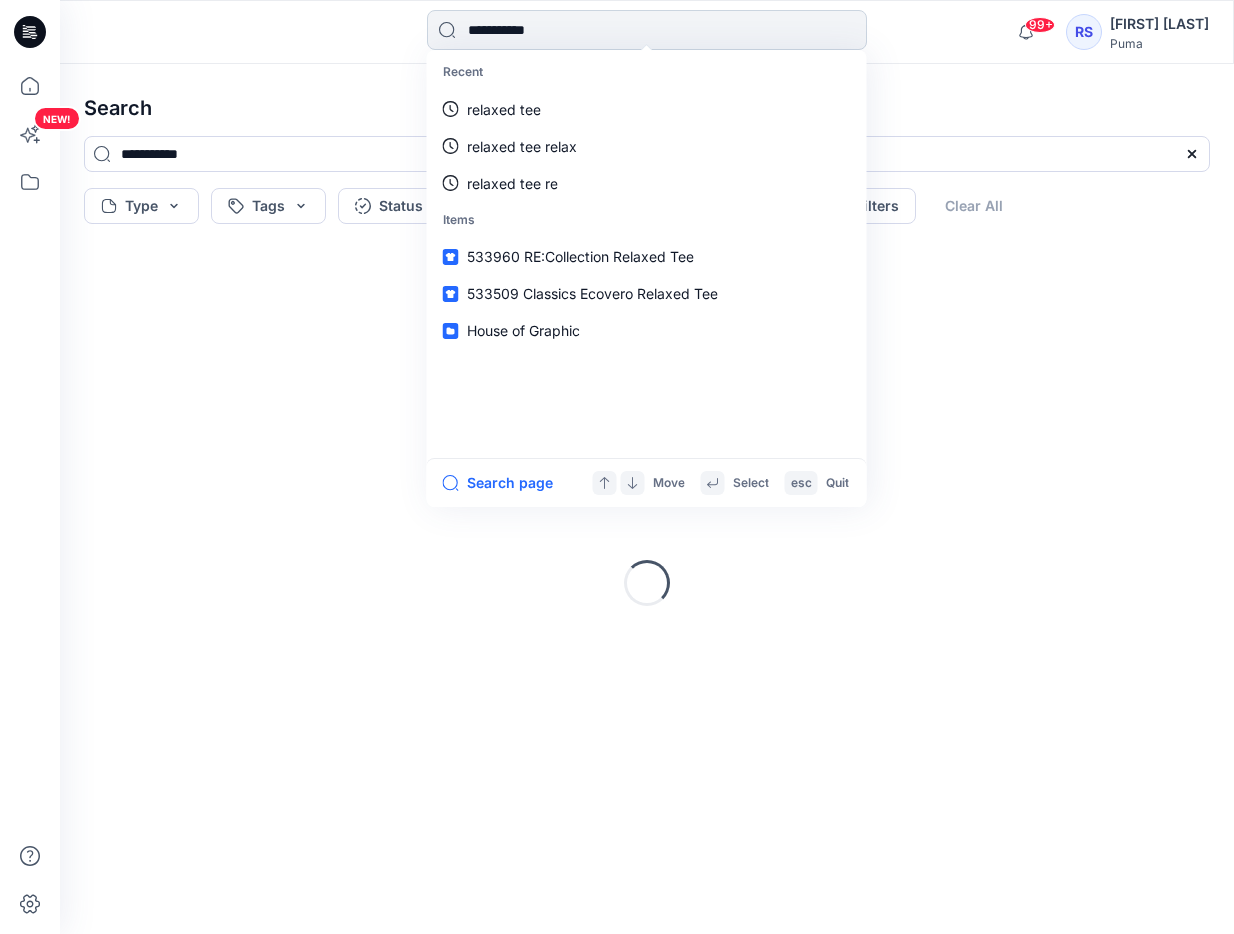 type 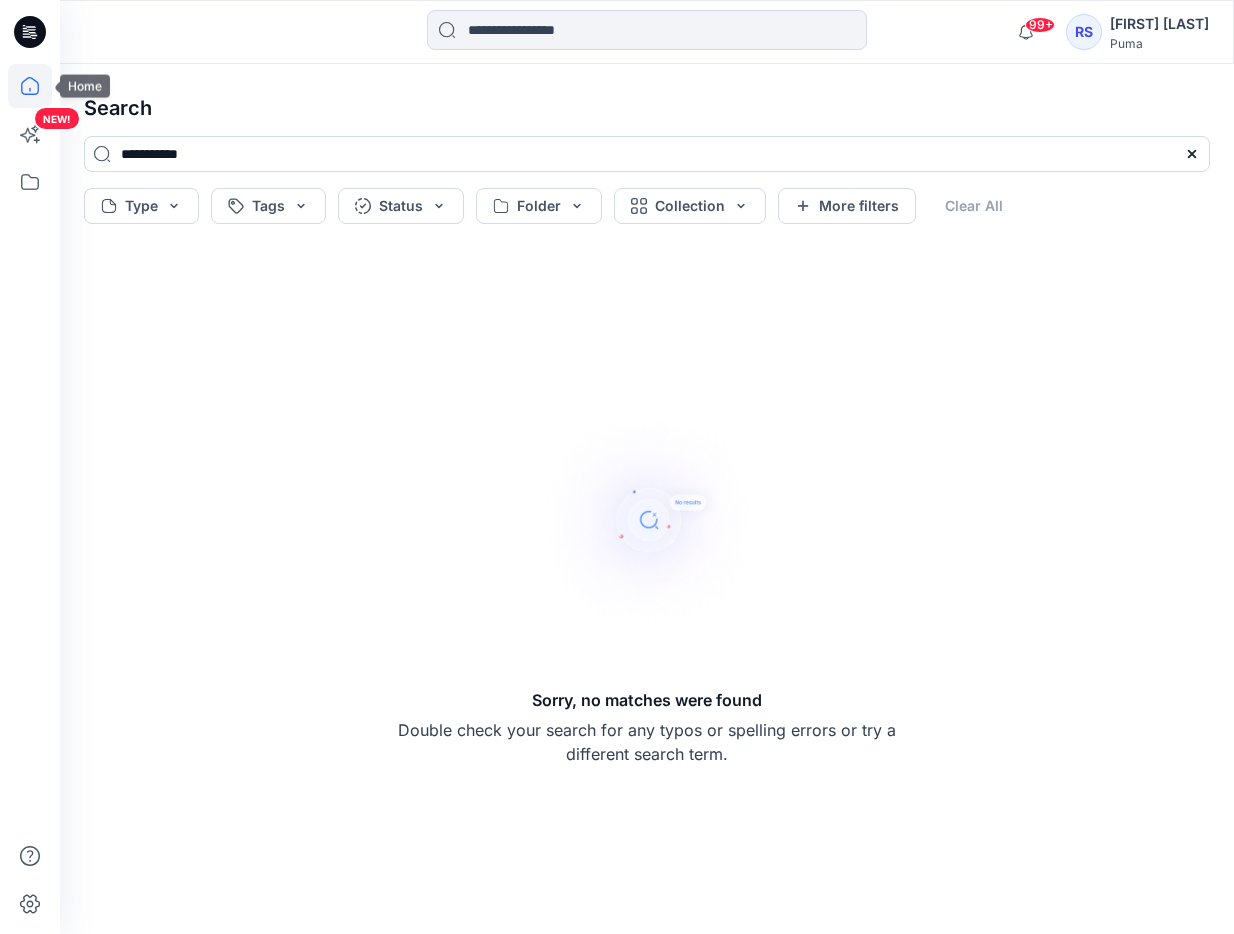 click 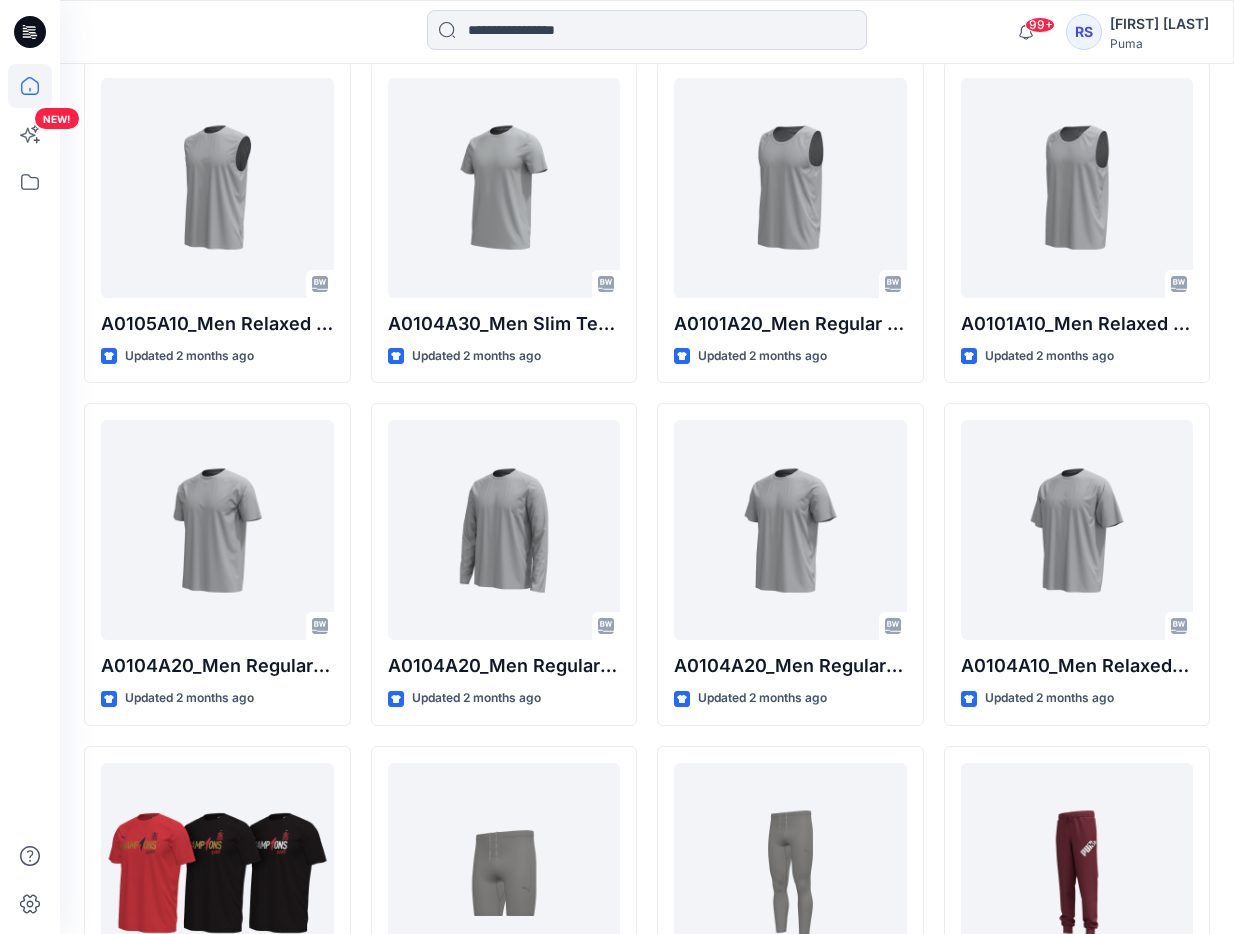 scroll, scrollTop: 16359, scrollLeft: 0, axis: vertical 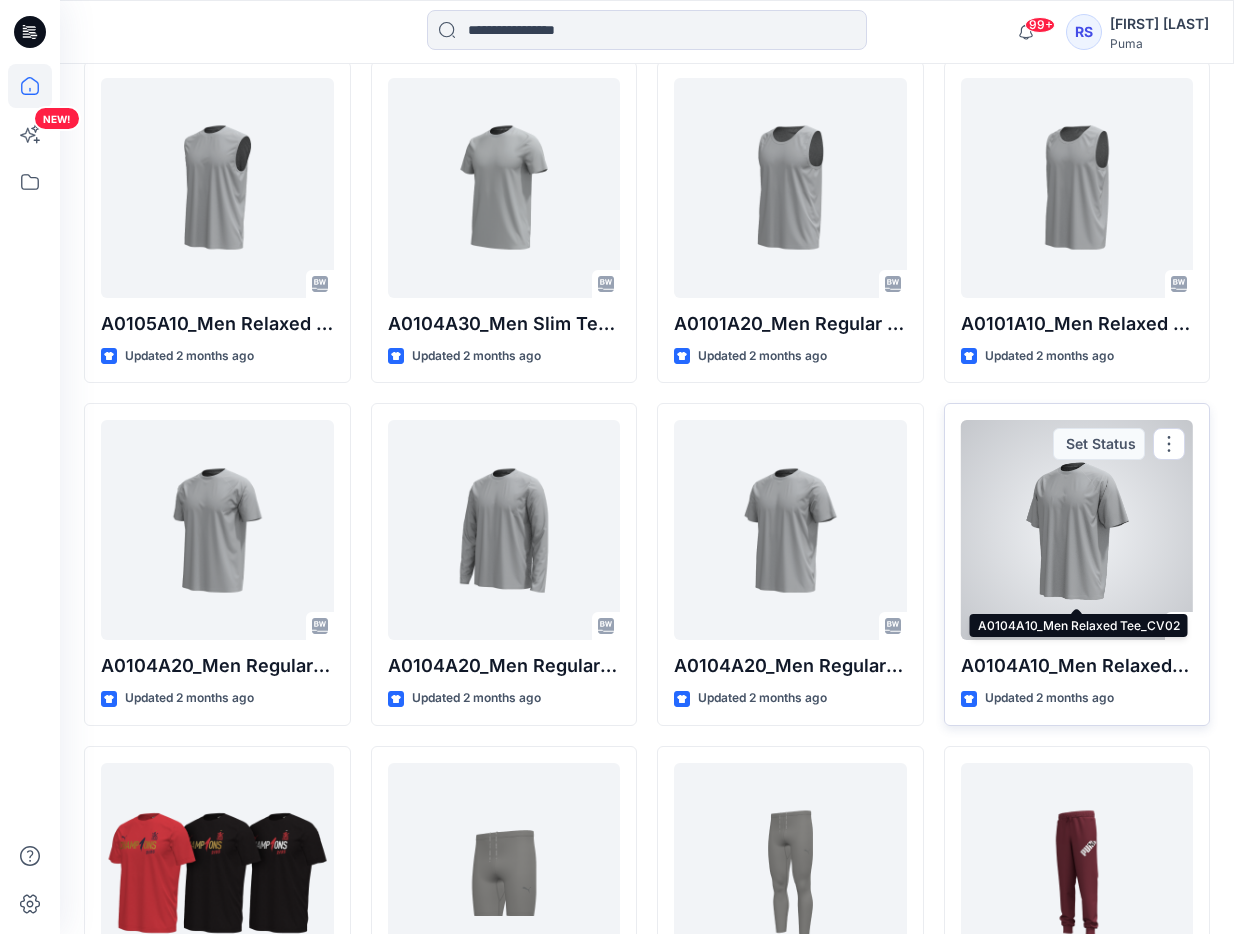 click on "A0104A10_Men Relaxed Tee_CV02" at bounding box center [1077, 666] 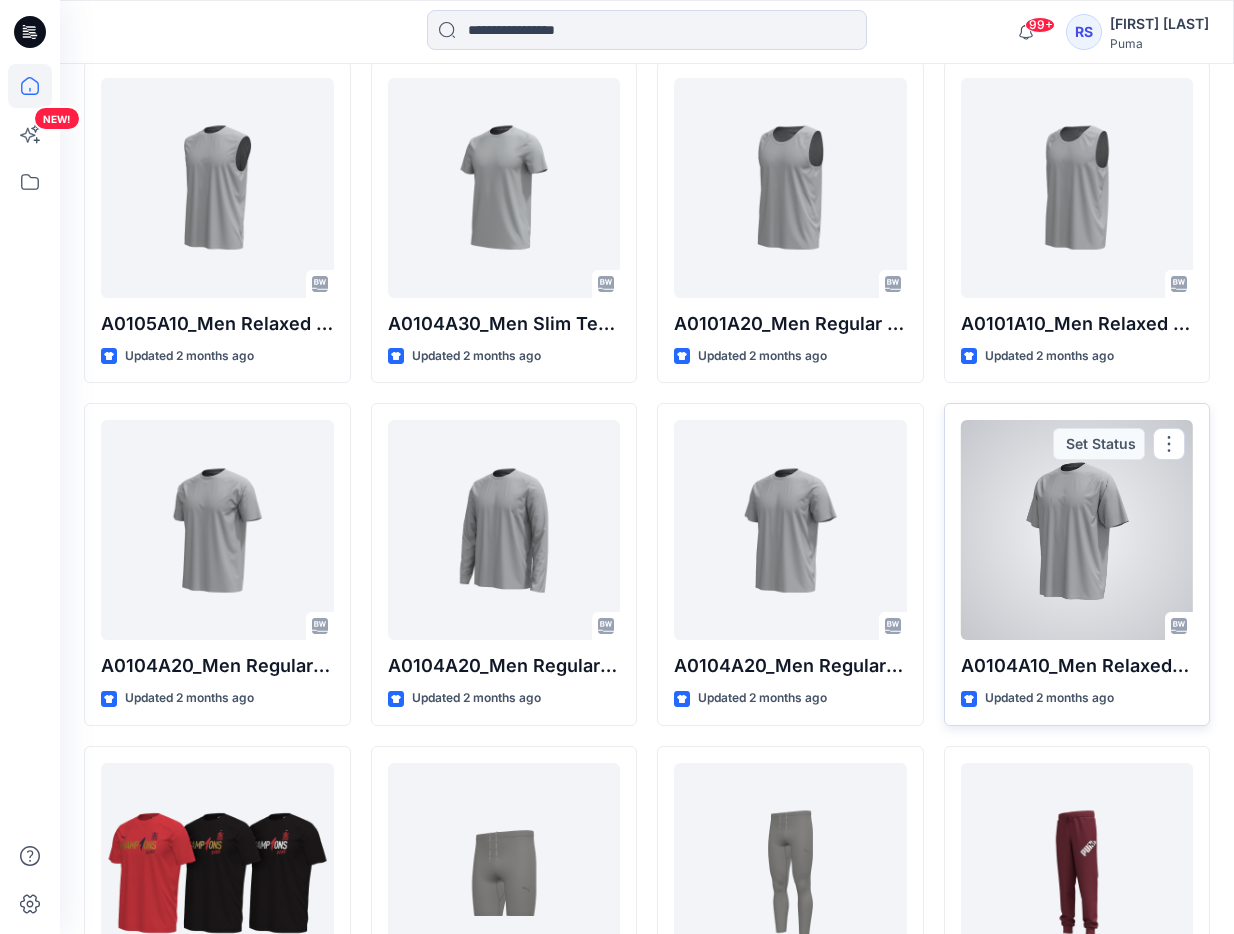 click on "A0104A10_Men Relaxed Tee_CV02" at bounding box center (1077, 666) 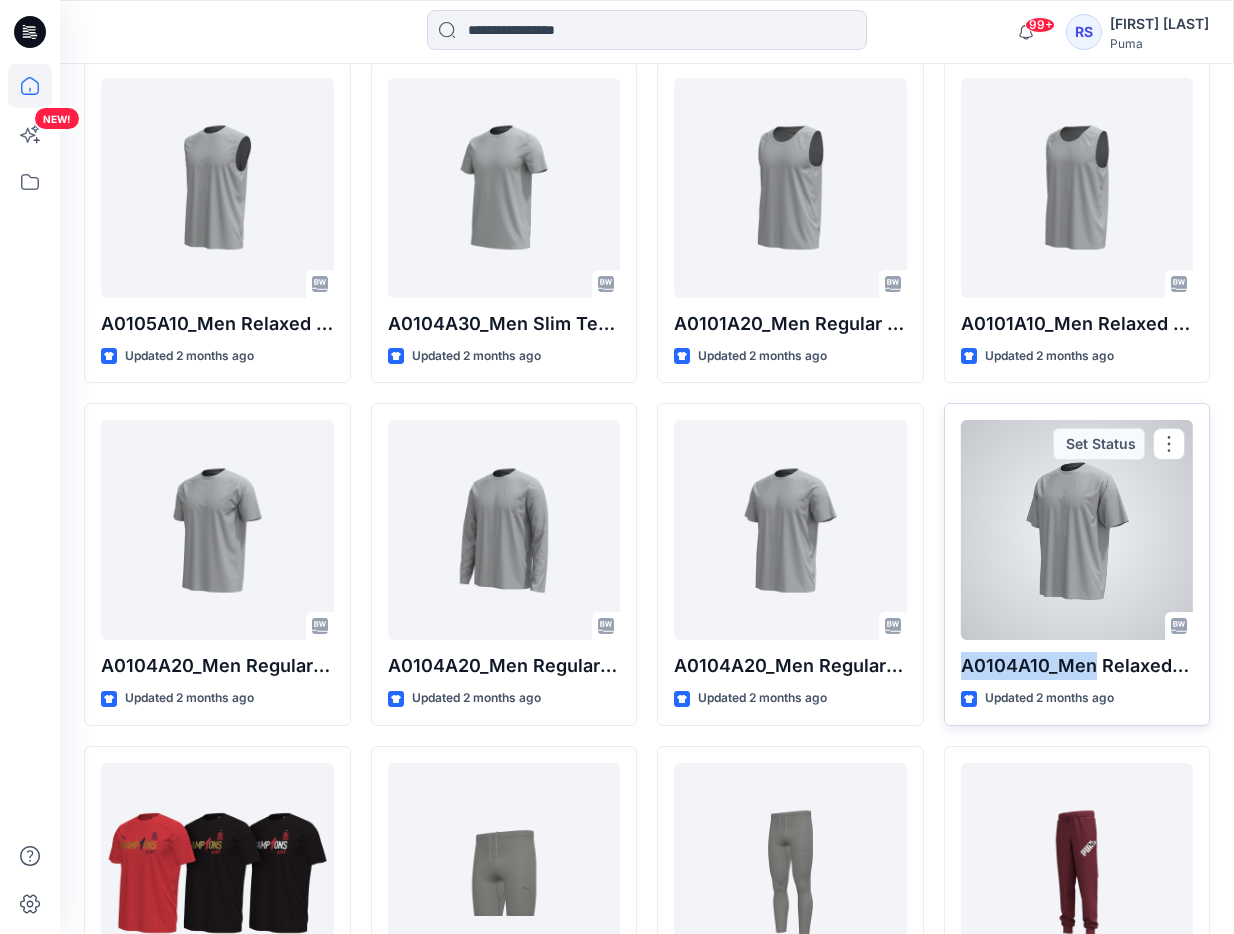 click on "A0104A10_Men Relaxed Tee_CV02" at bounding box center (1077, 666) 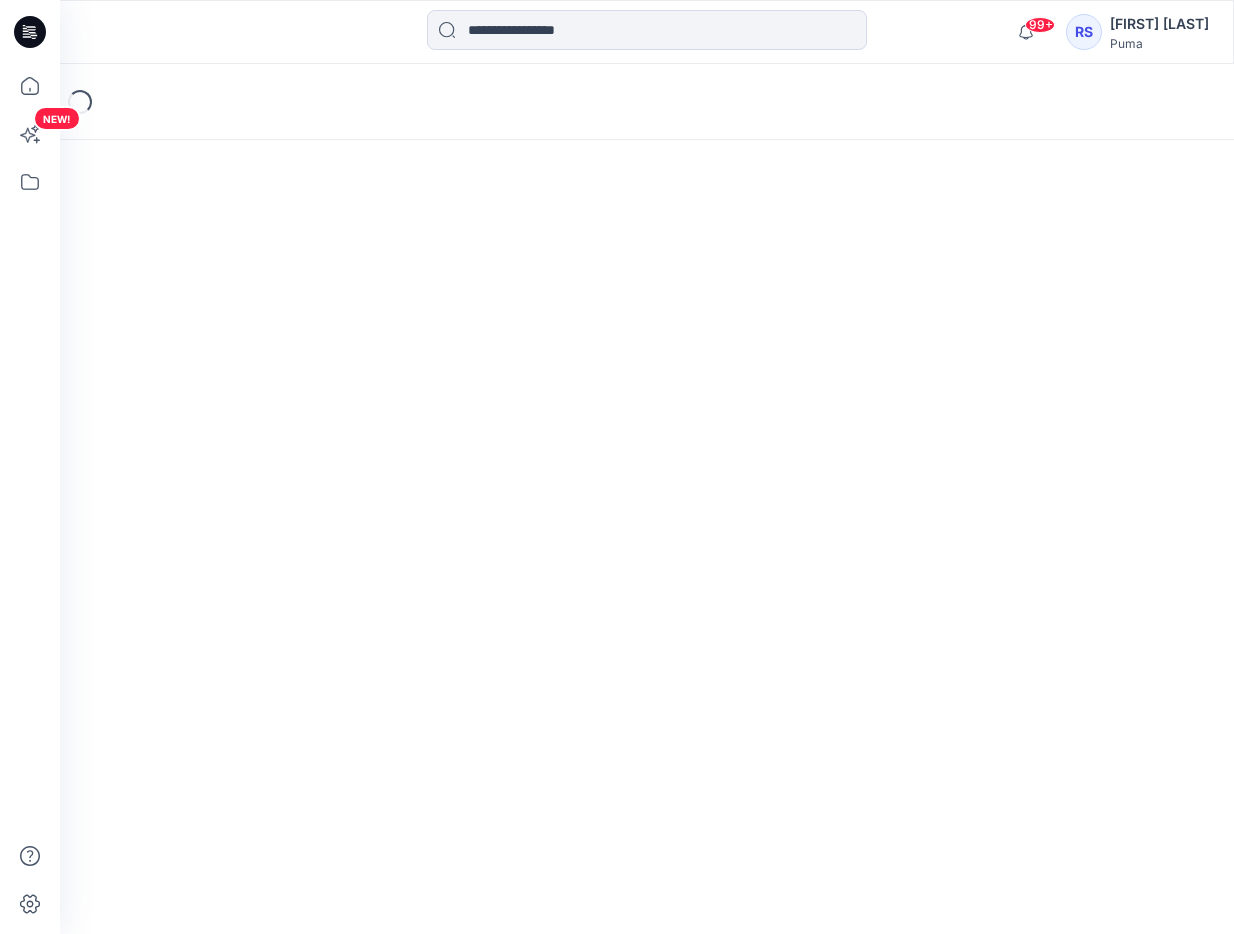 scroll, scrollTop: 0, scrollLeft: 0, axis: both 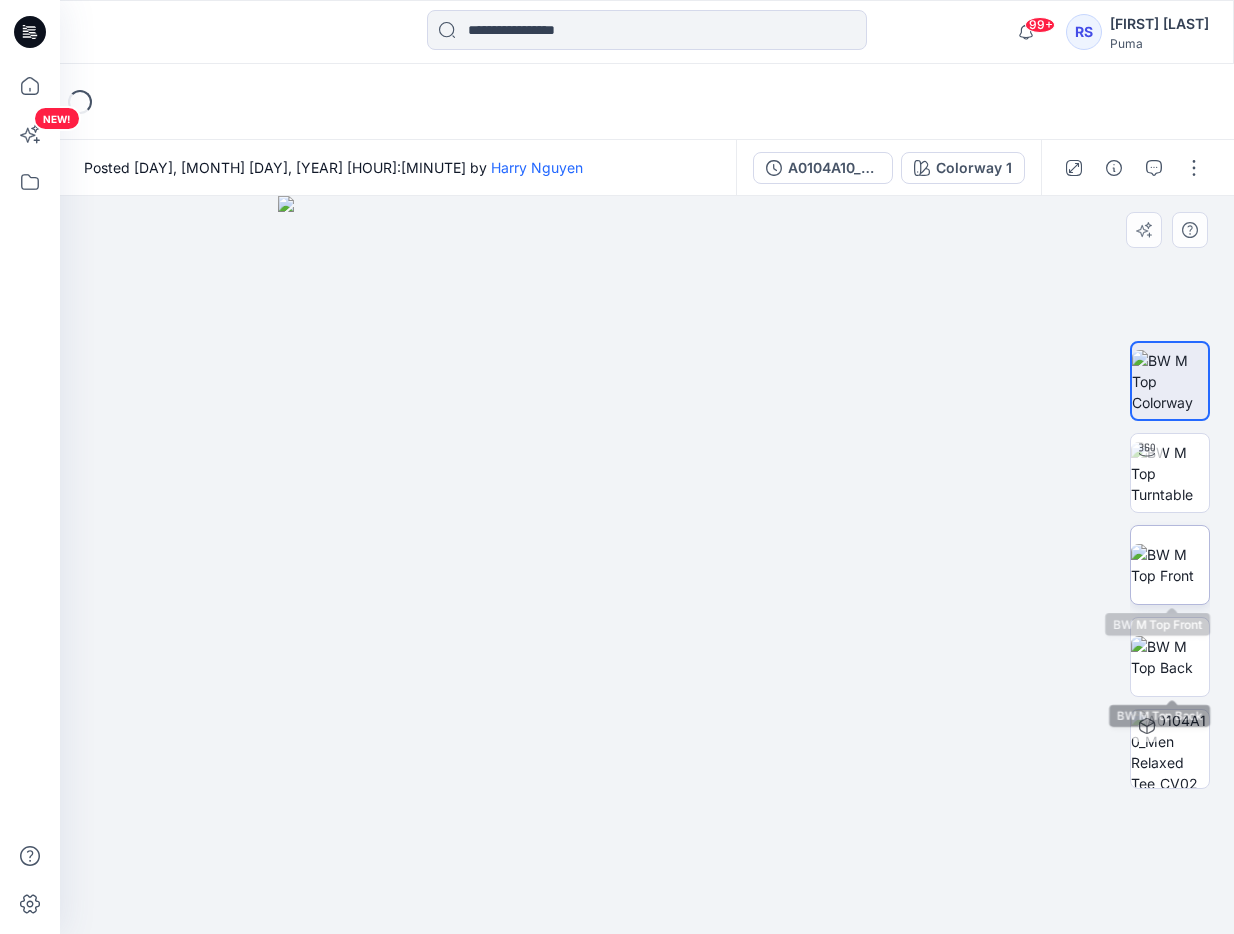 click at bounding box center [1170, 565] 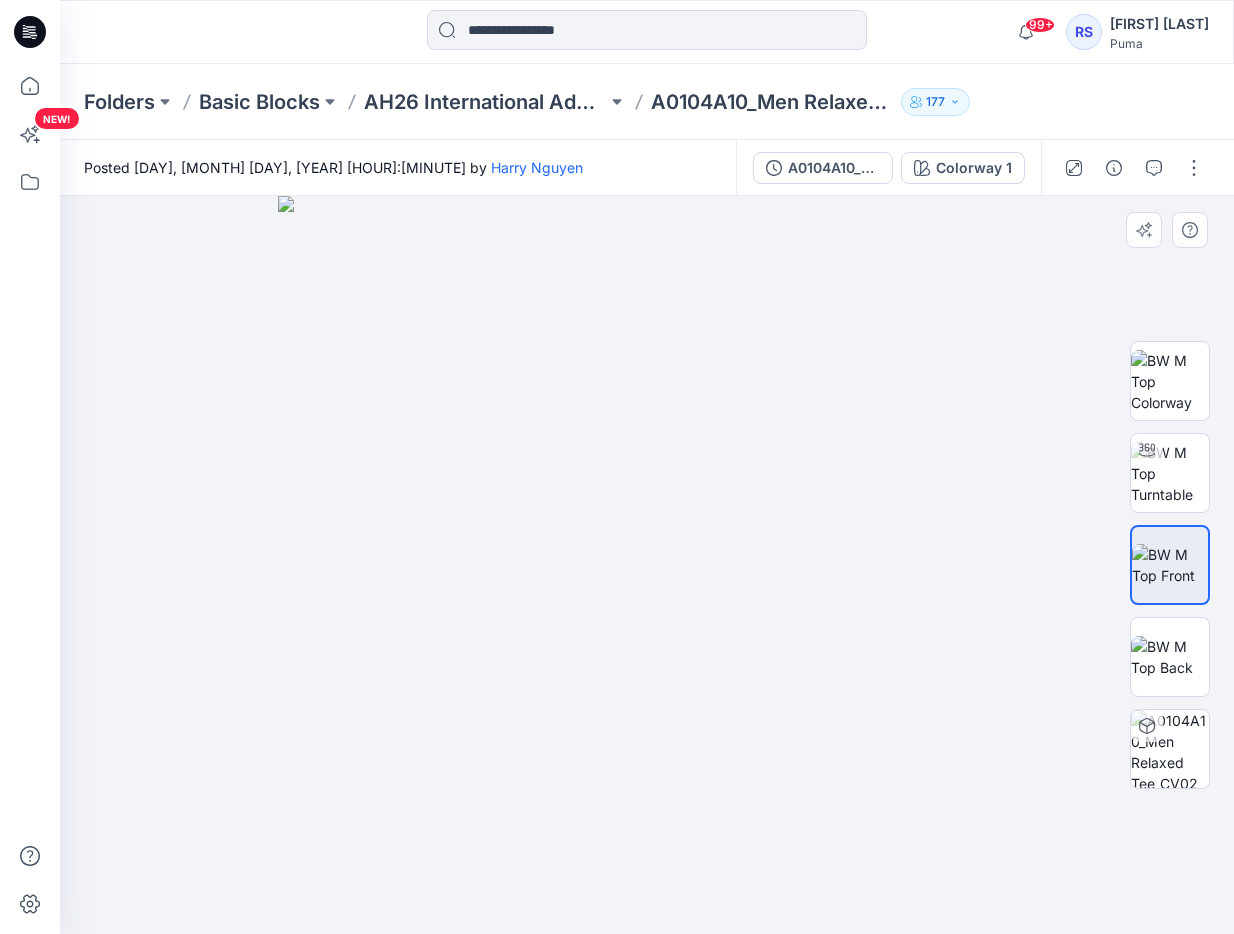 scroll, scrollTop: 0, scrollLeft: 0, axis: both 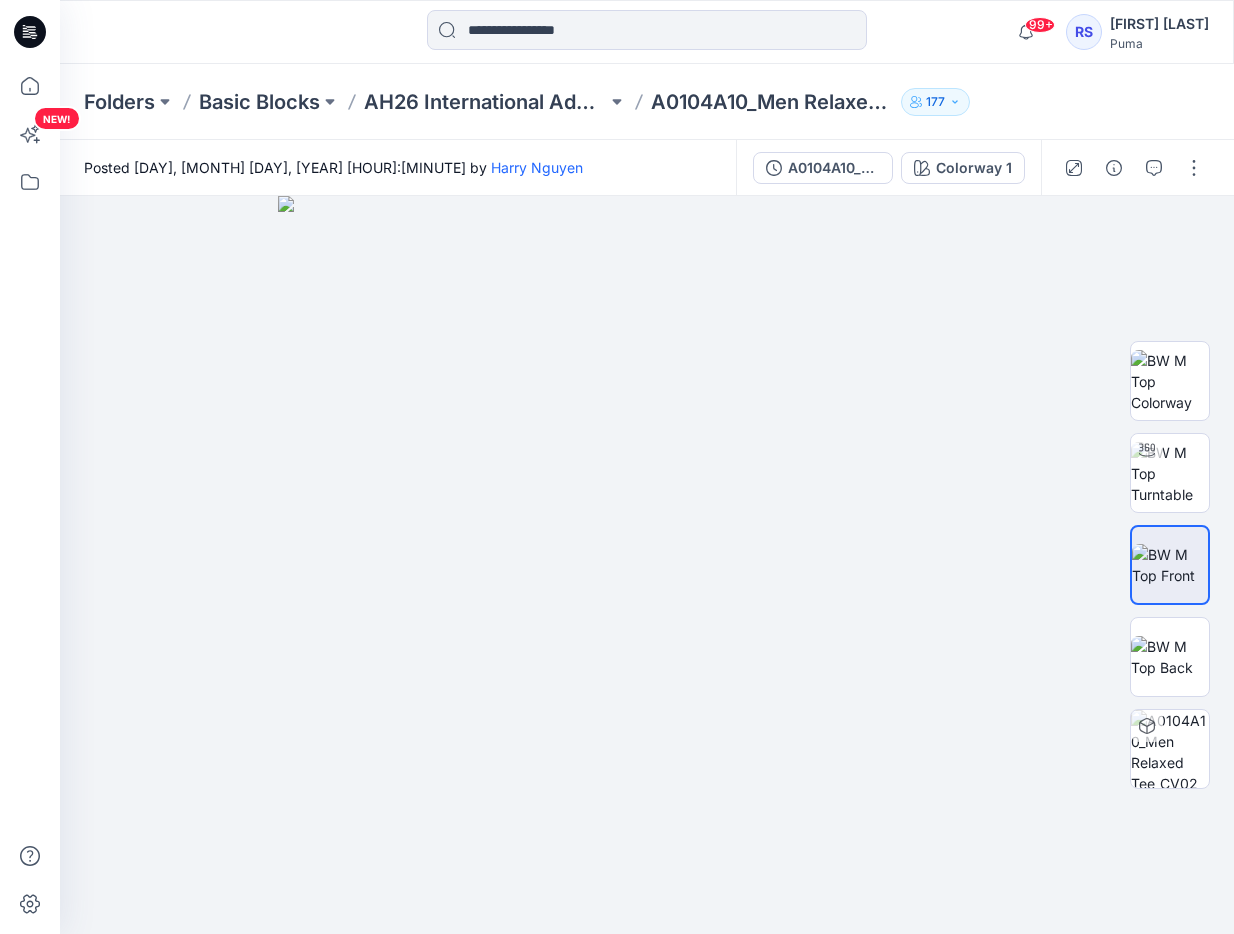 click on "Folders Basic Blocks AH26 International Adults A0104A10_Men Relaxed Tee_CV02 177" at bounding box center (647, 102) 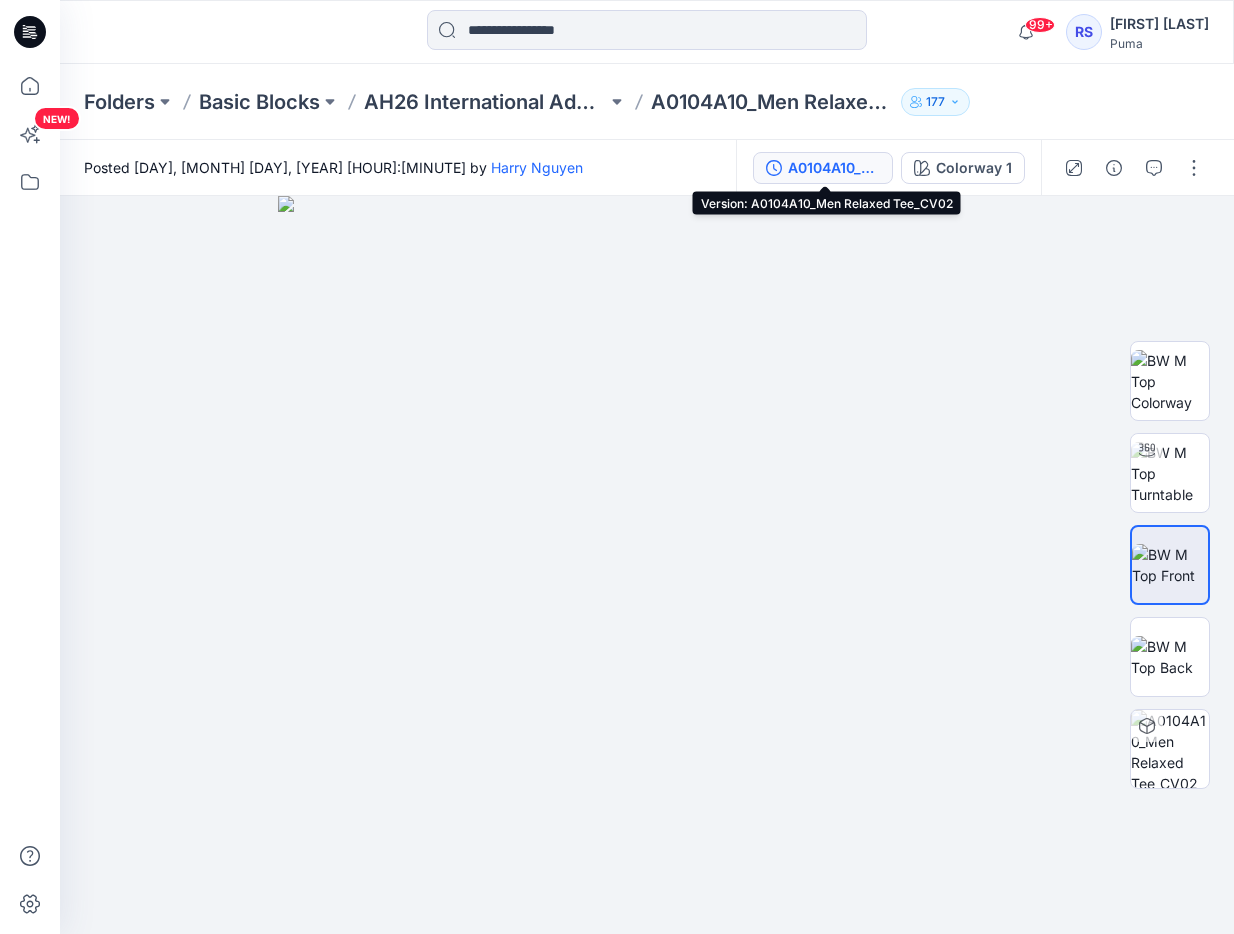 click on "A0104A10_Men Relaxed Tee_CV02" at bounding box center (834, 168) 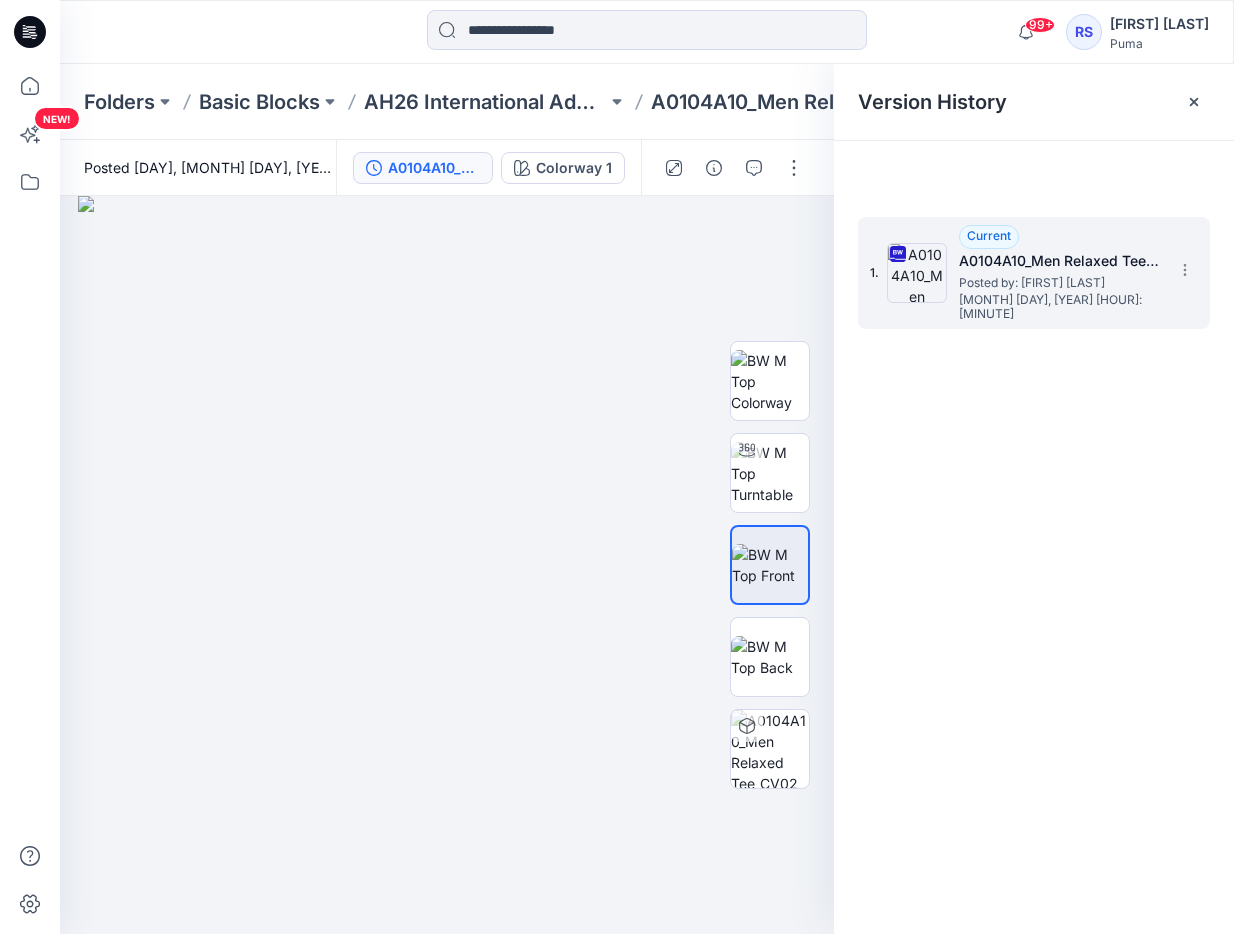 scroll, scrollTop: 0, scrollLeft: 0, axis: both 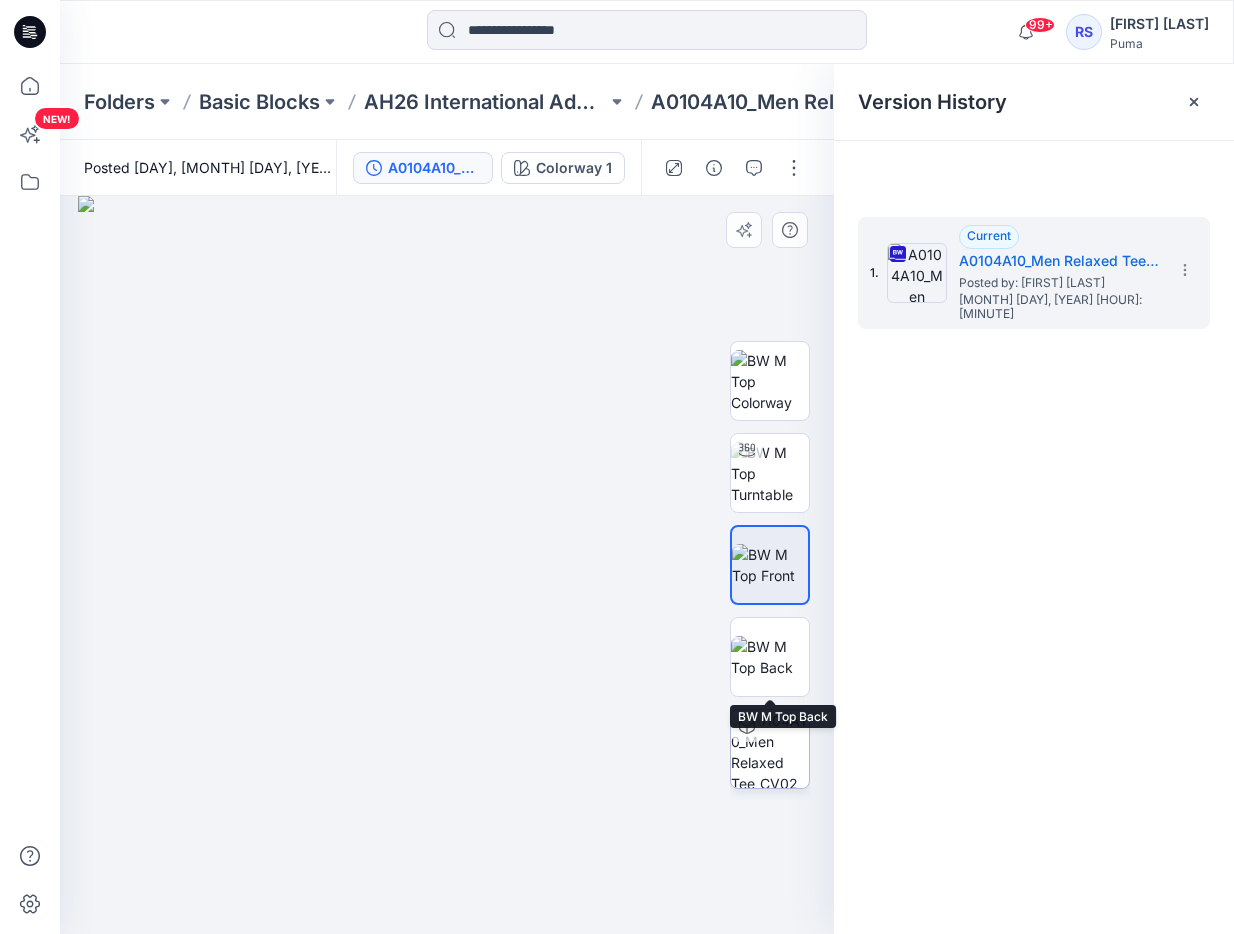 click at bounding box center [770, 749] 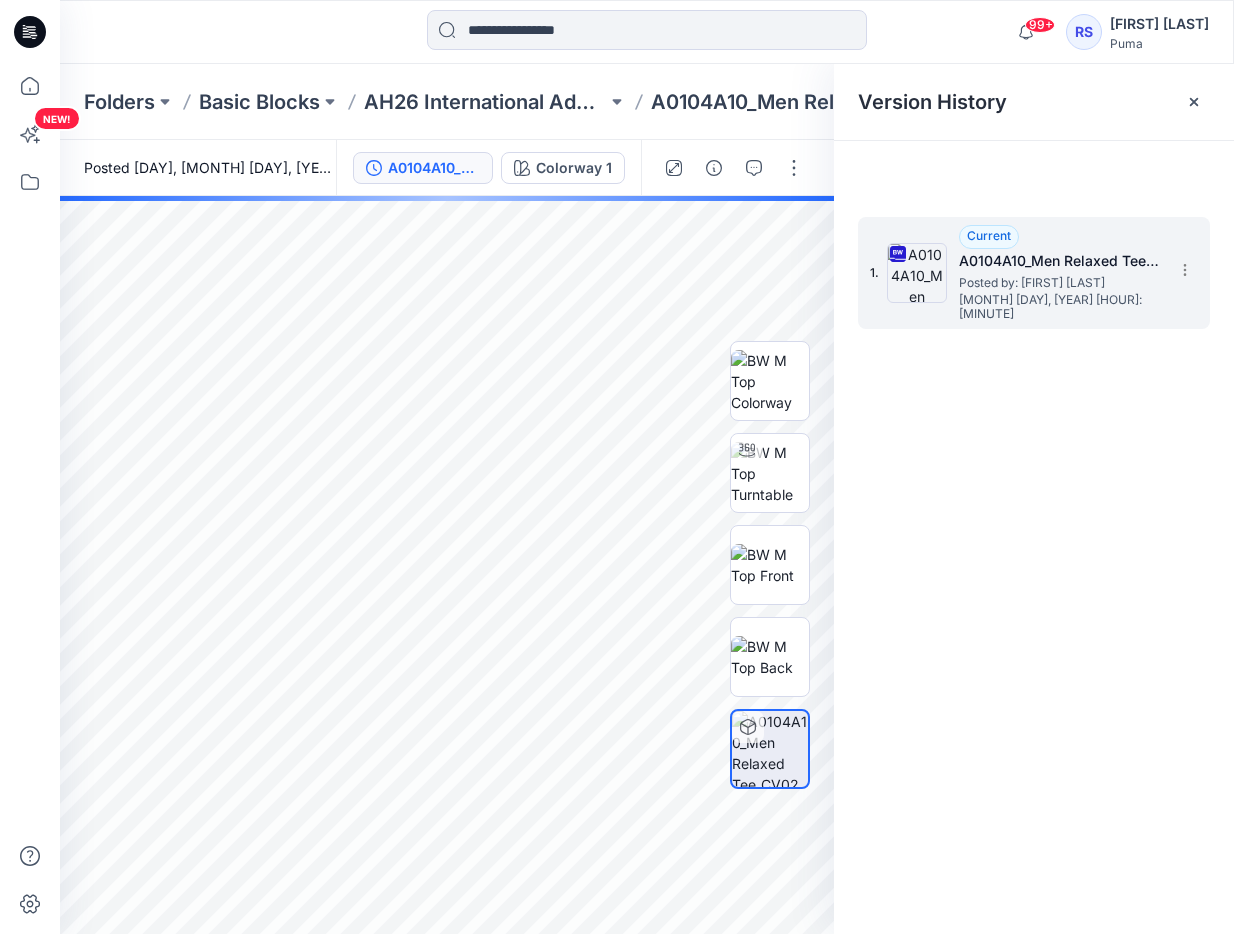 click on "Current [PRODUCT]_[GENDER] [PRODUCT]_[CV] Posted by: [FIRST] [LAST] [MONTH] [DAY], [YEAR] [HOUR]:[MINUTE]" at bounding box center [1064, 273] 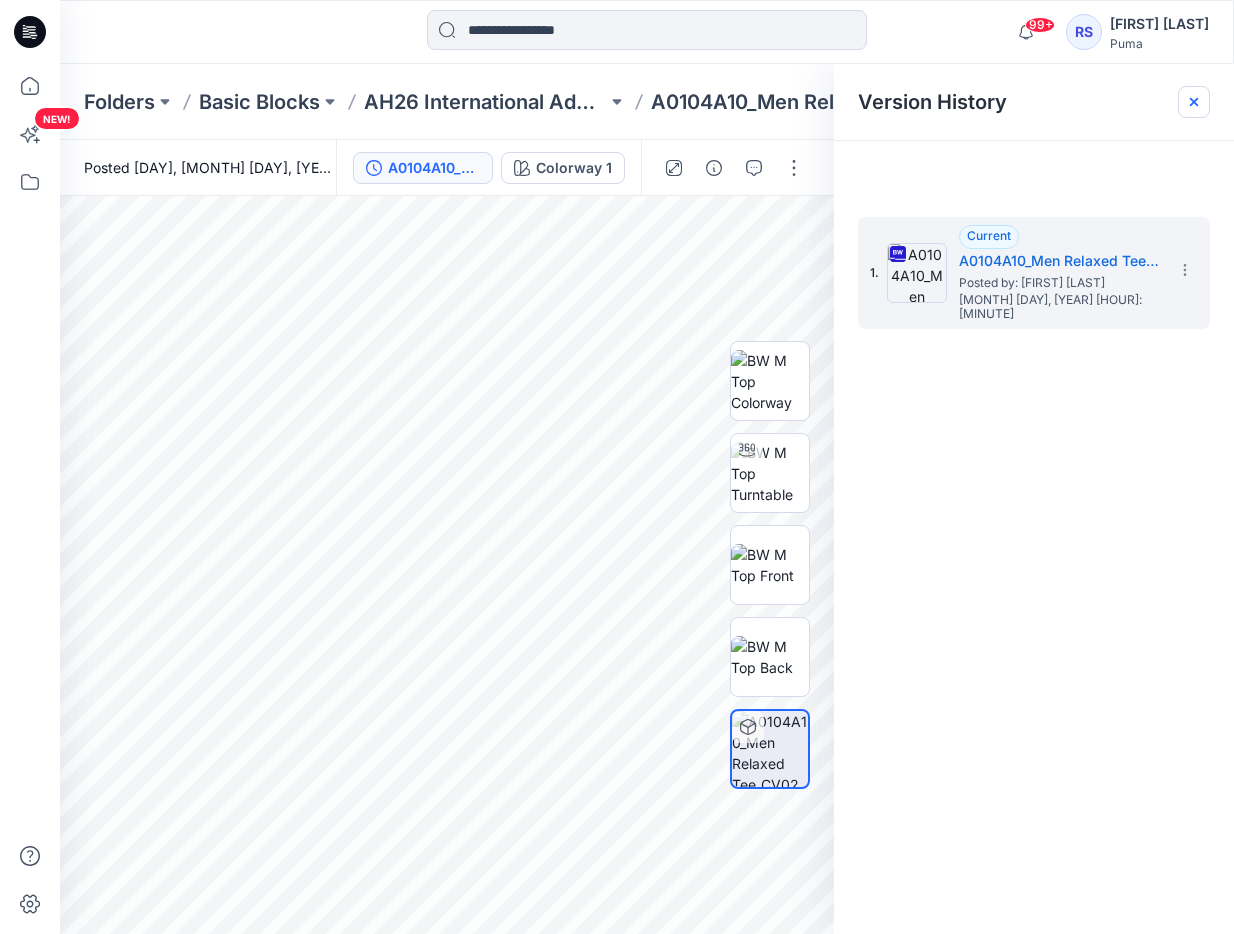 click 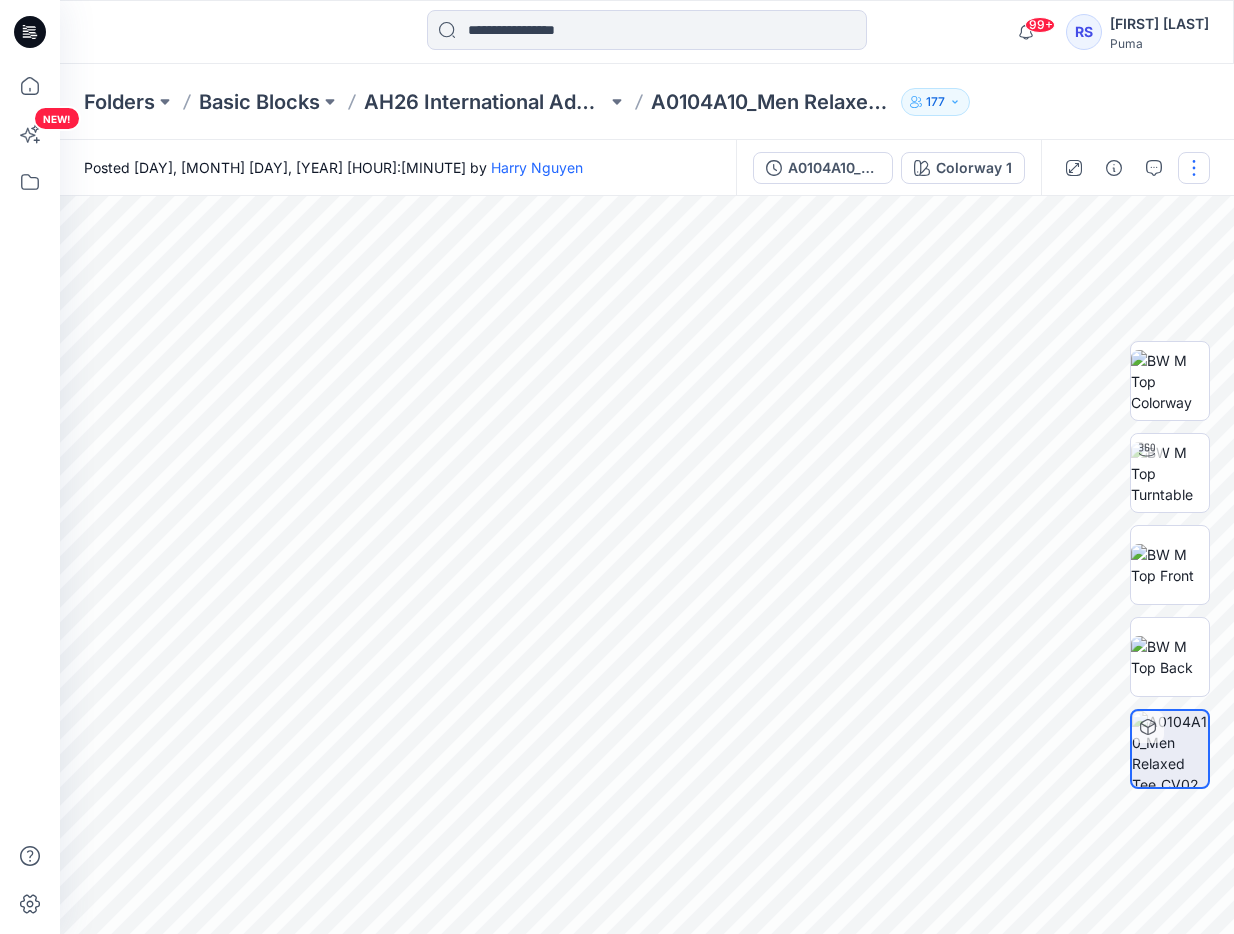 click at bounding box center [1194, 168] 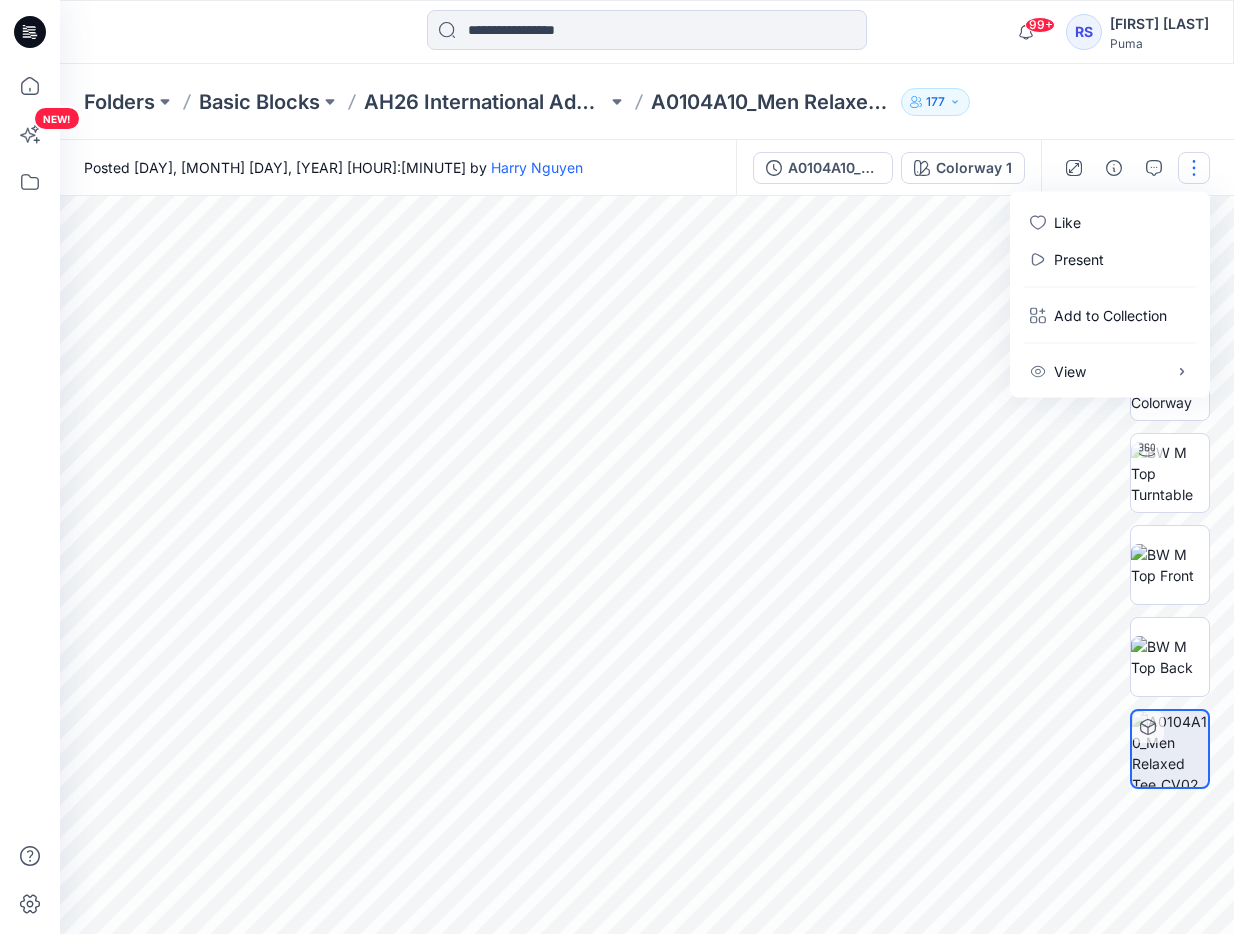 click at bounding box center (1194, 168) 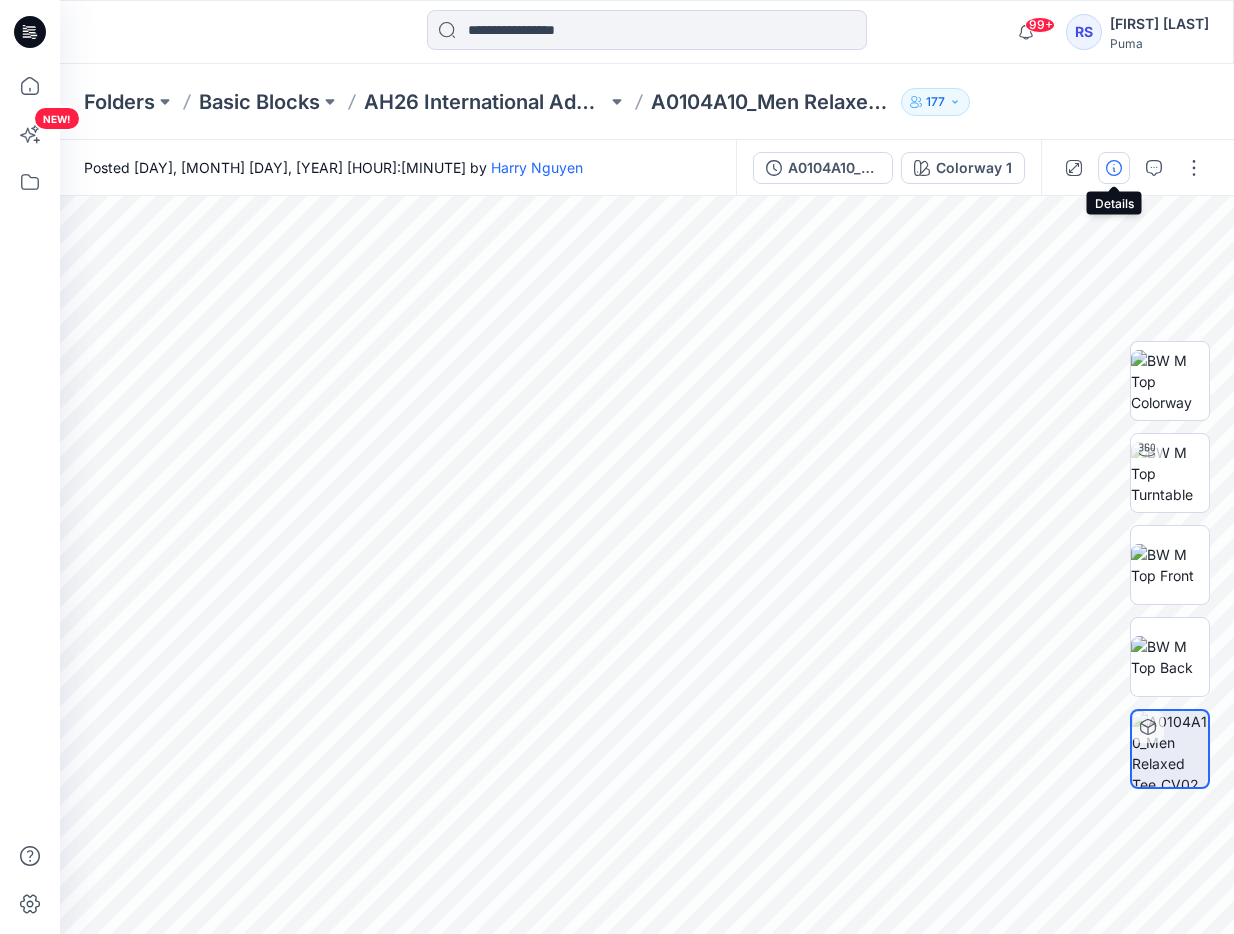 click 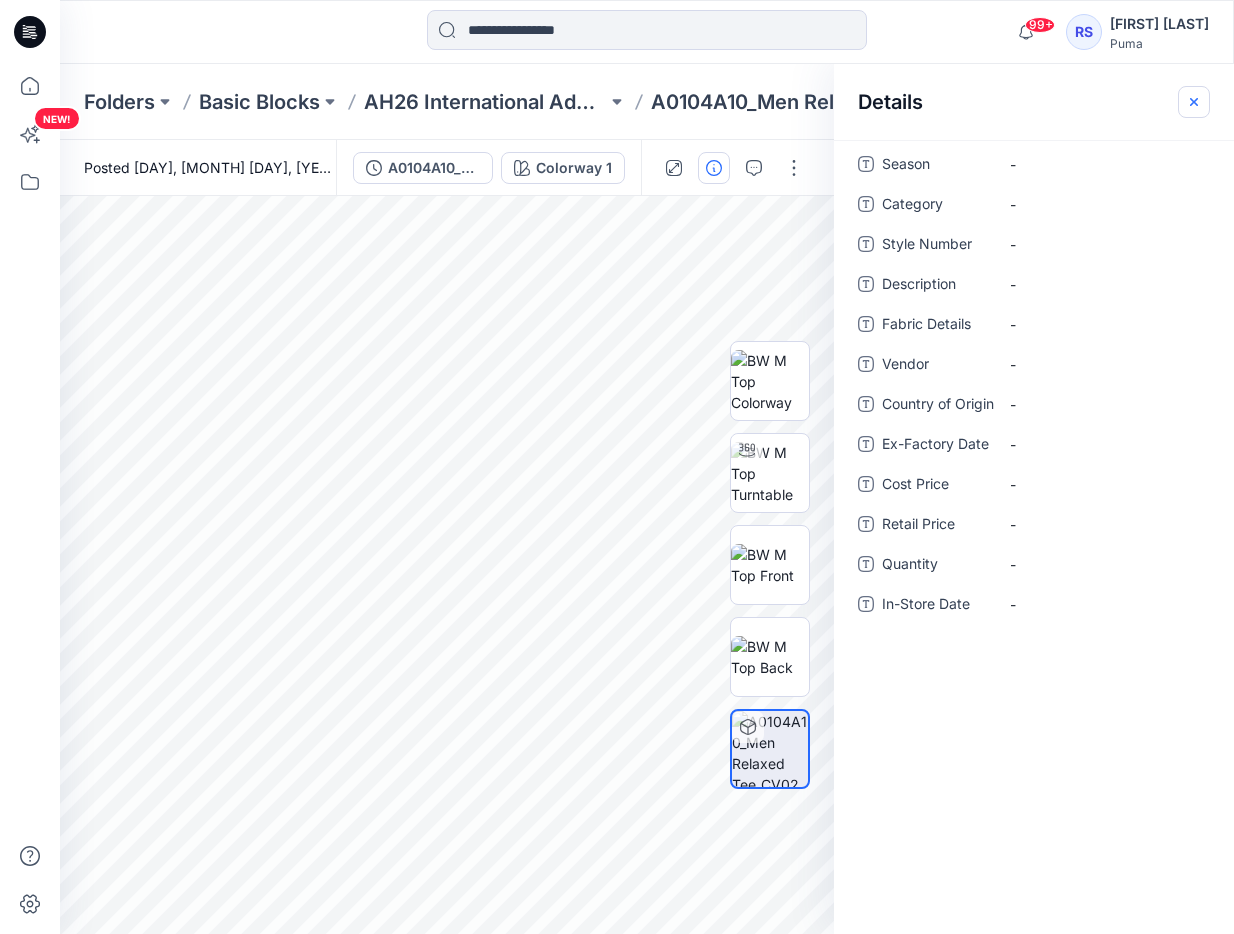 click 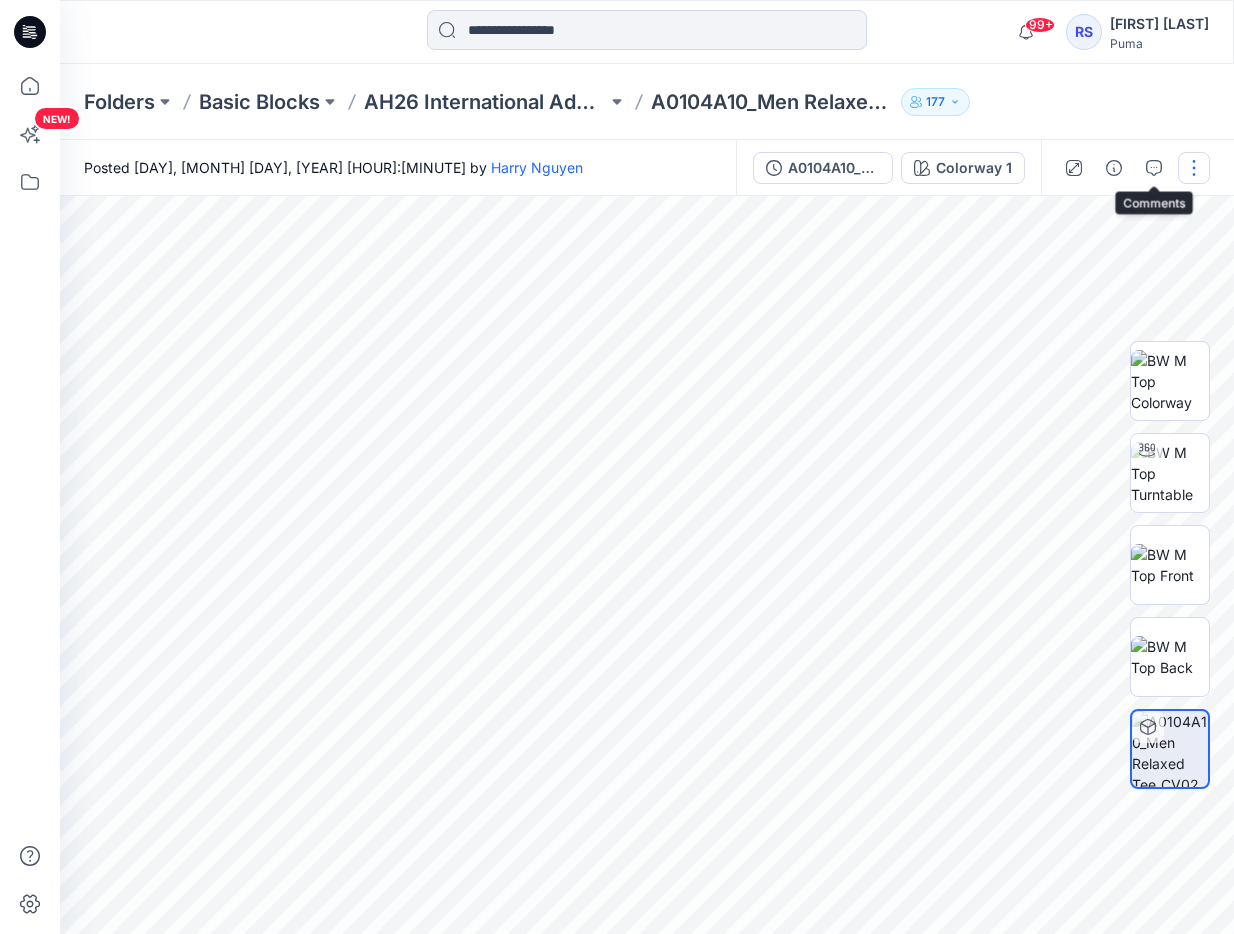 click at bounding box center [1194, 168] 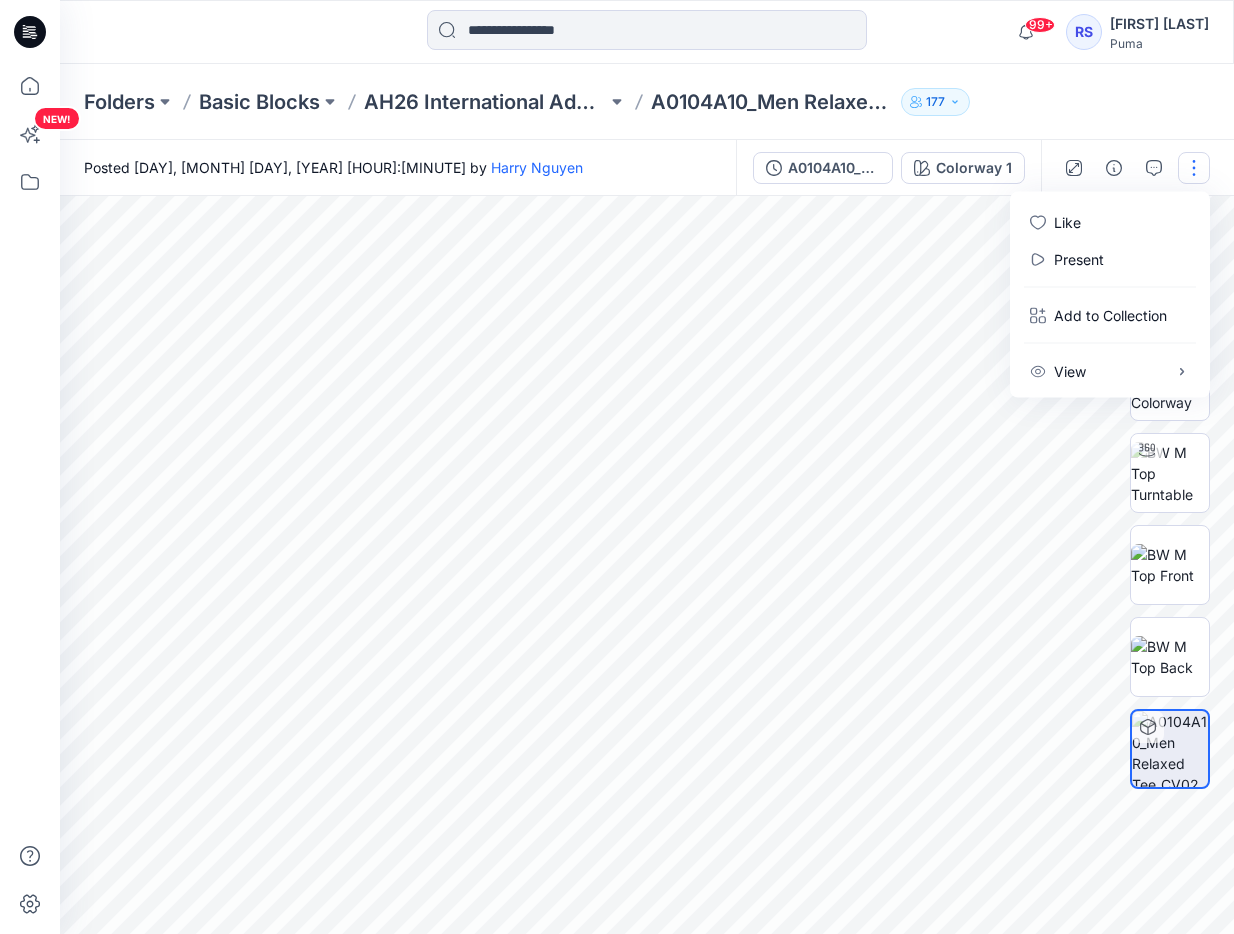 click at bounding box center [1194, 168] 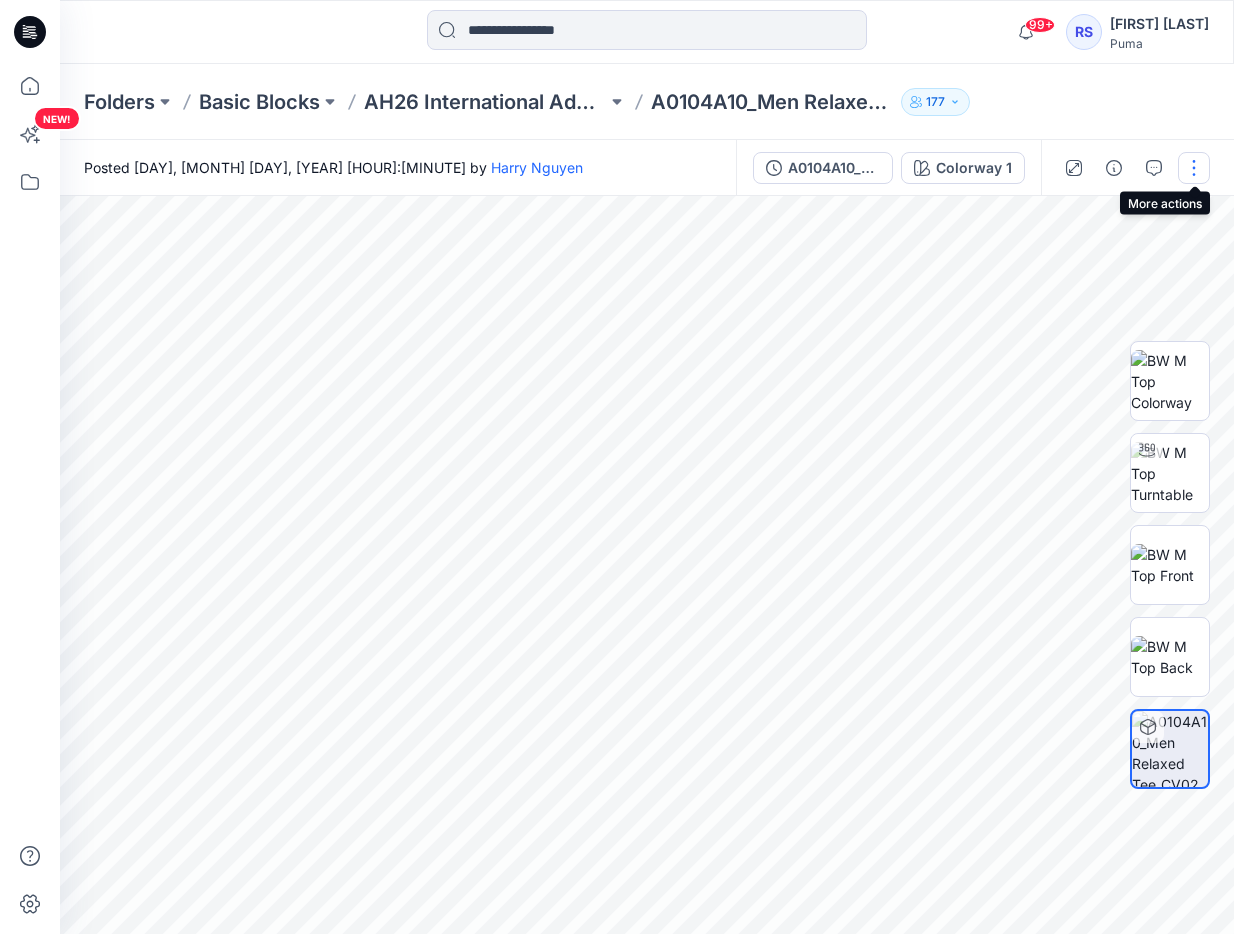click at bounding box center [1194, 168] 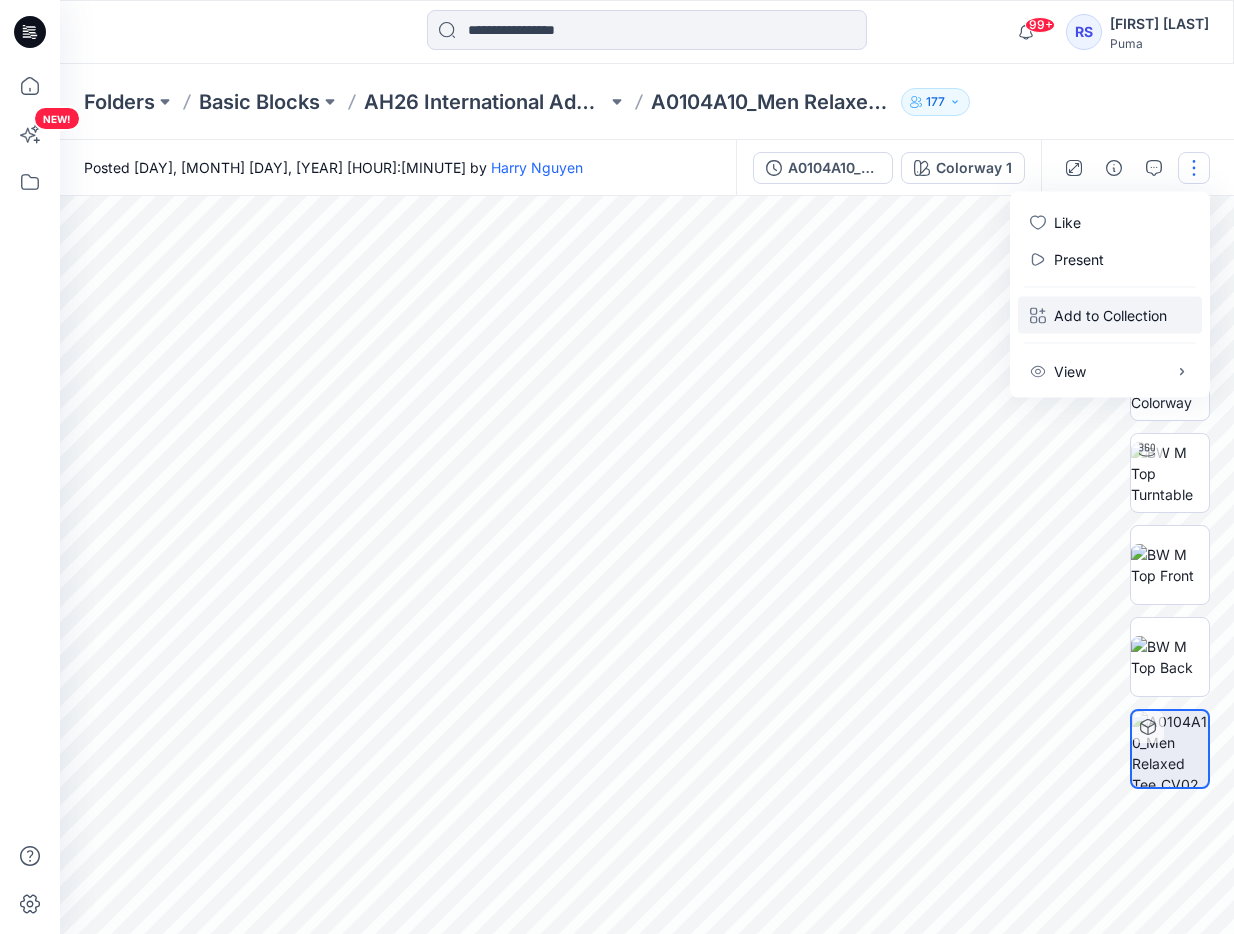 click on "Add to Collection" at bounding box center (1110, 315) 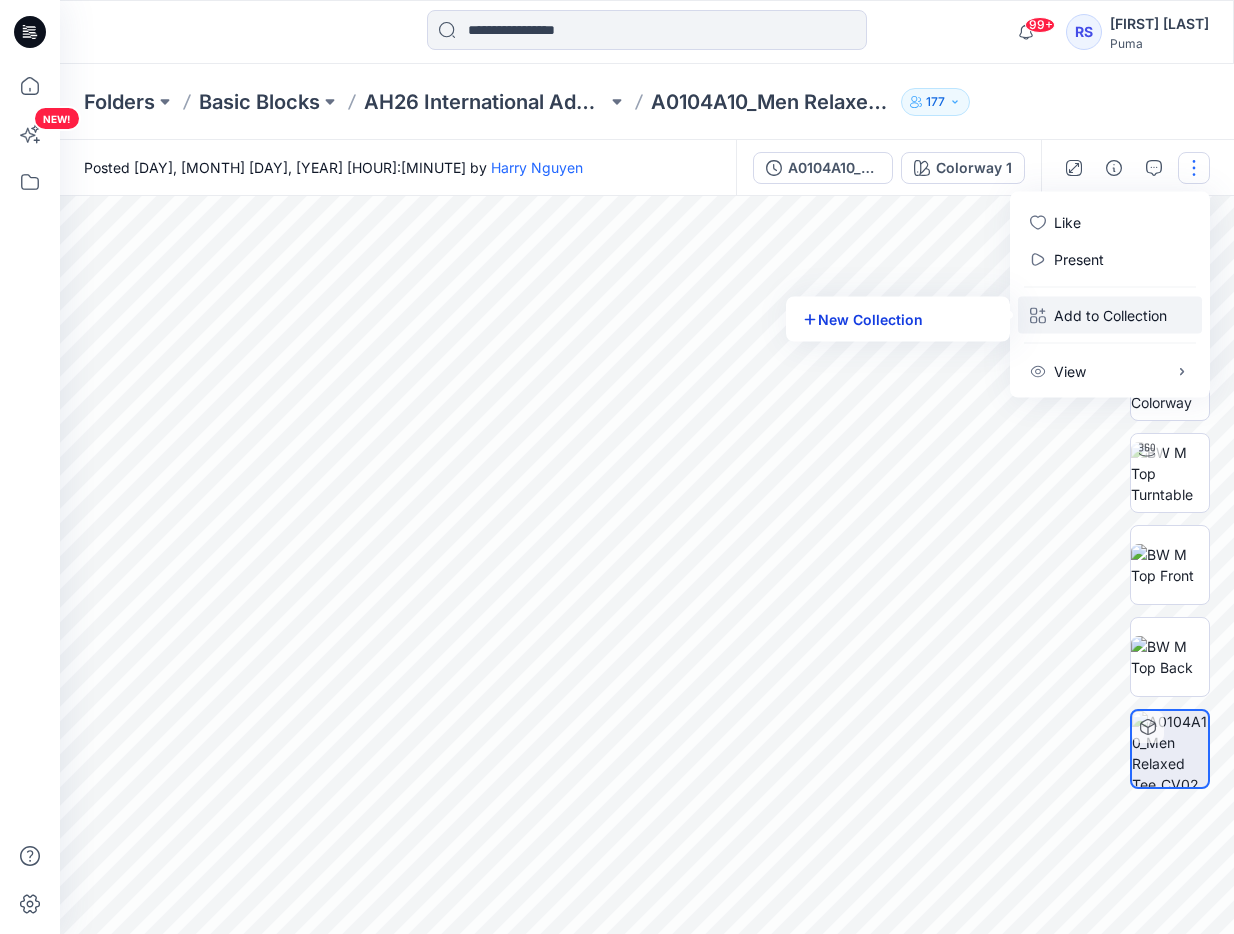 click on "New Collection" at bounding box center [898, 319] 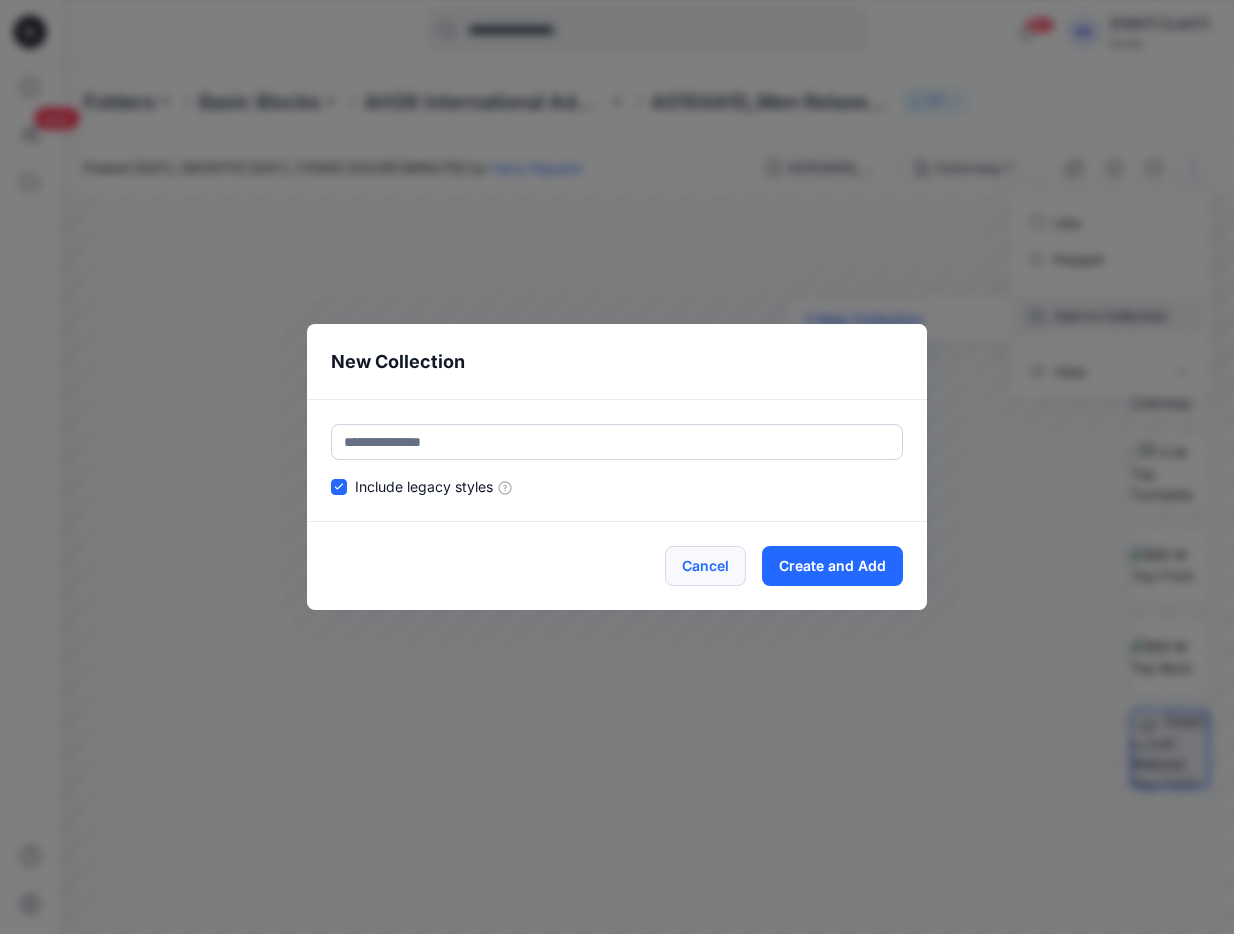 click on "Cancel" at bounding box center (705, 566) 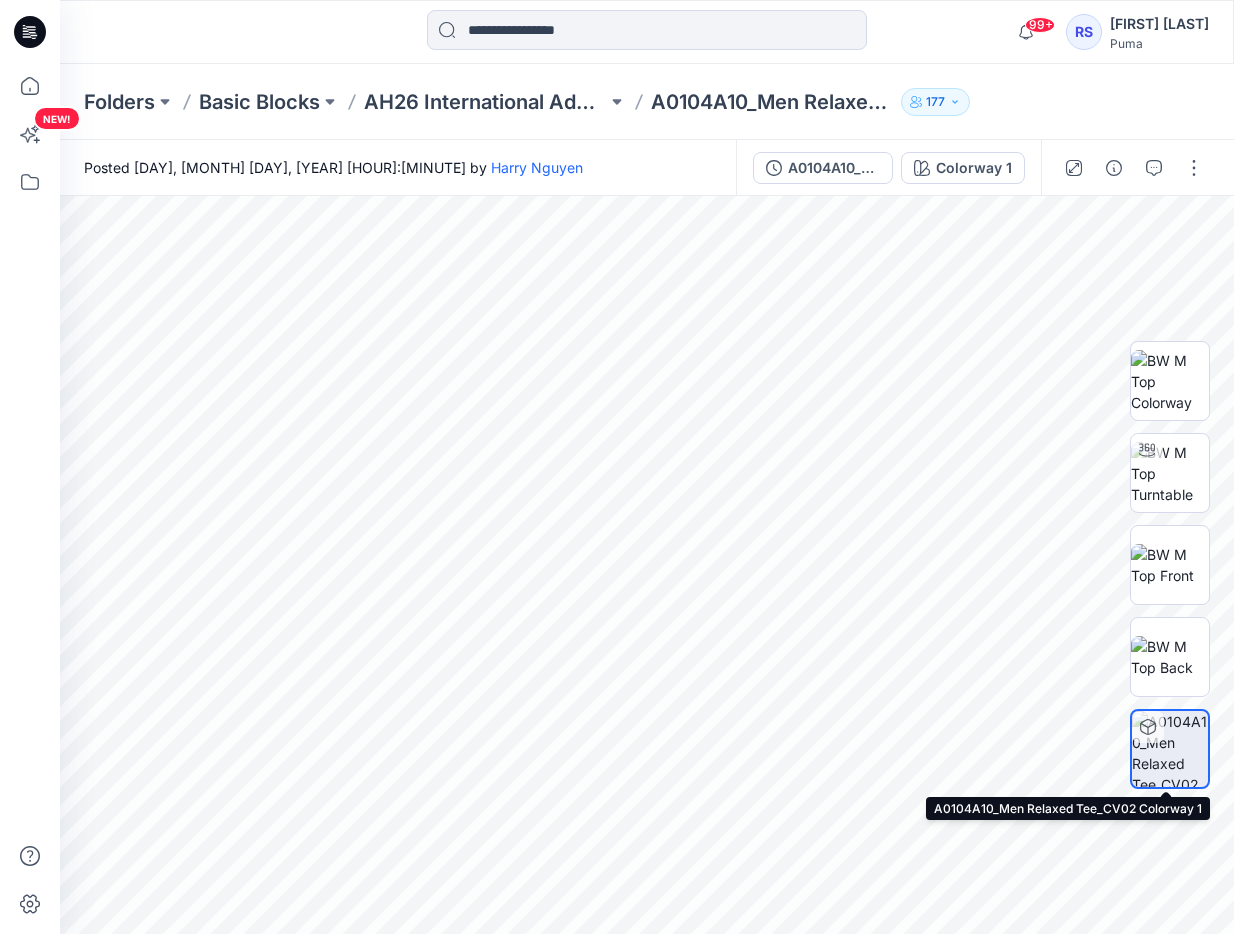 scroll, scrollTop: 0, scrollLeft: 0, axis: both 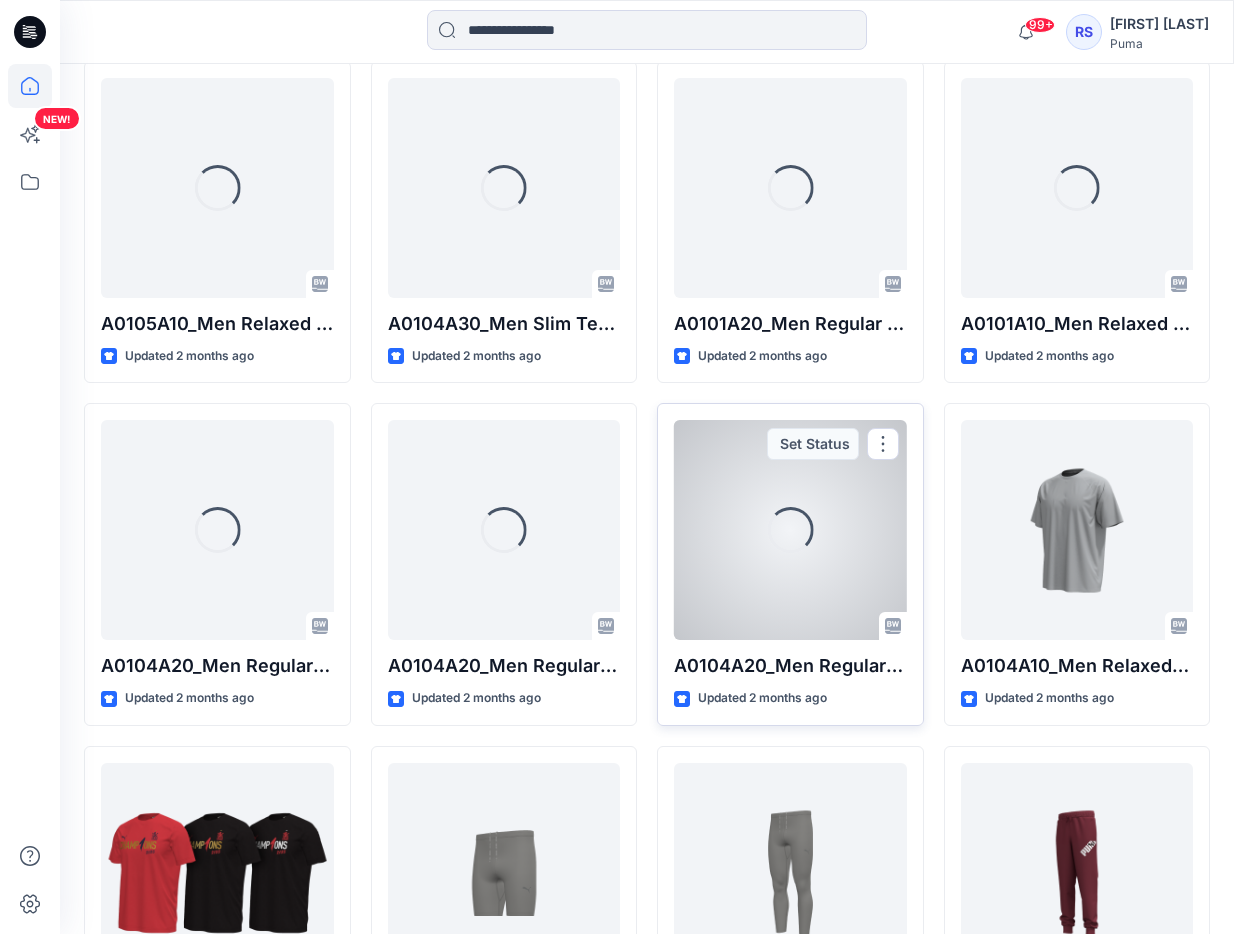 click on "Loading..." at bounding box center (790, 530) 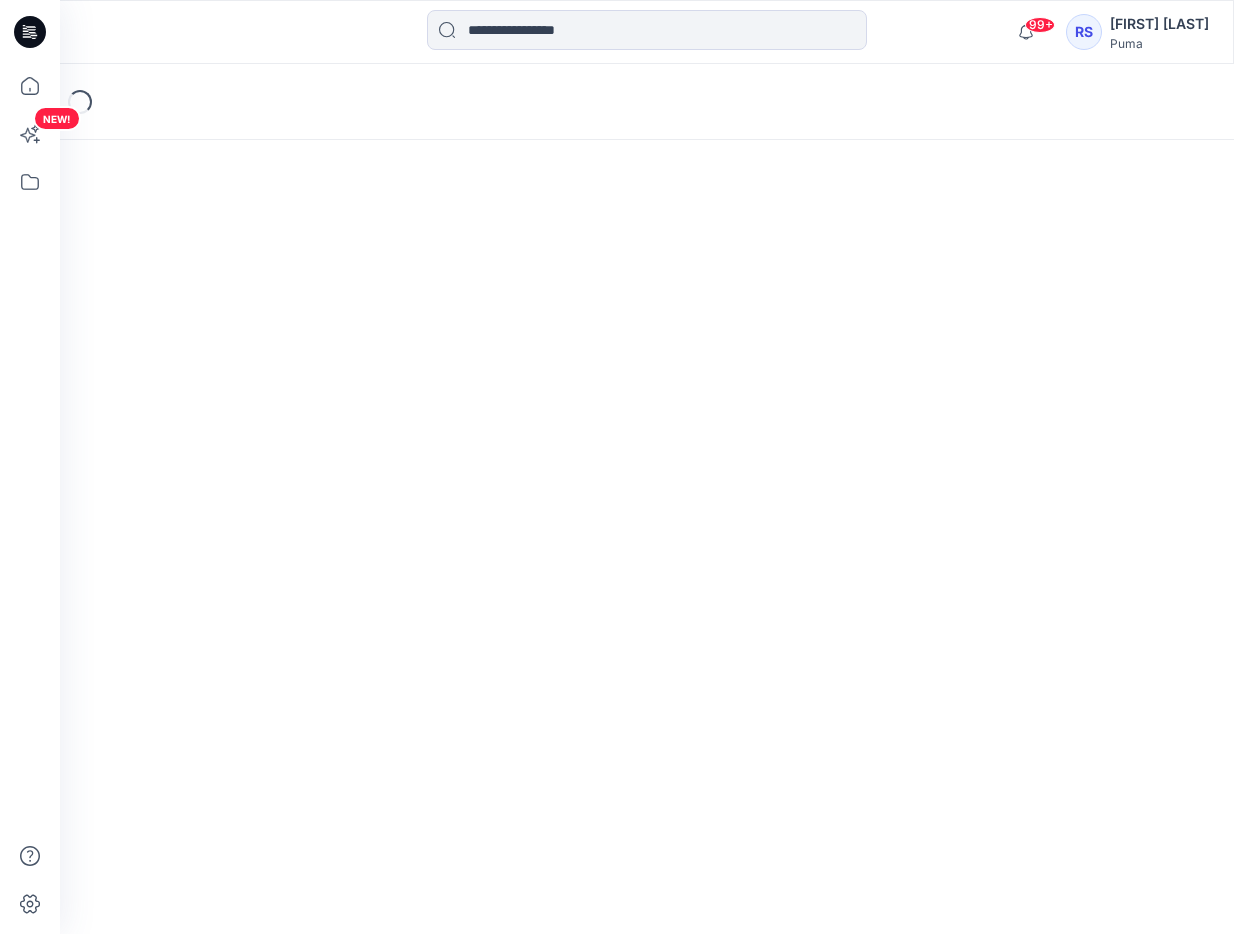 scroll, scrollTop: 0, scrollLeft: 0, axis: both 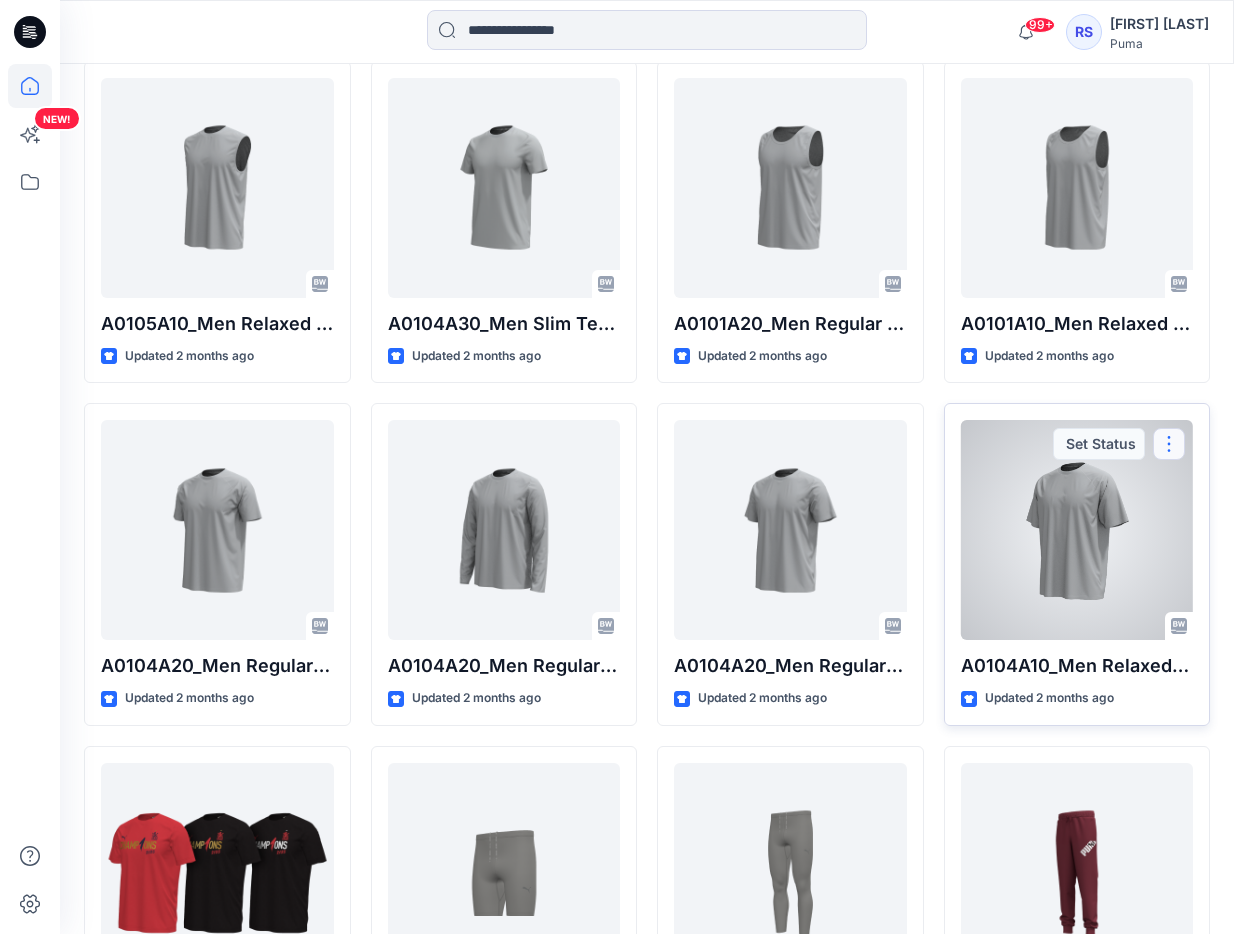 click at bounding box center [1169, 444] 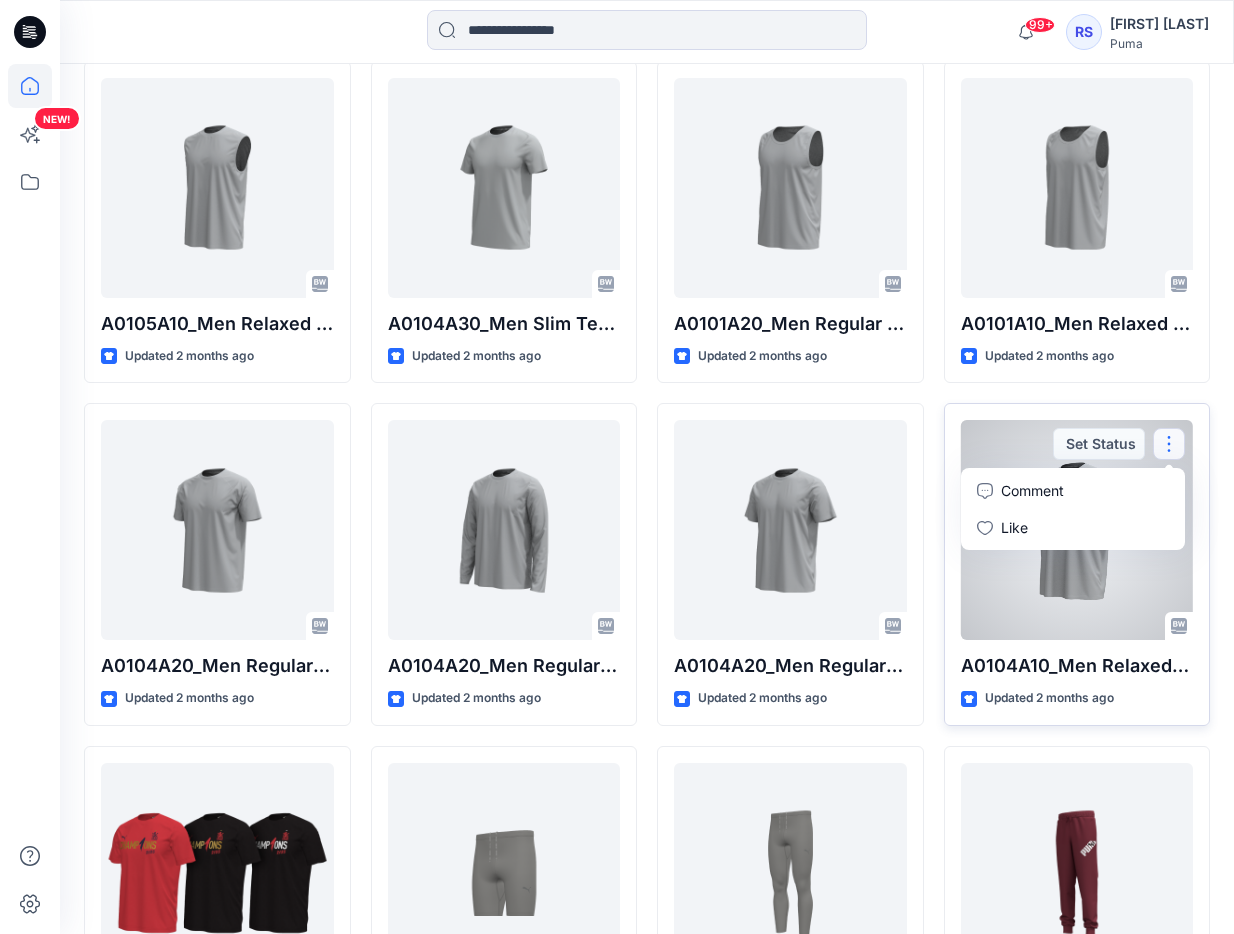 click at bounding box center (1169, 444) 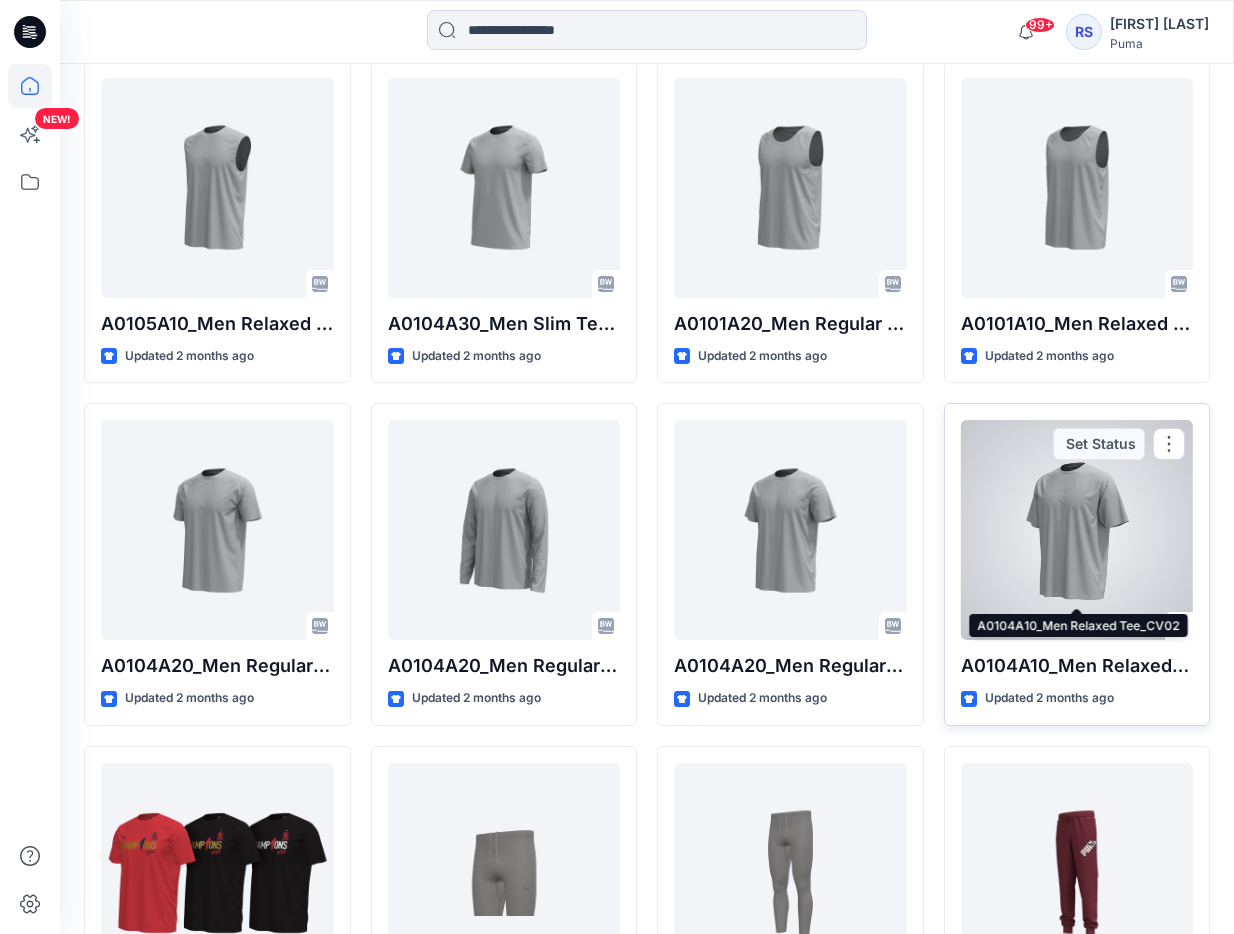 click on "A0104A10_Men Relaxed Tee_CV02" at bounding box center [1077, 666] 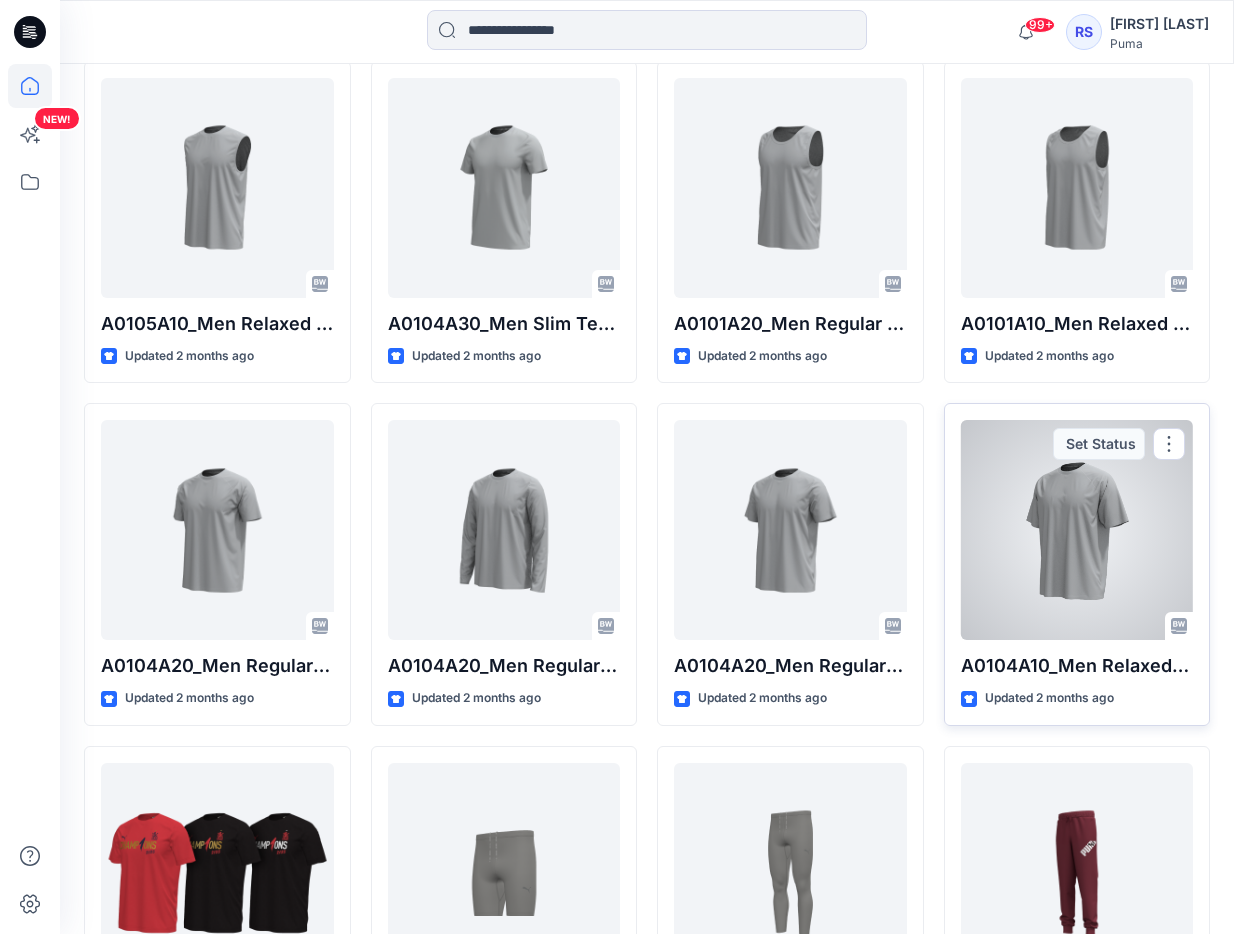 click at bounding box center [1077, 530] 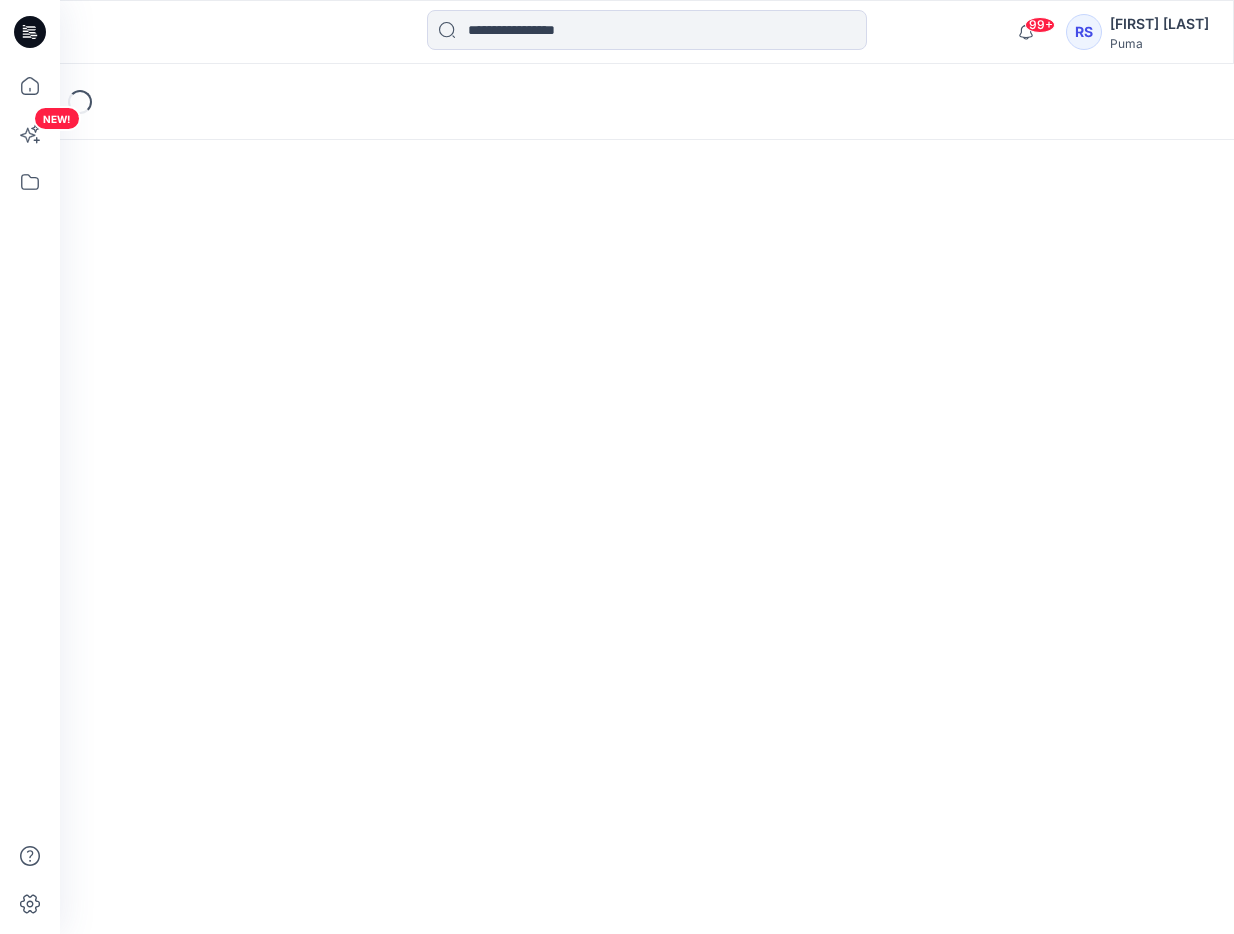 scroll, scrollTop: 0, scrollLeft: 0, axis: both 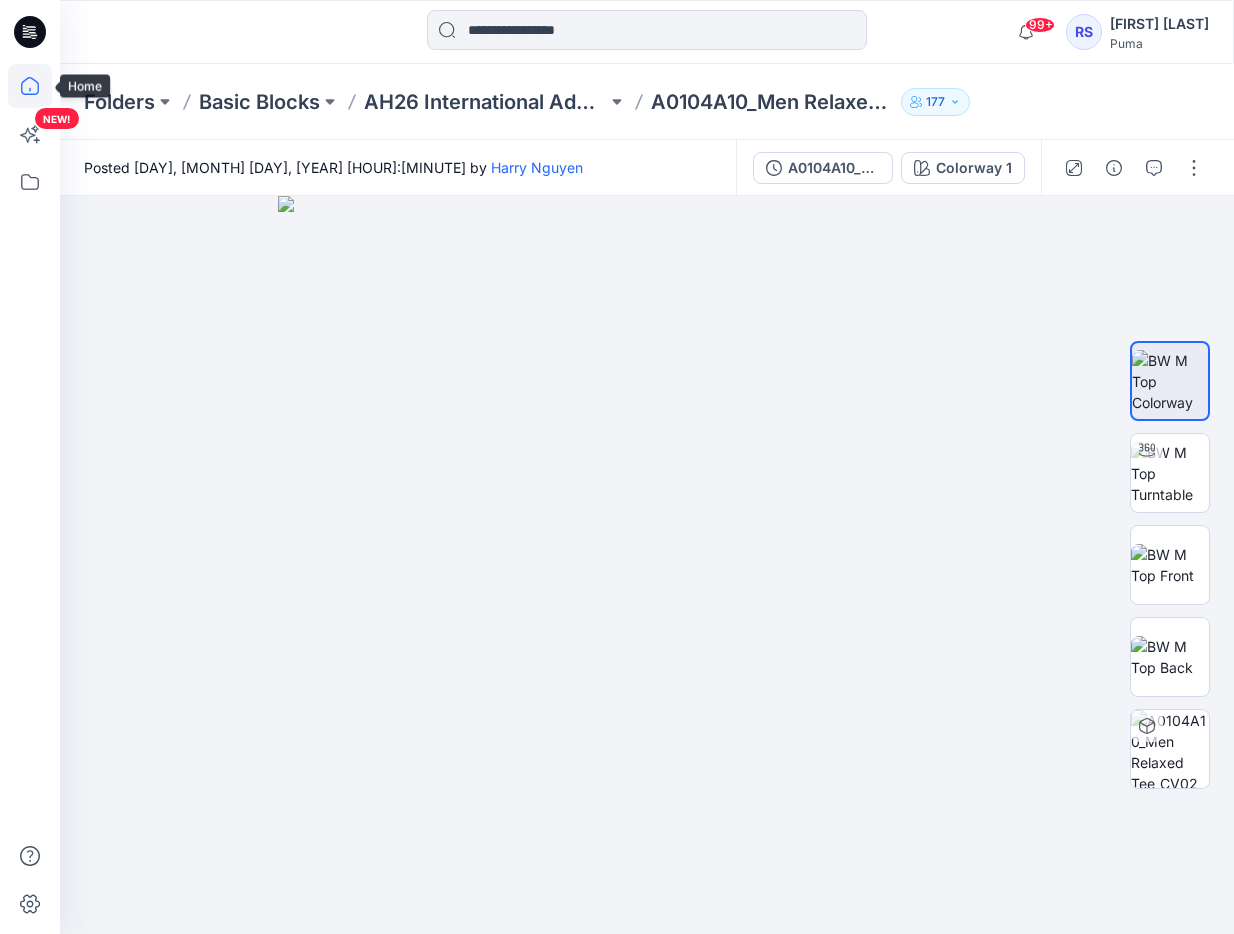 click 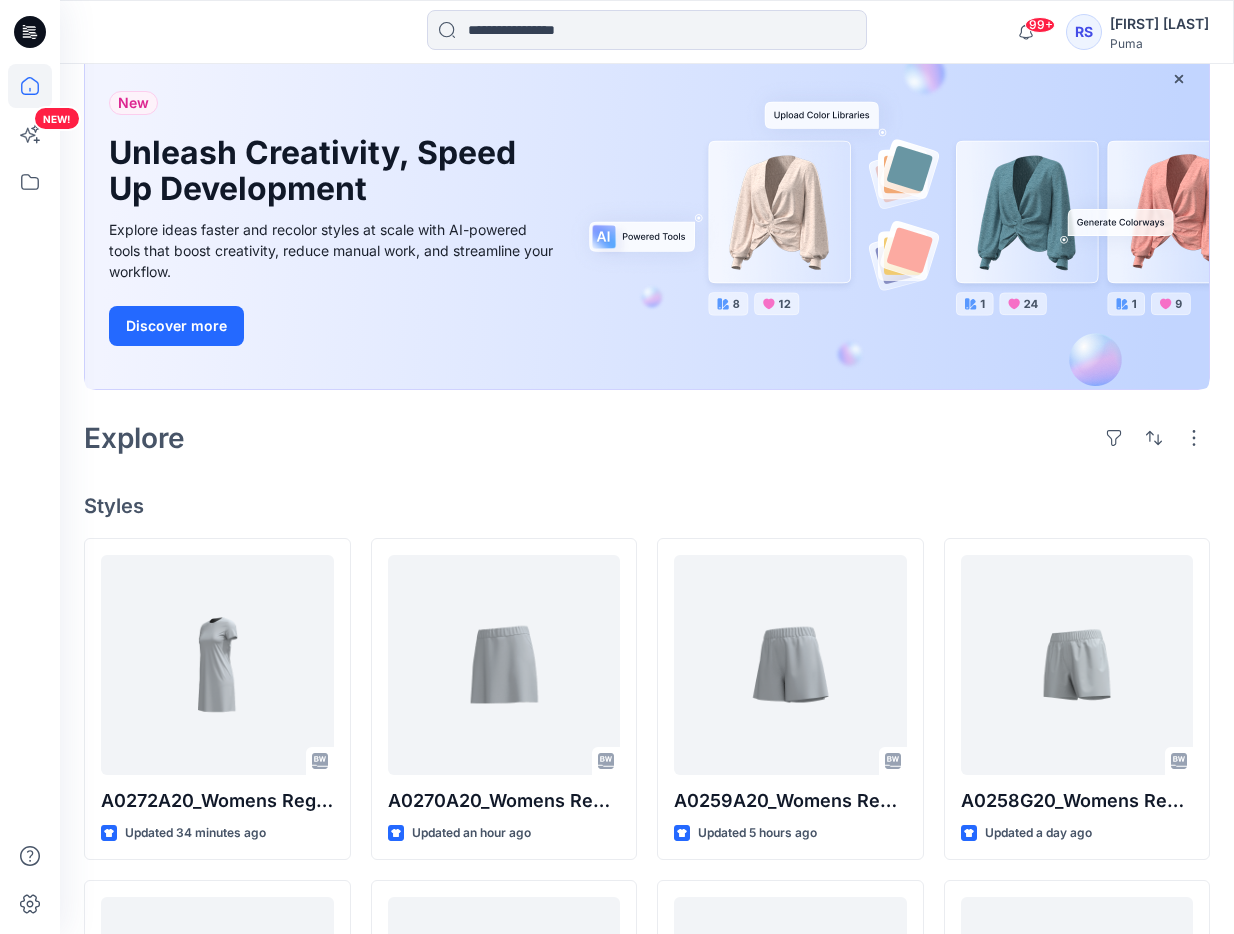 scroll, scrollTop: 87, scrollLeft: 0, axis: vertical 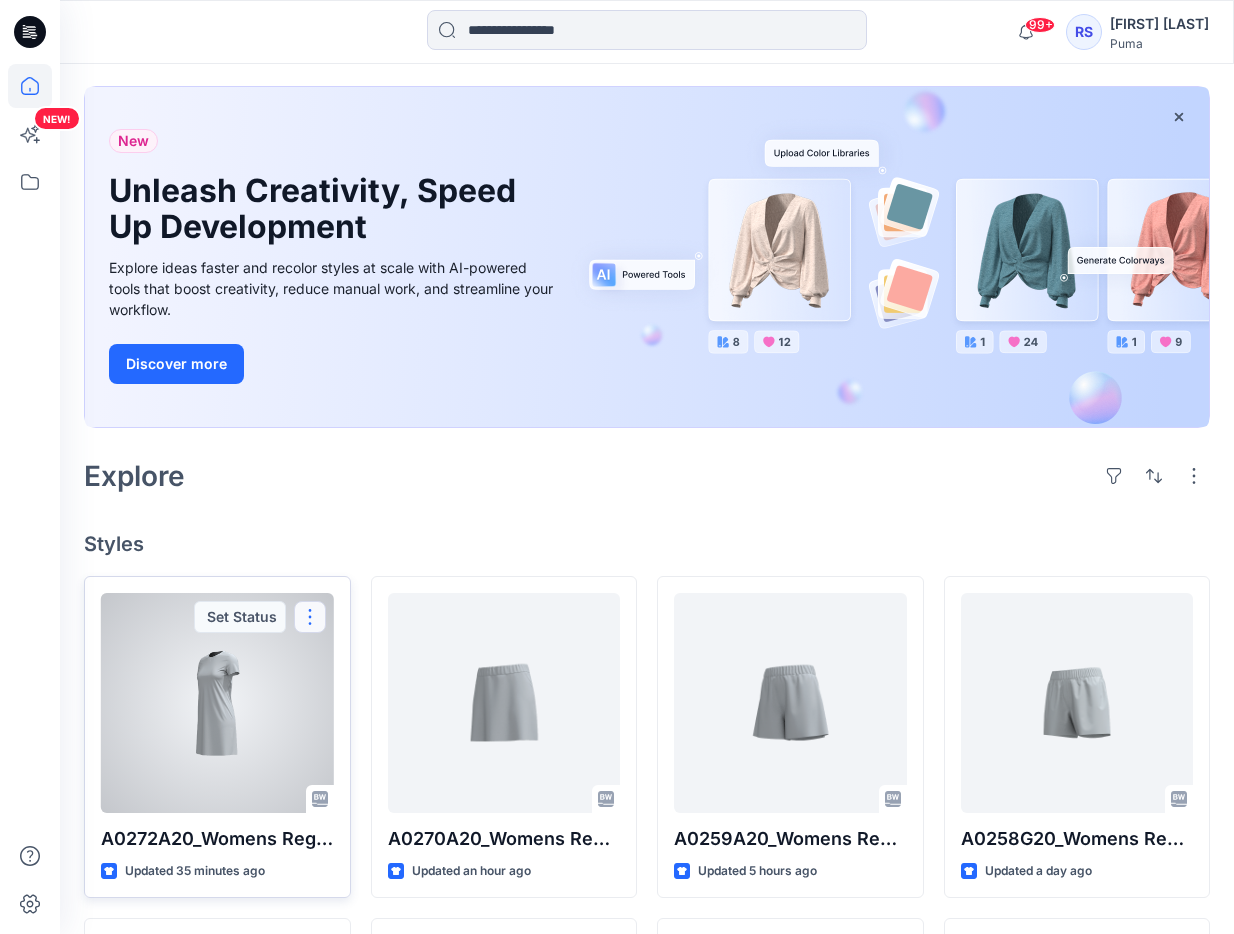 click at bounding box center [310, 617] 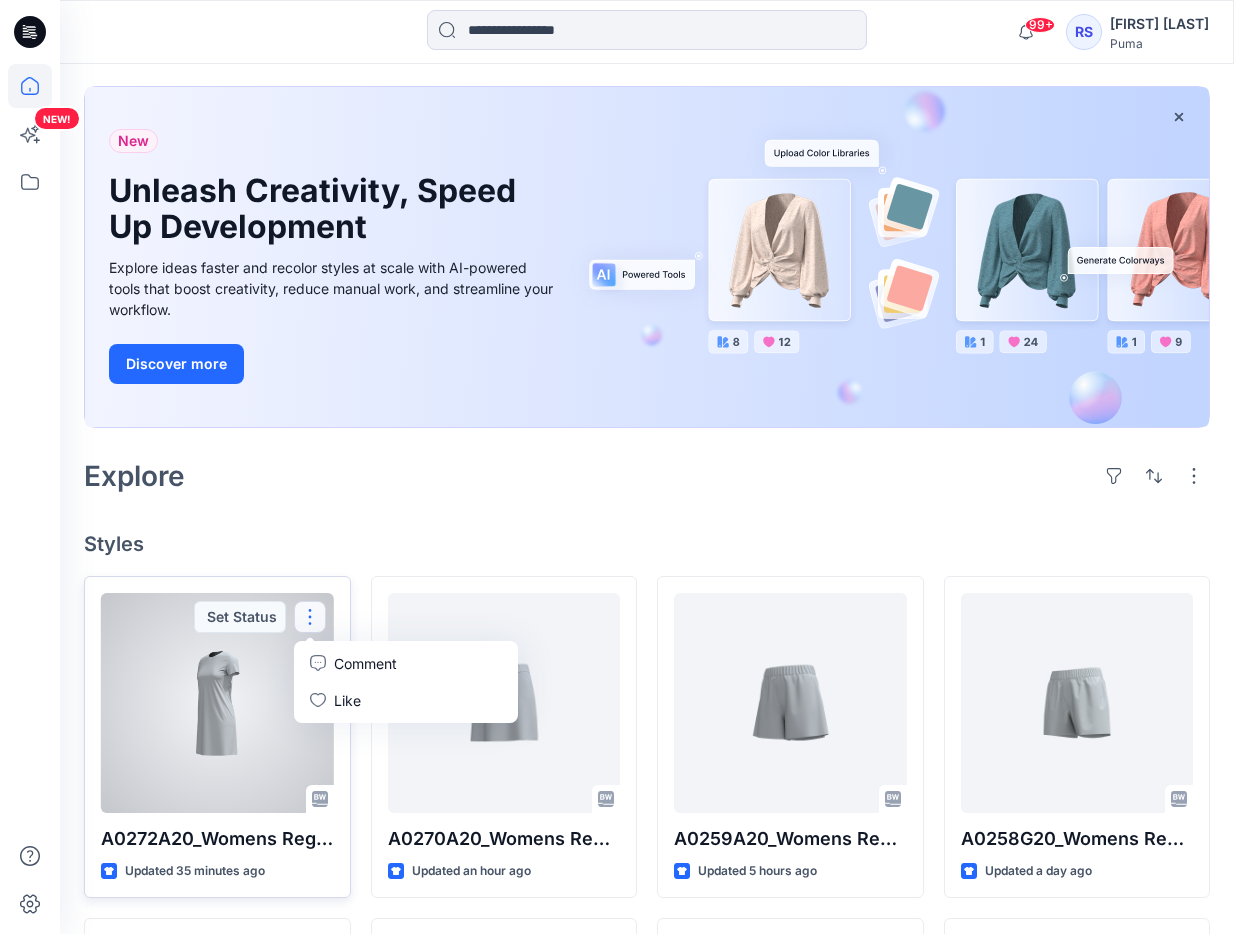 click at bounding box center [310, 617] 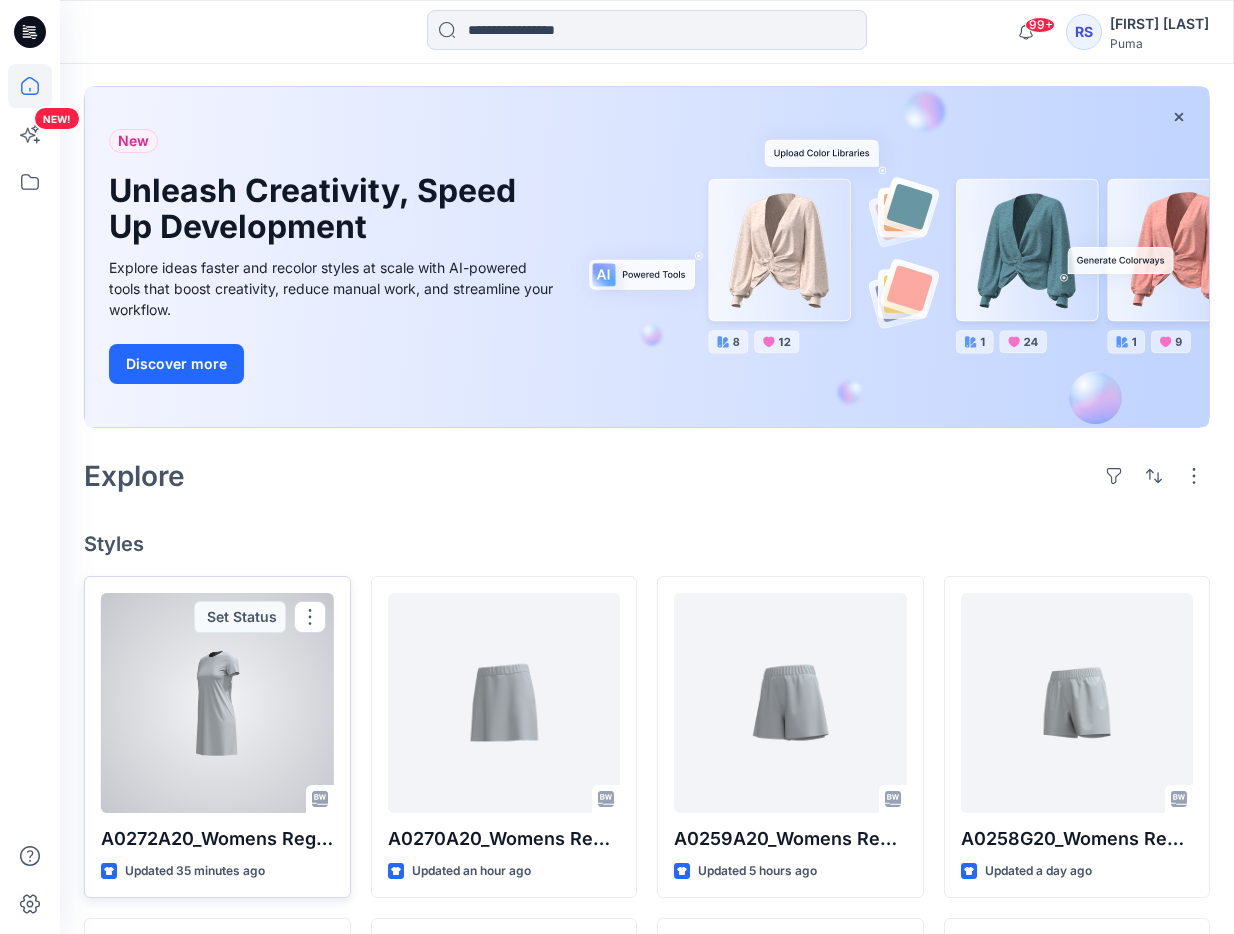 click at bounding box center (217, 703) 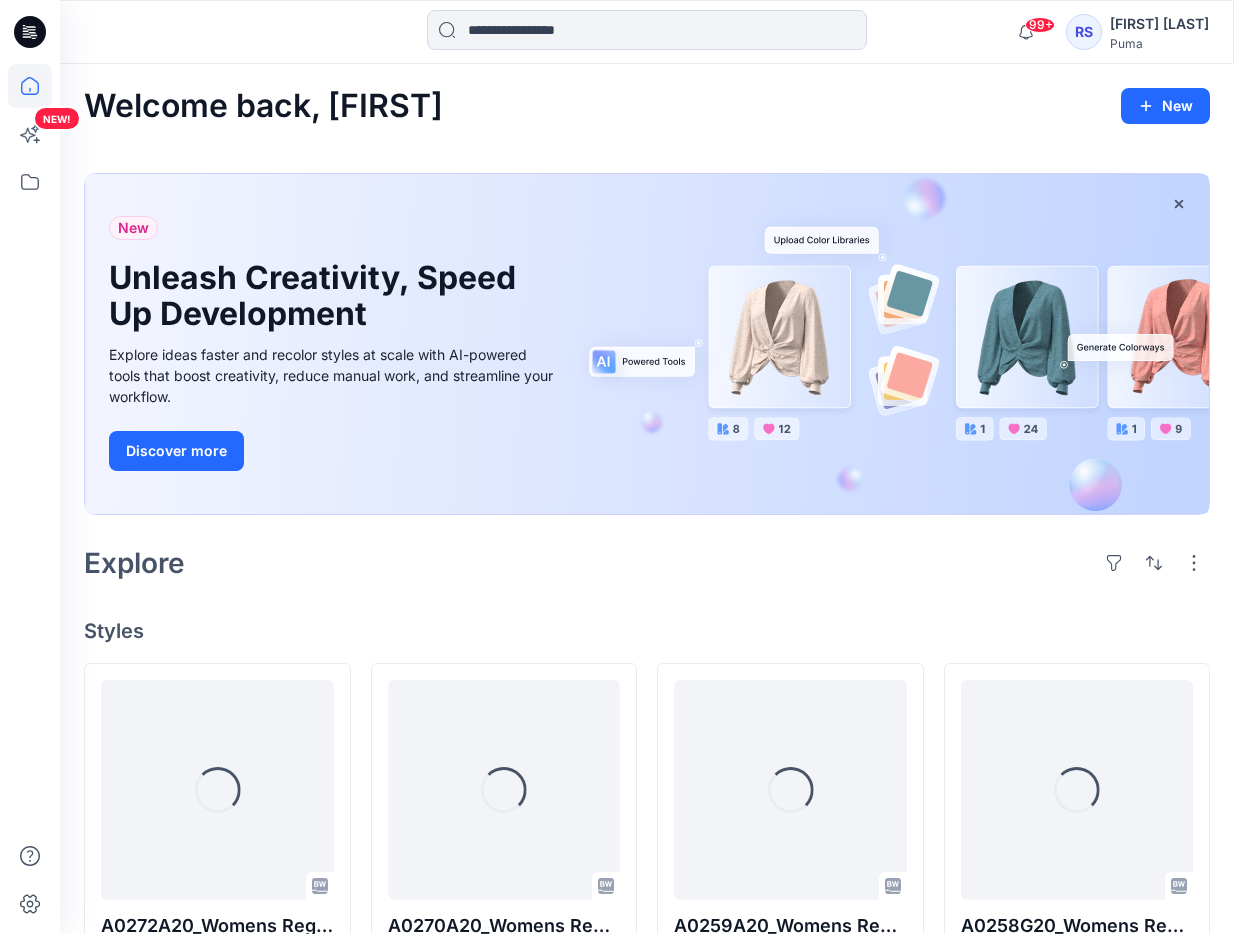 scroll, scrollTop: 87, scrollLeft: 0, axis: vertical 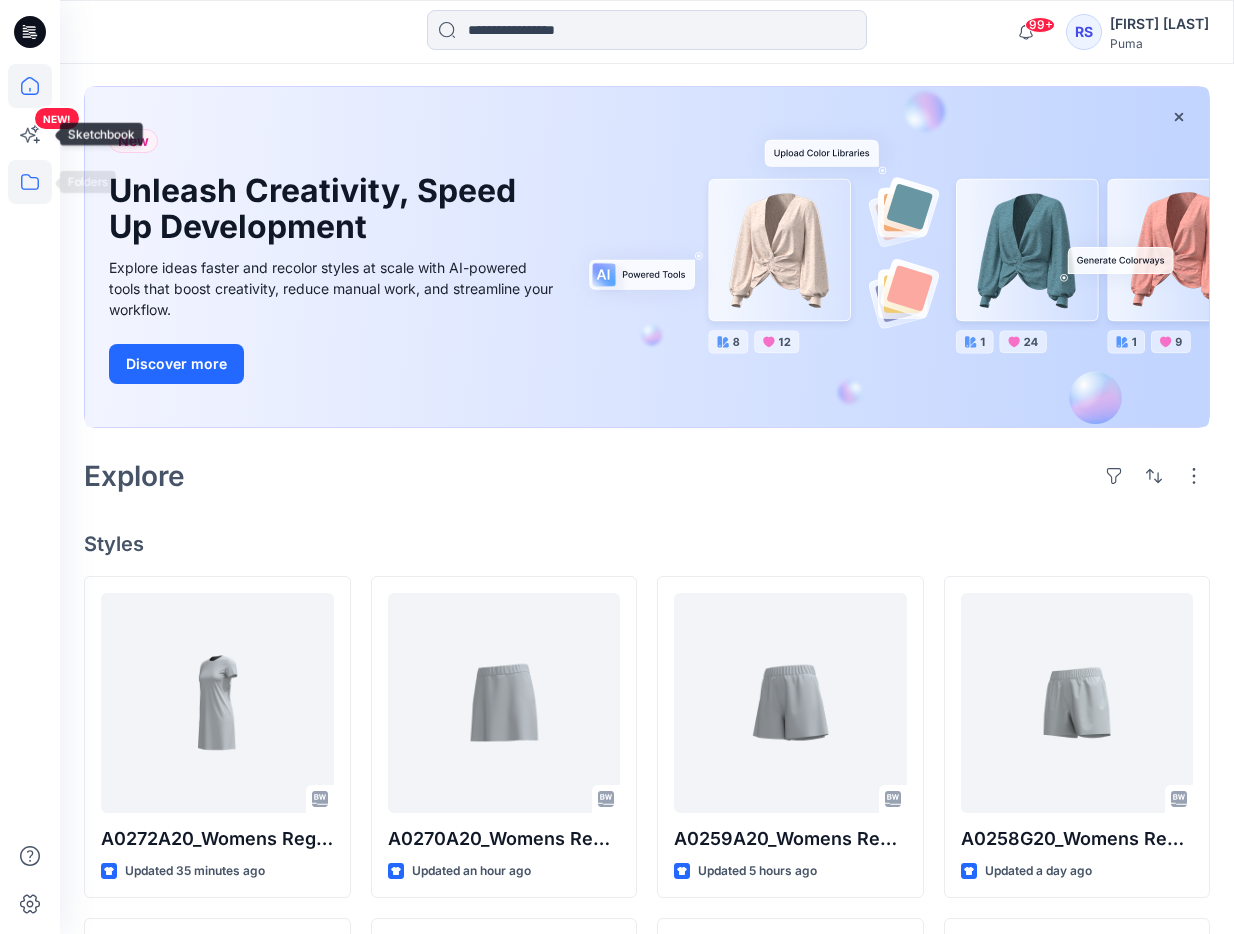 click 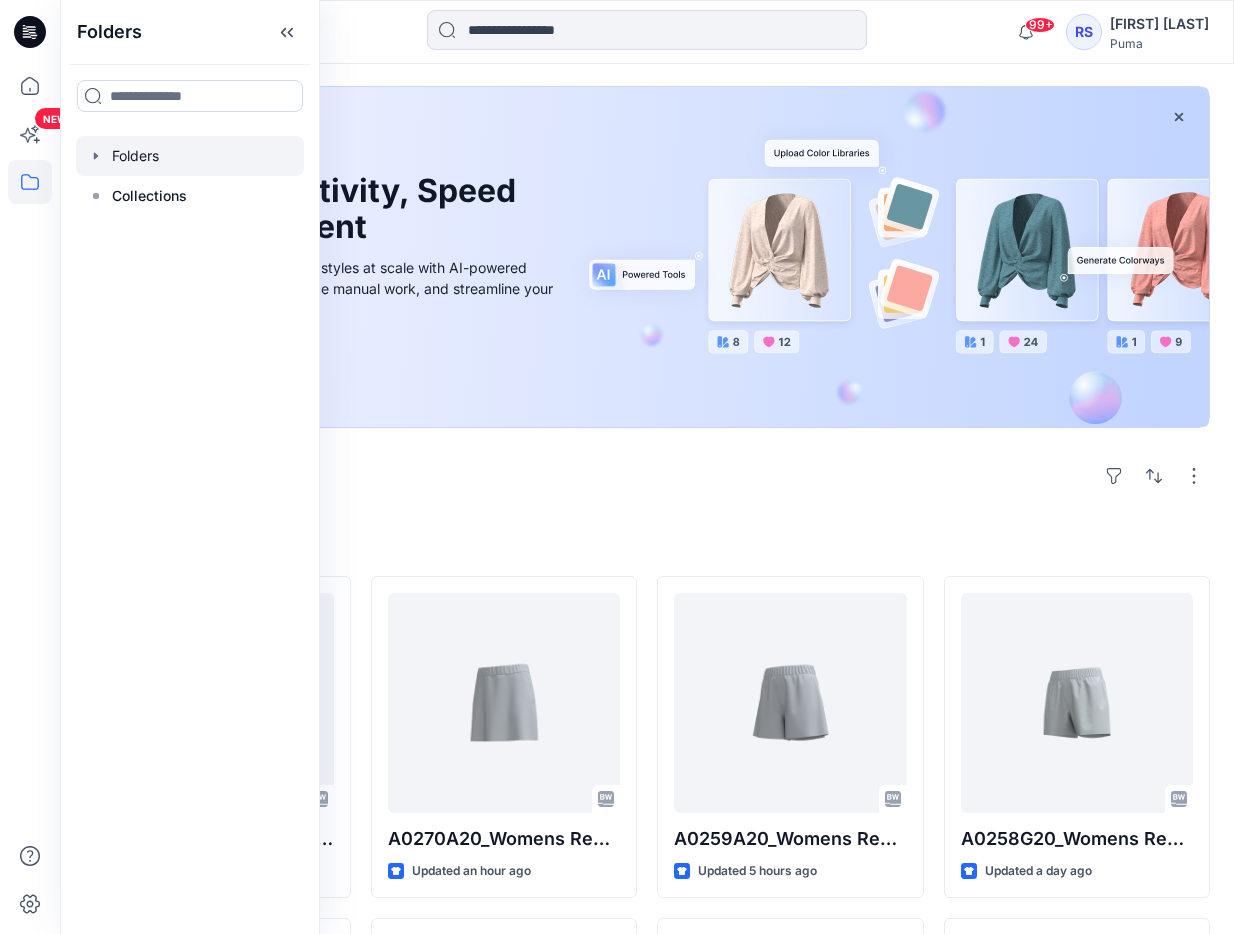 click at bounding box center (190, 156) 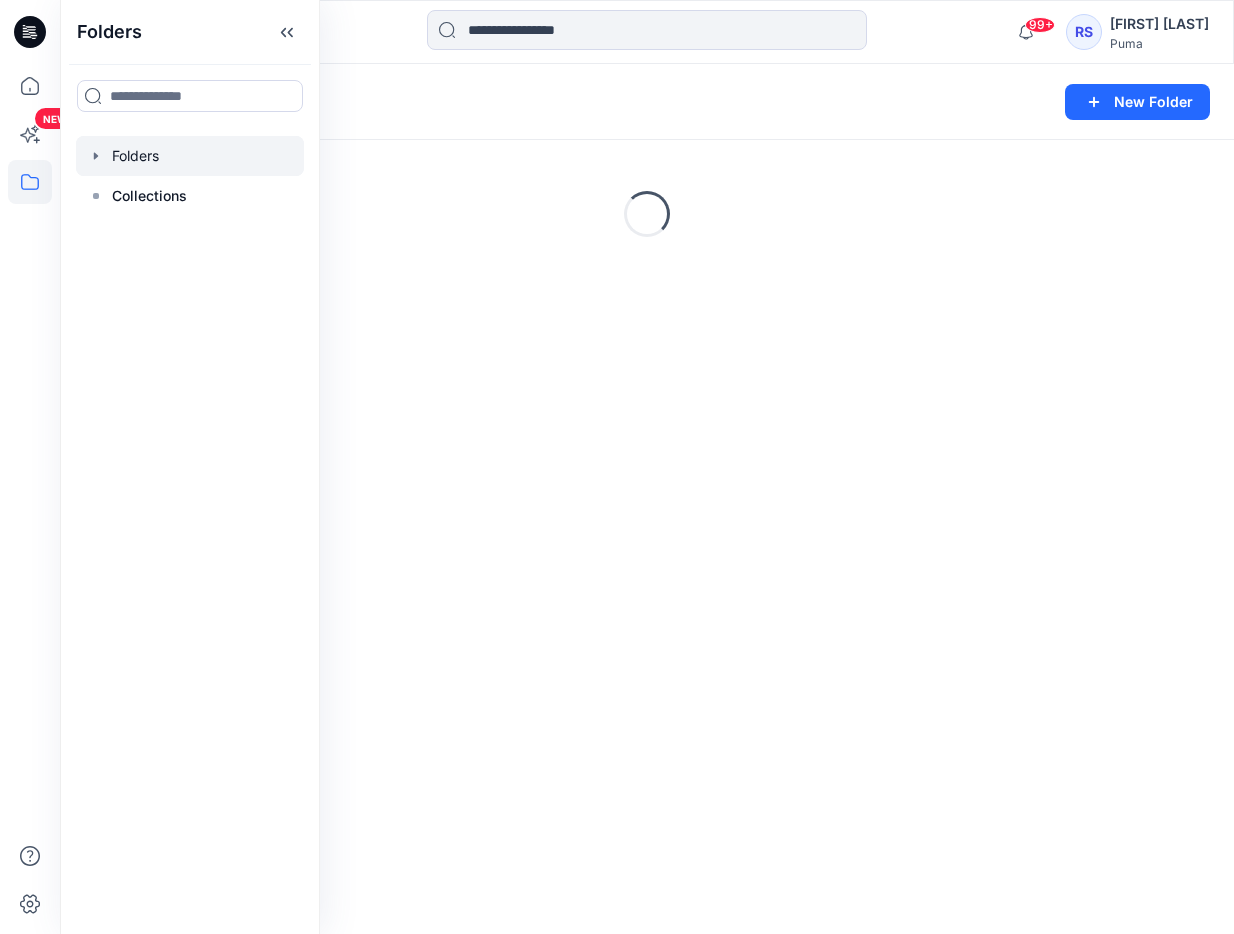 scroll, scrollTop: 0, scrollLeft: 0, axis: both 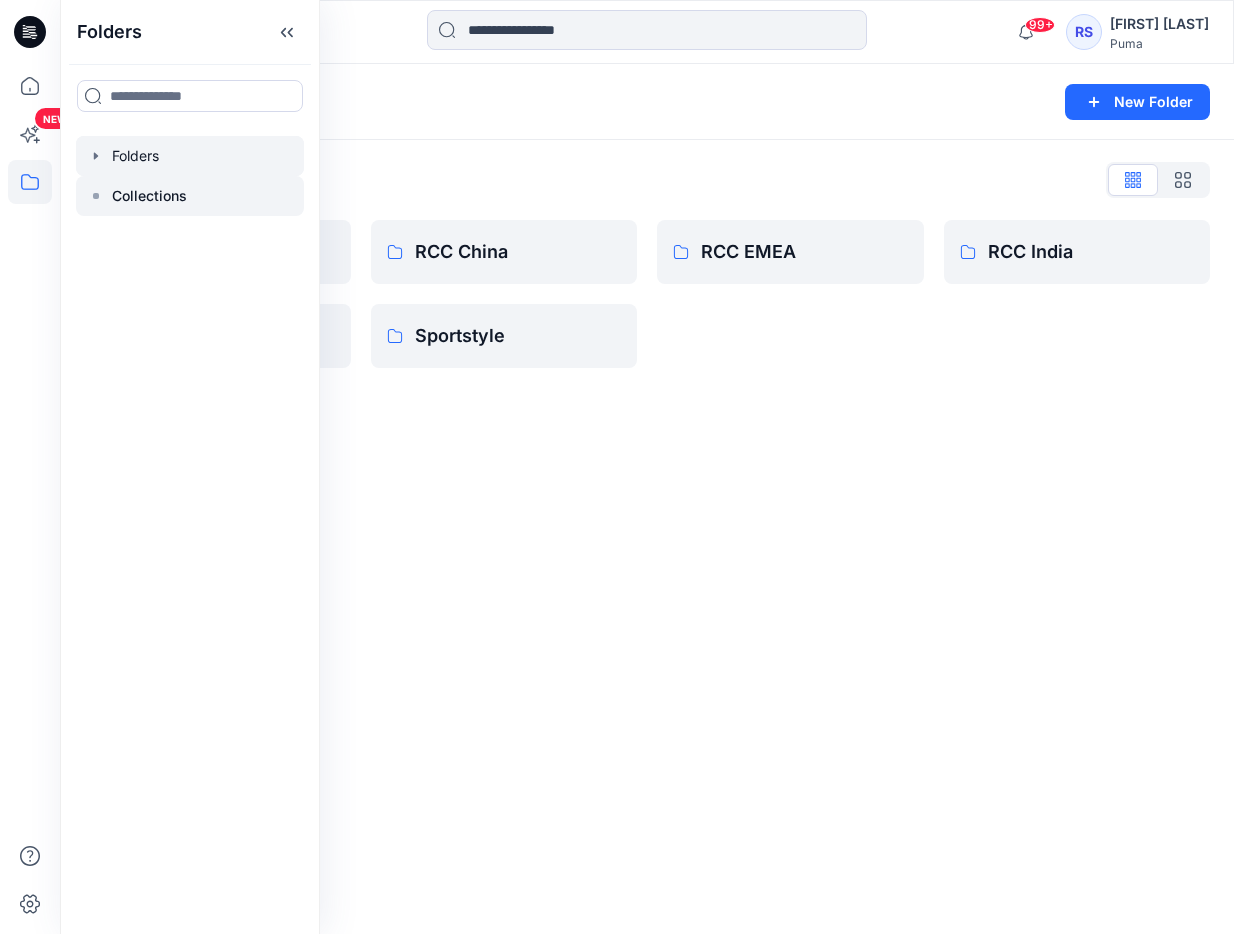 click at bounding box center (190, 196) 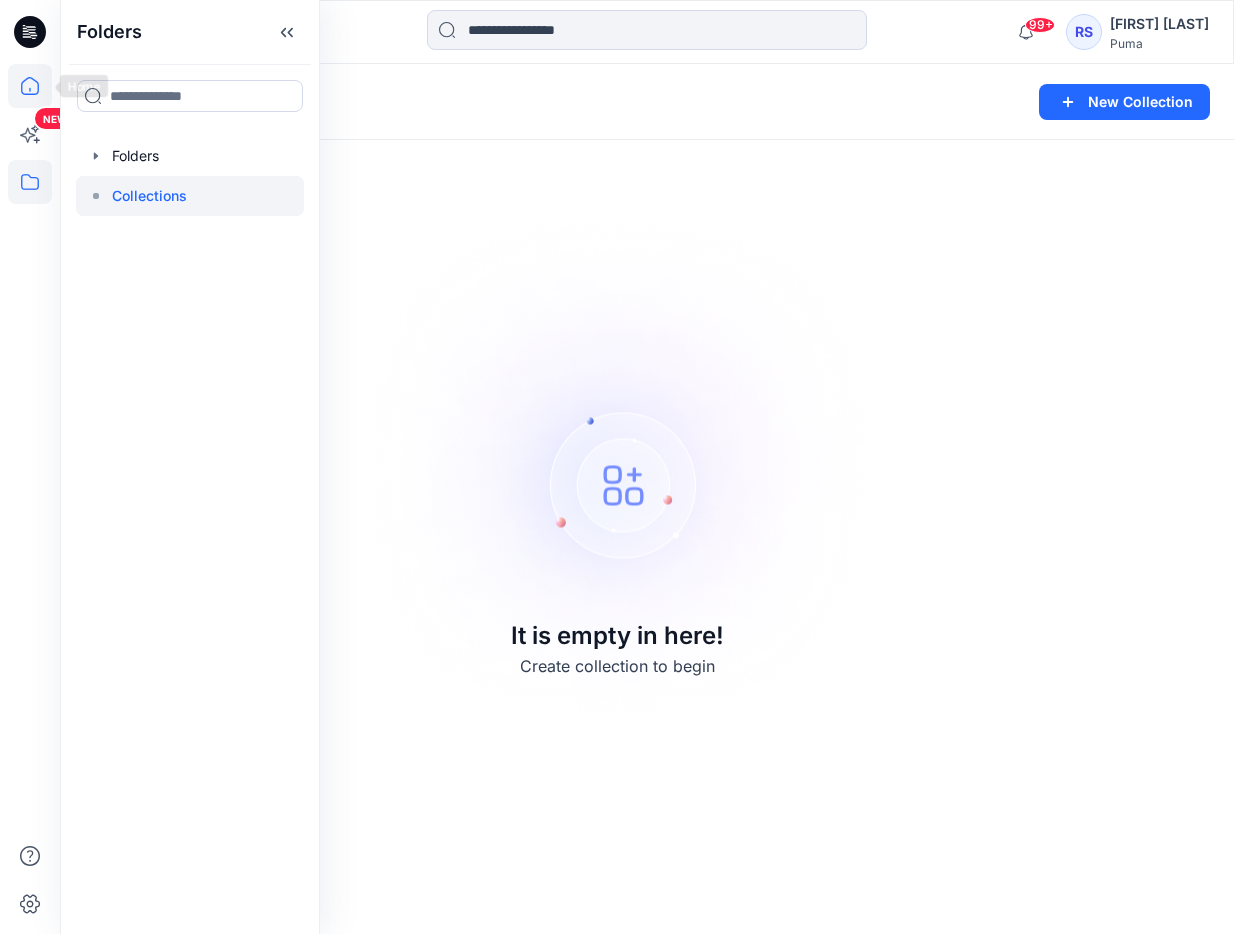 click 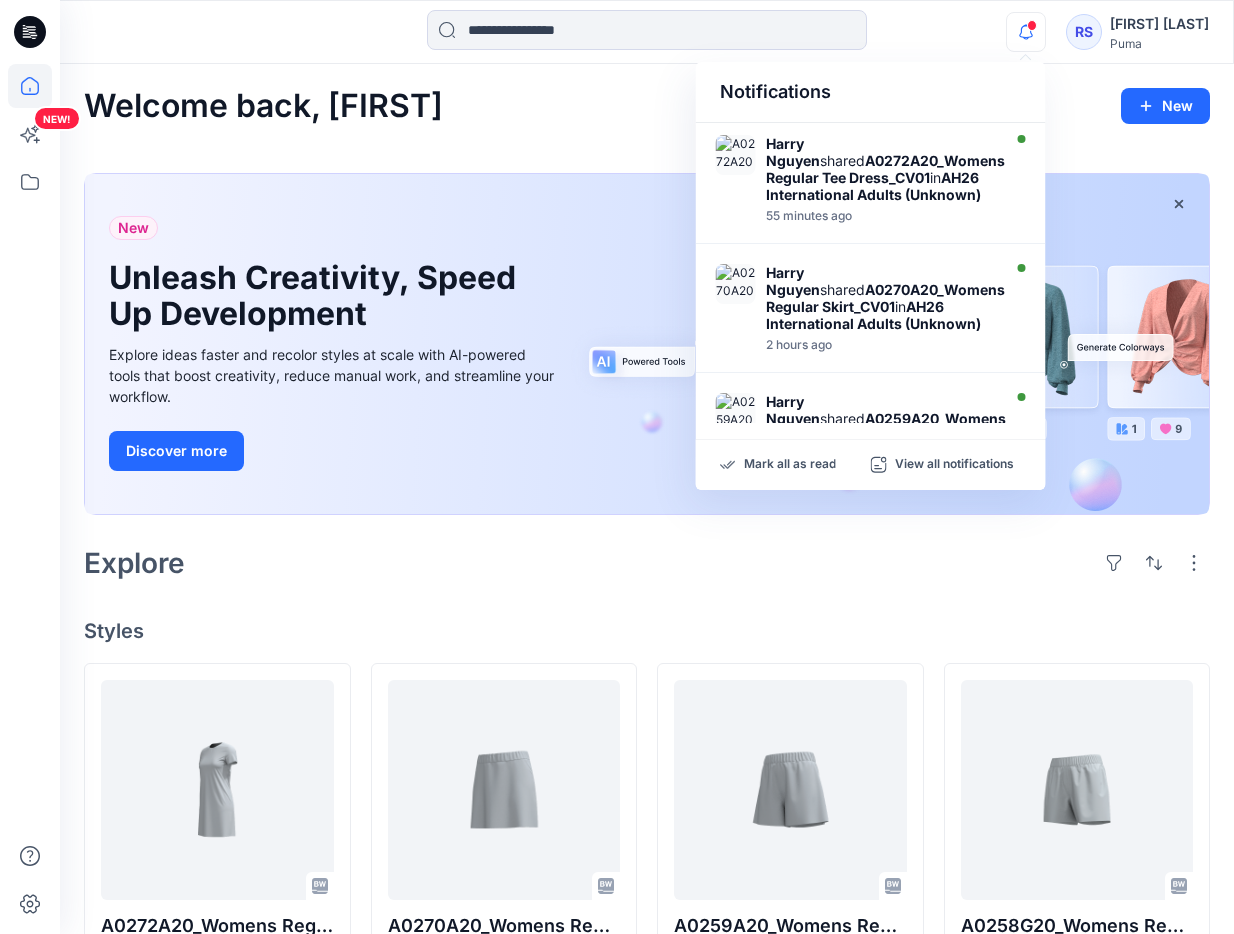 scroll, scrollTop: 0, scrollLeft: 0, axis: both 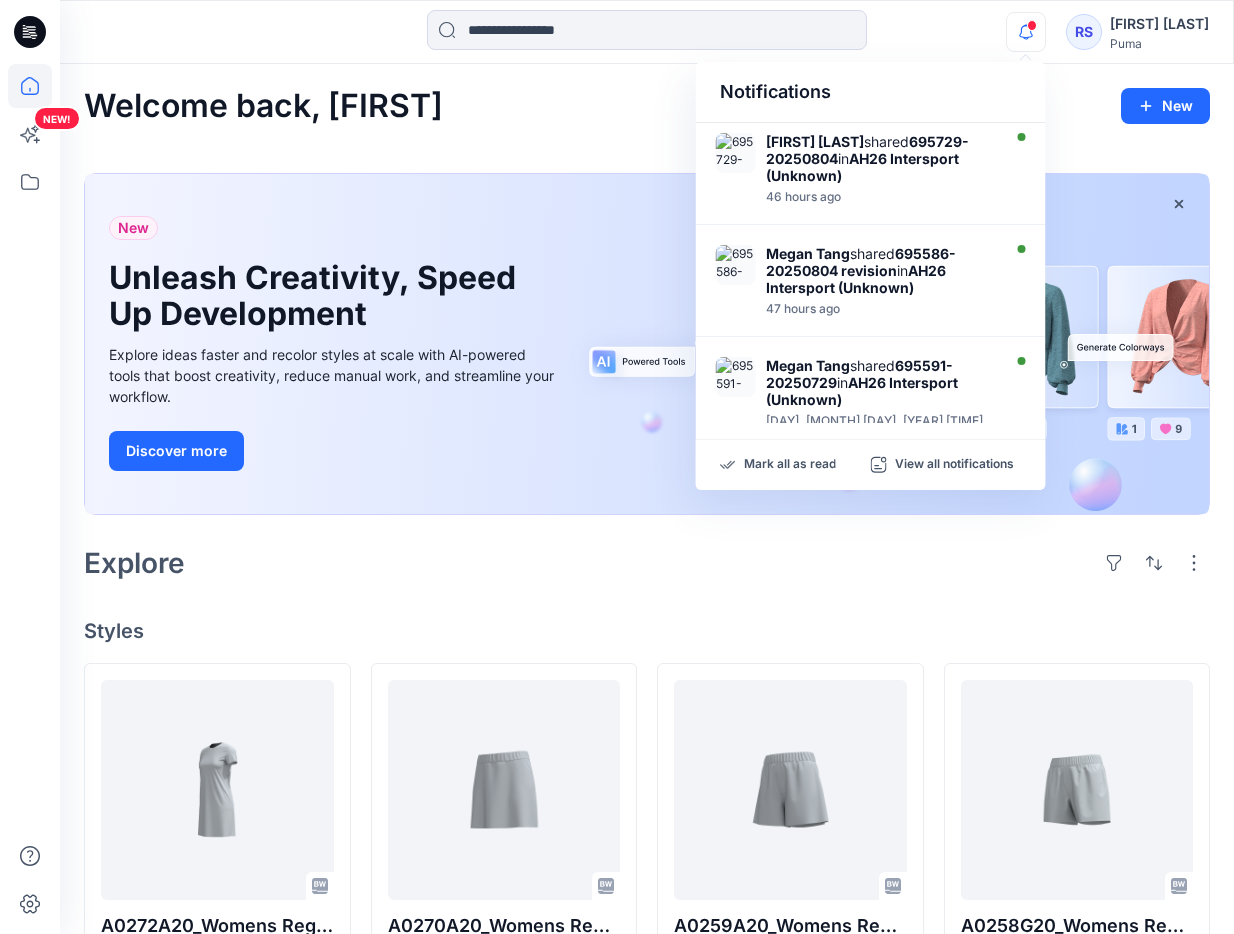 click on "Explore" at bounding box center (647, 563) 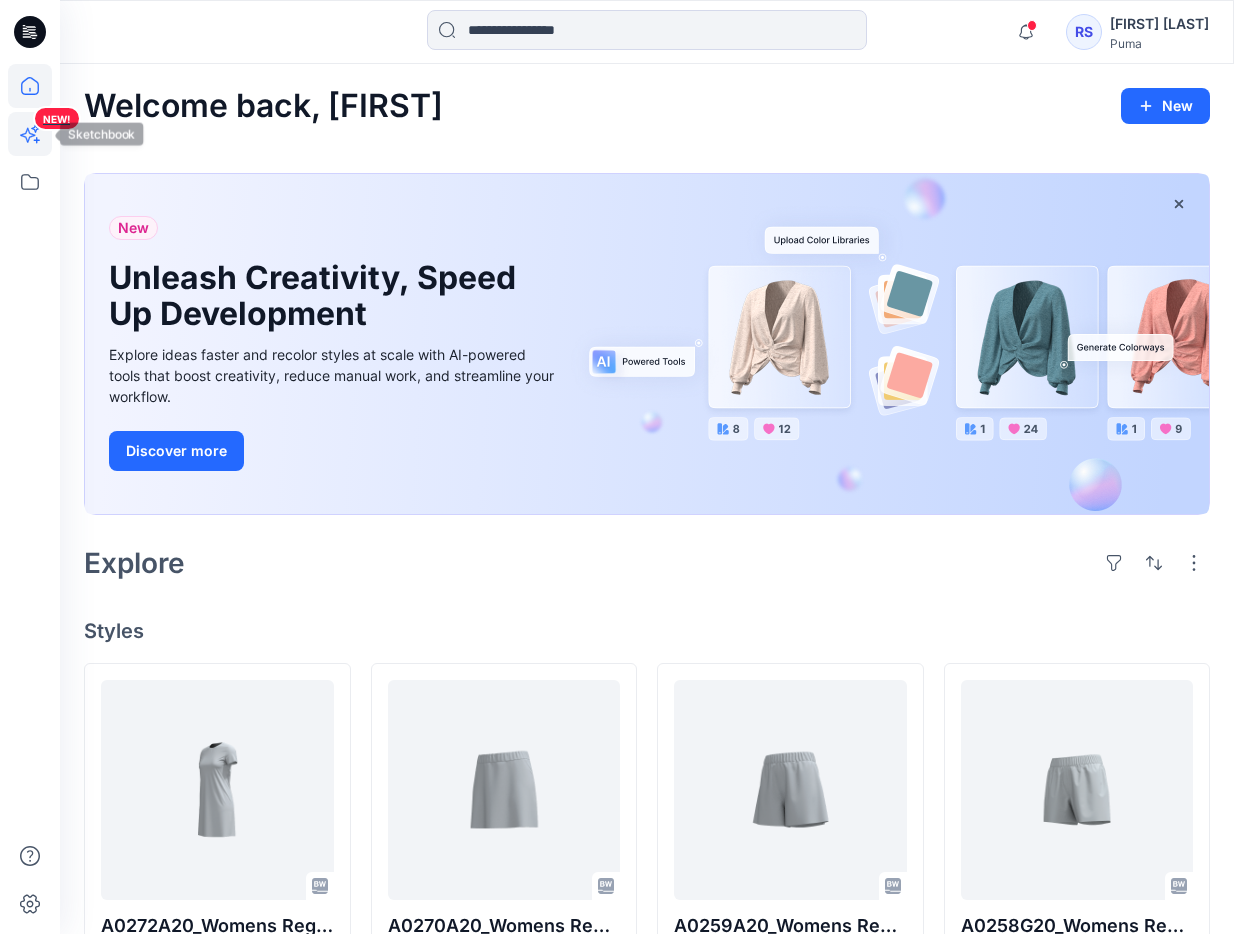 click 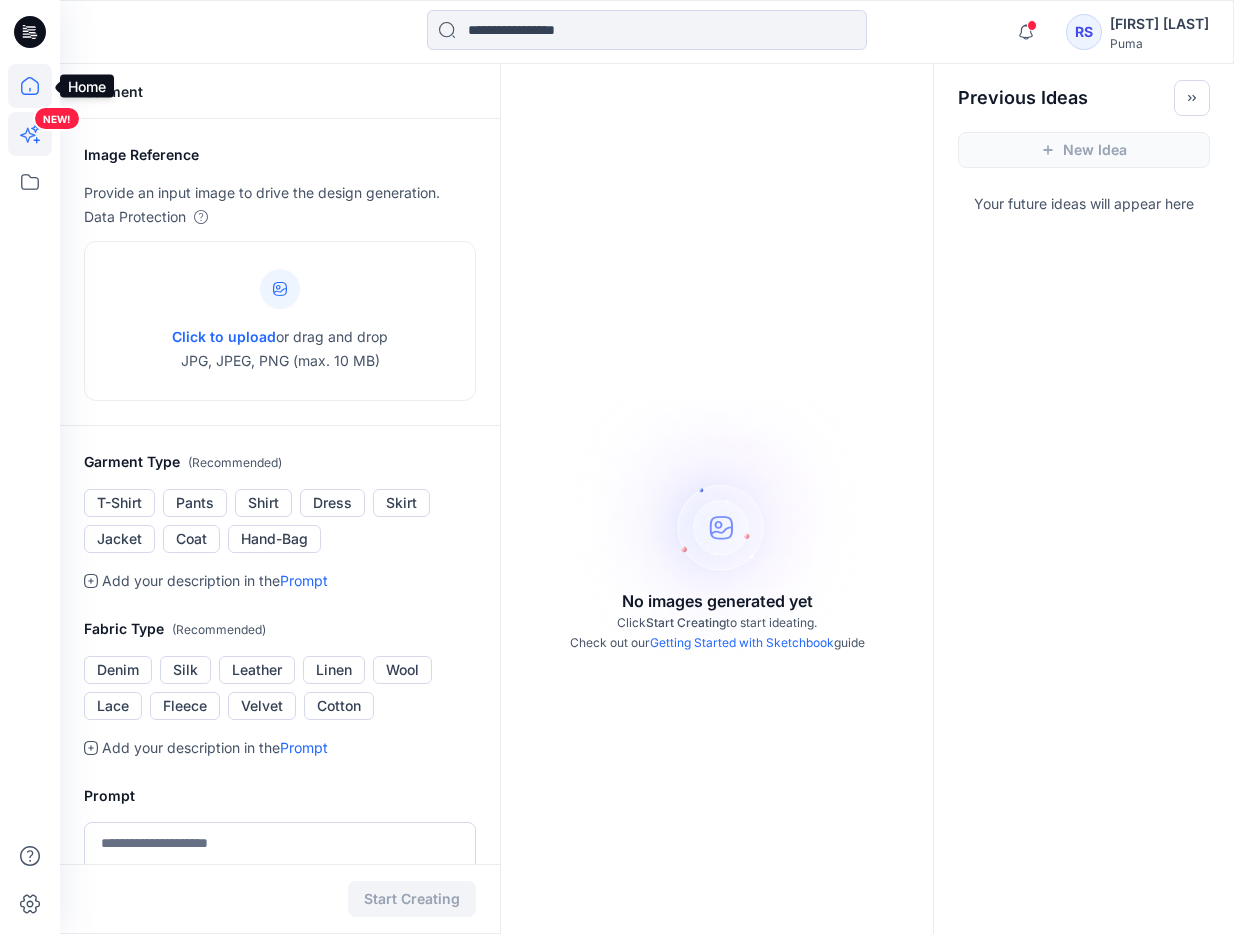 click 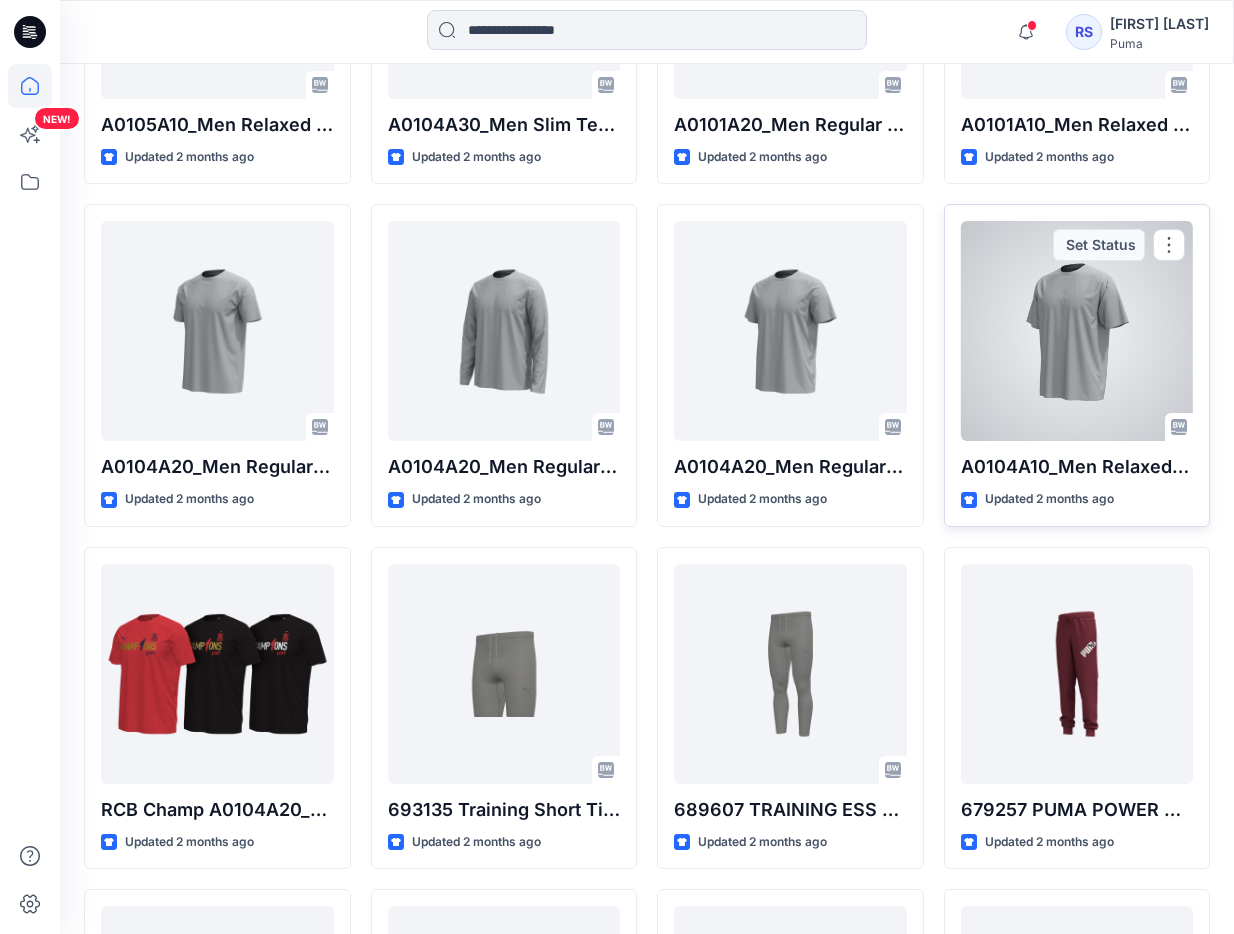 scroll, scrollTop: 16524, scrollLeft: 0, axis: vertical 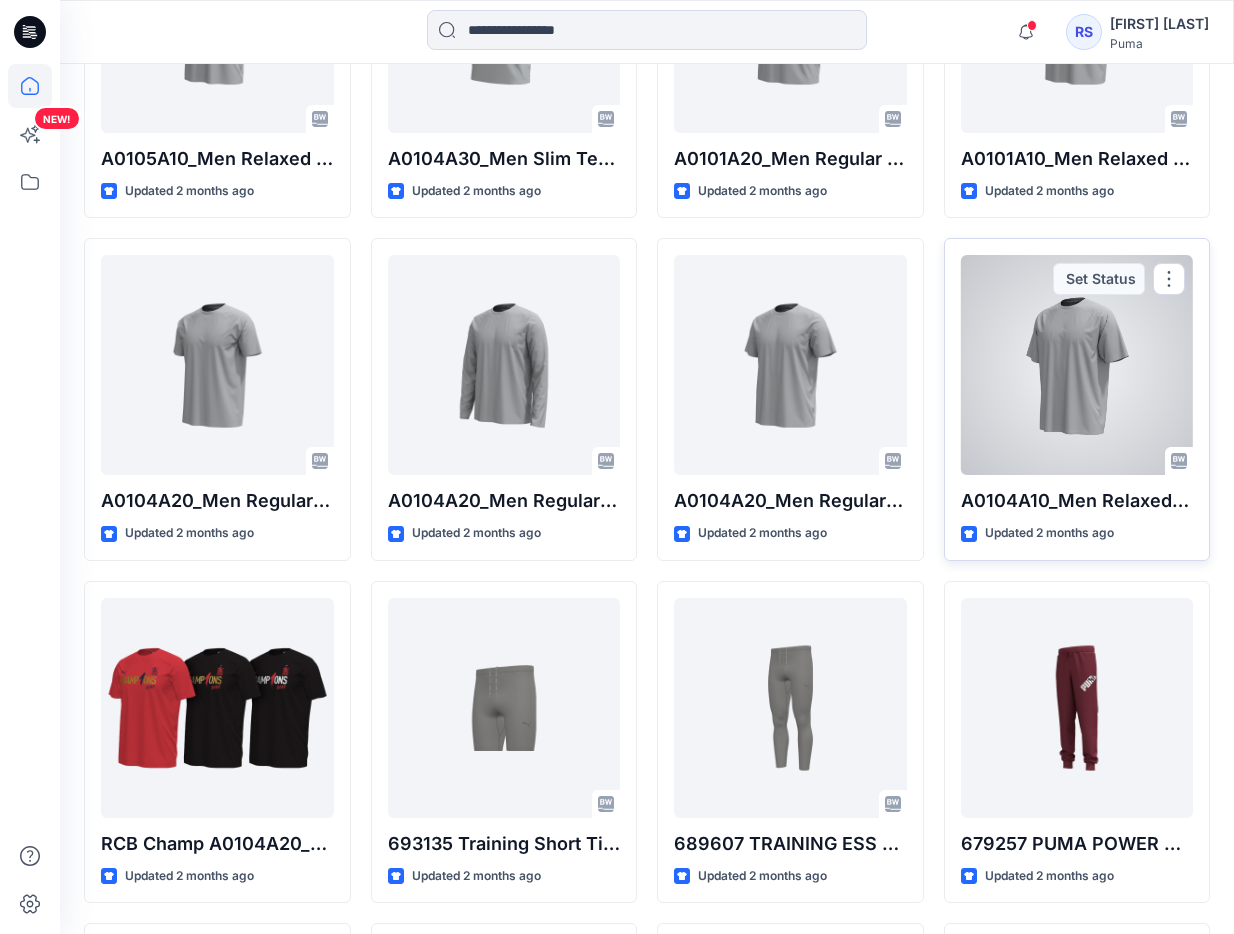 click 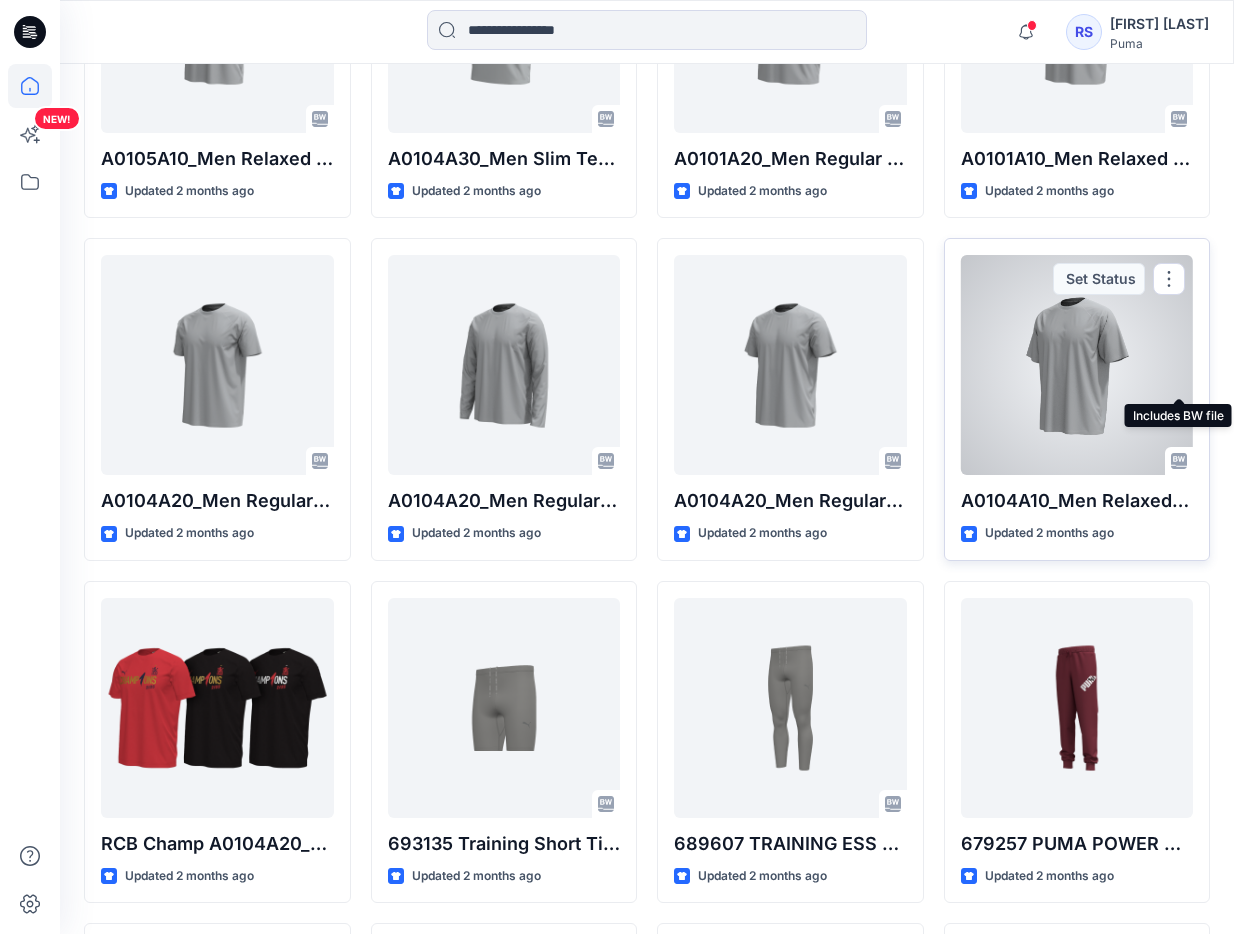 click 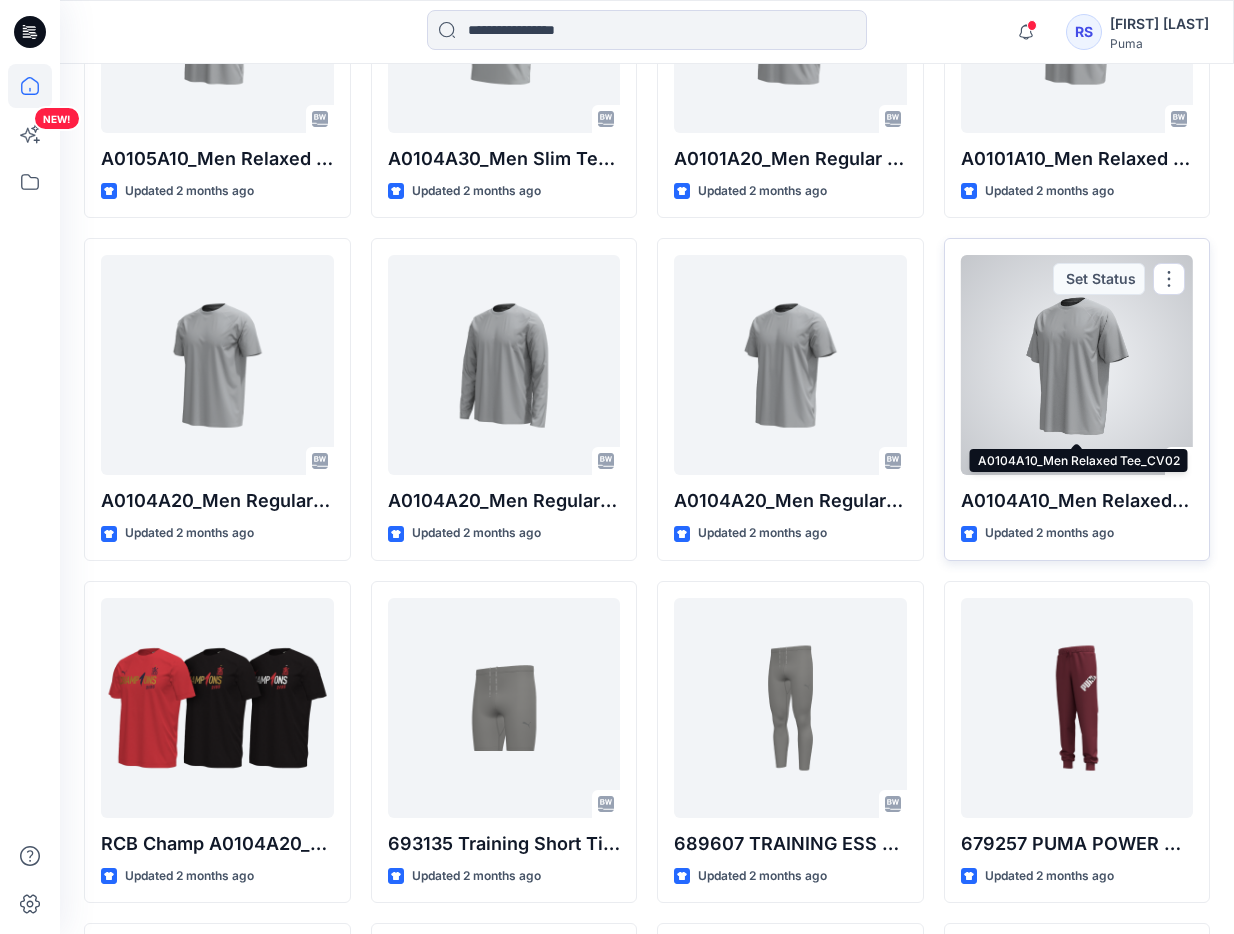click on "A0104A10_Men Relaxed Tee_CV02" at bounding box center [1077, 501] 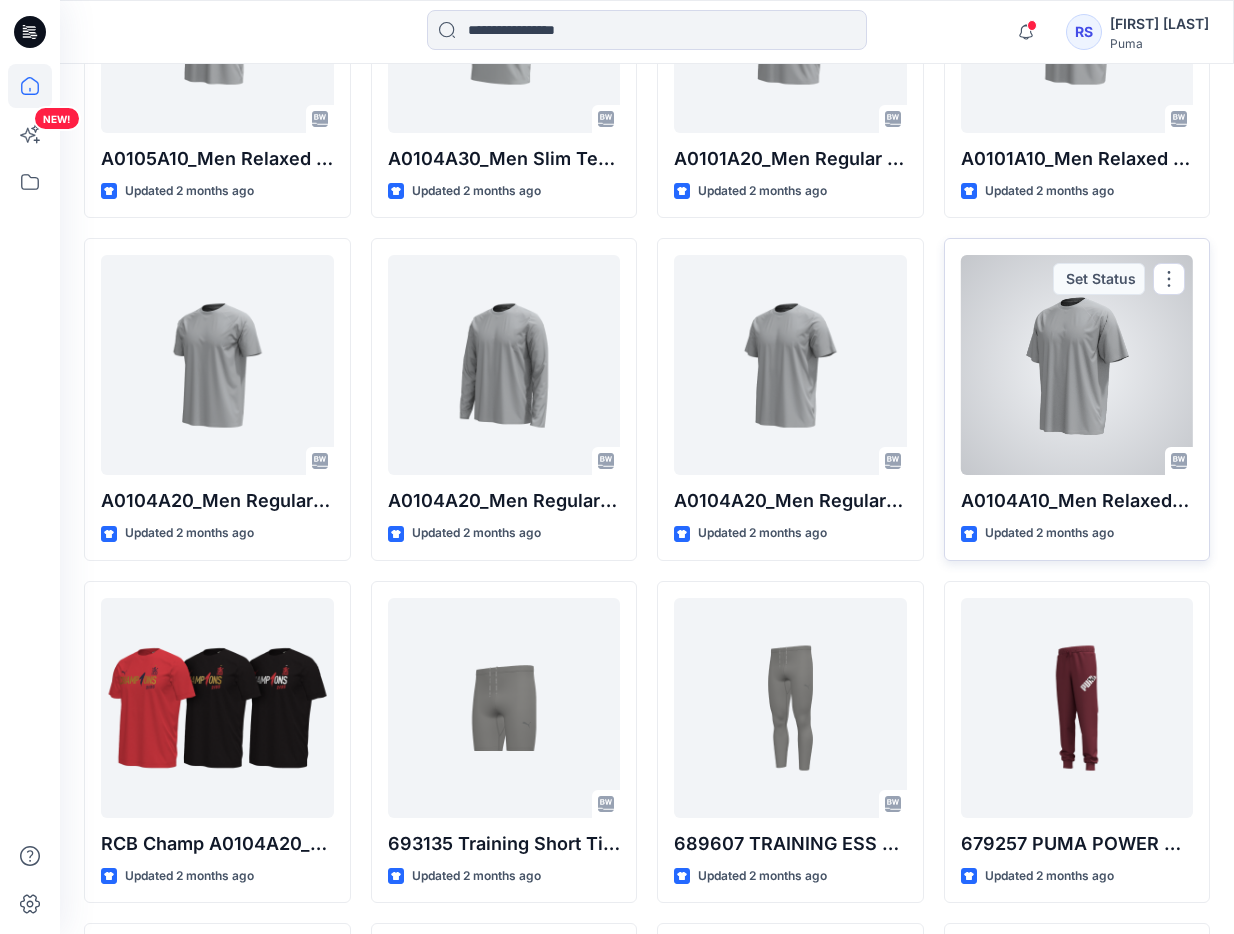 click on "A0104A10_Men Relaxed Tee_CV02" at bounding box center [1077, 501] 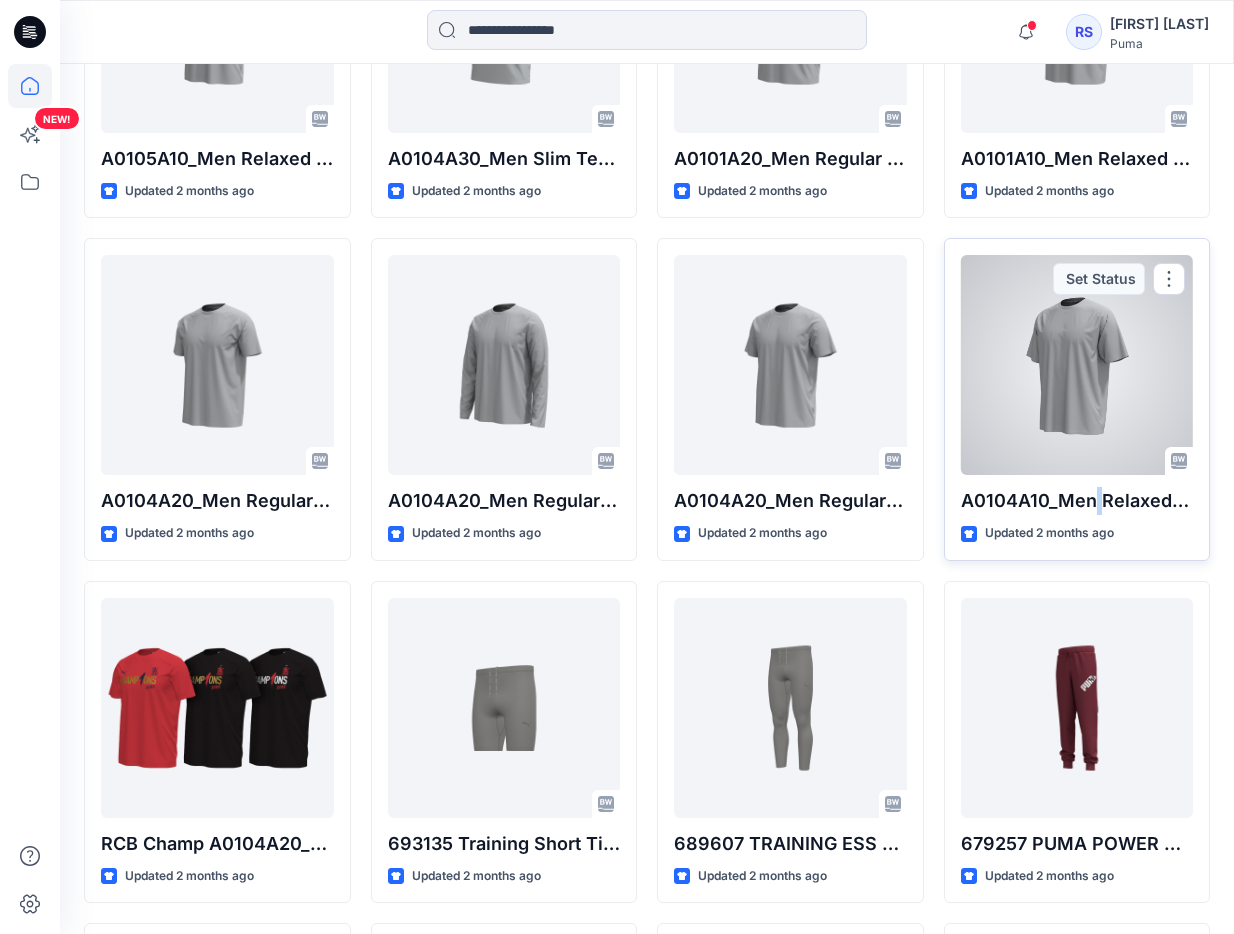 click on "A0104A10_Men Relaxed Tee_CV02" at bounding box center [1077, 501] 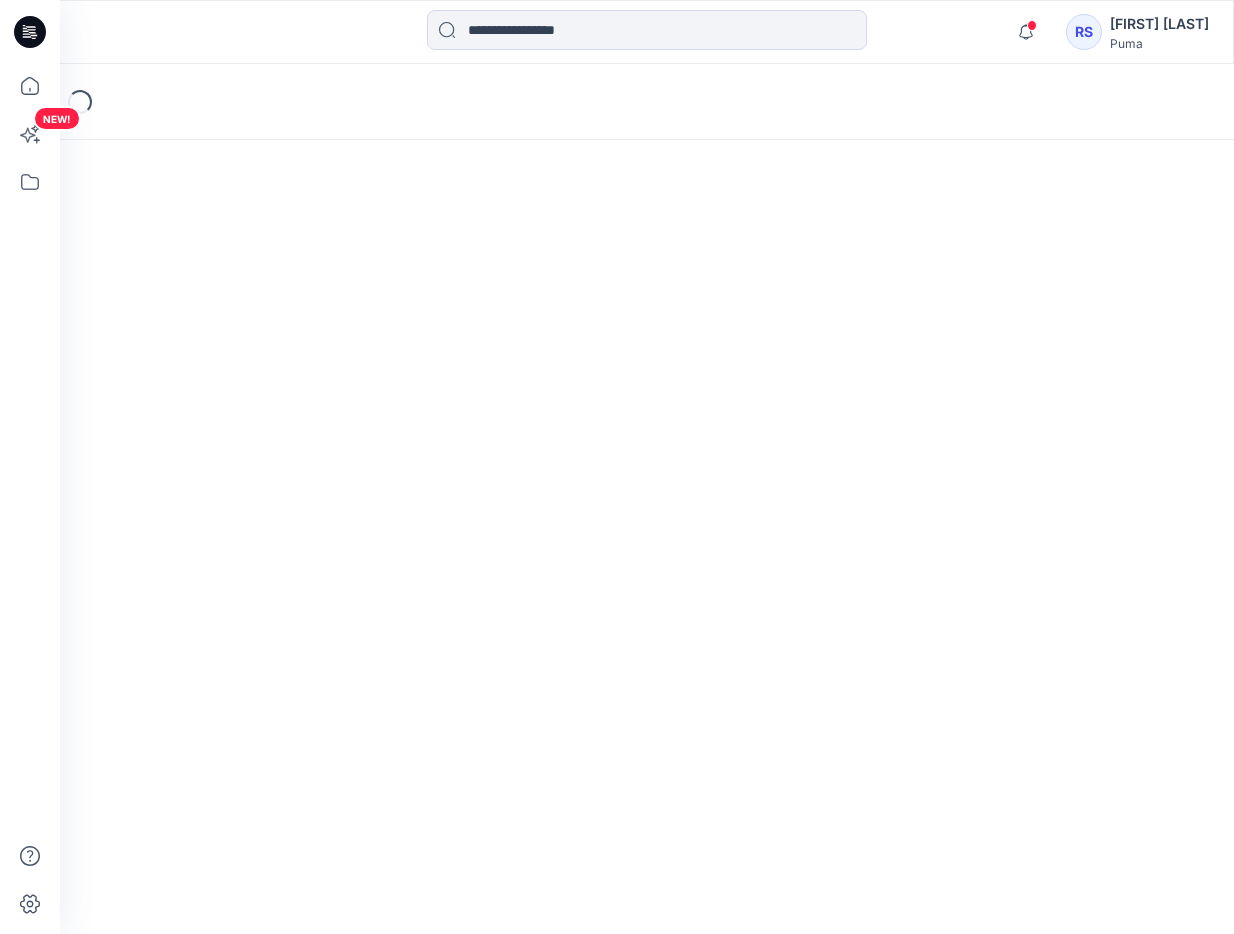 scroll, scrollTop: 0, scrollLeft: 0, axis: both 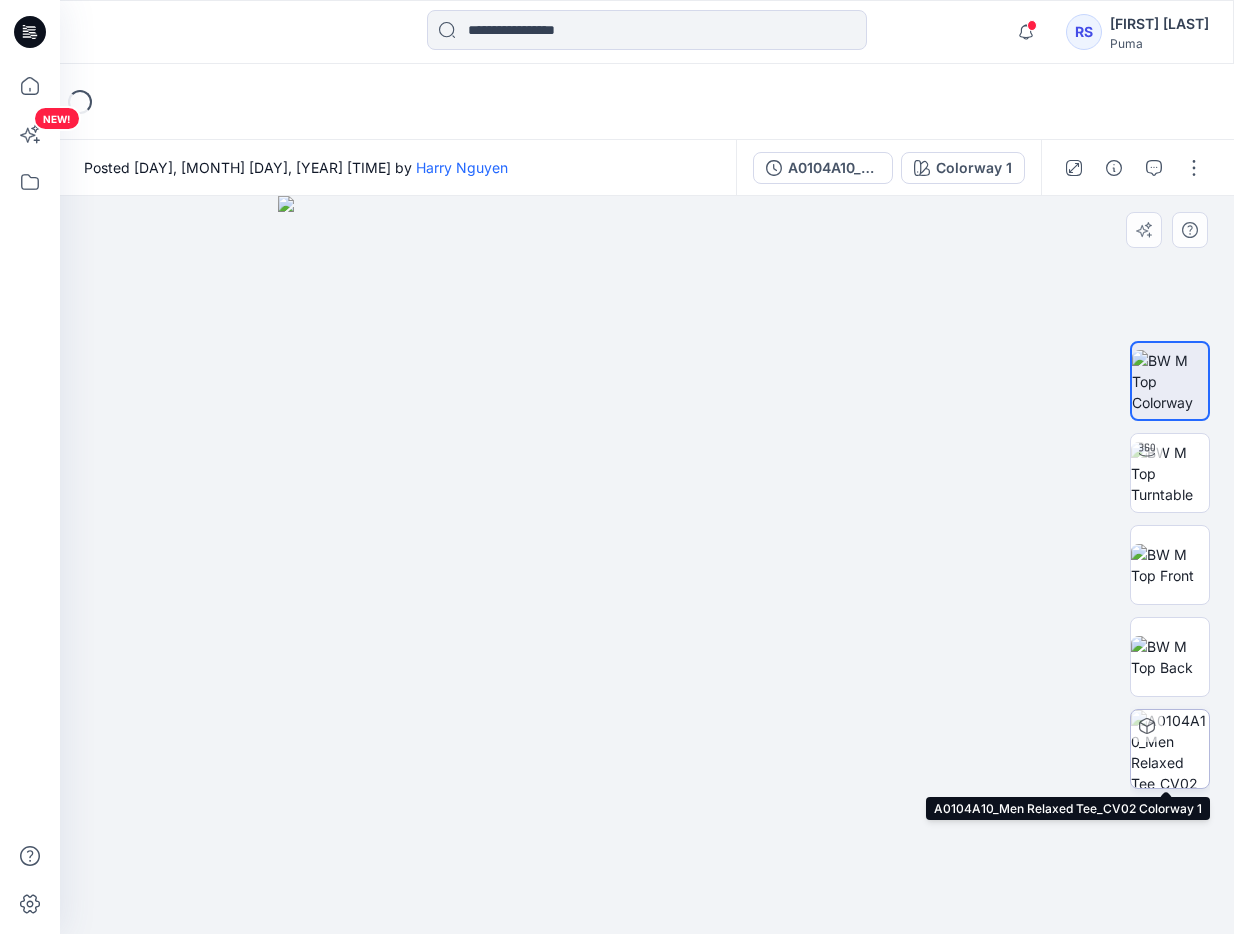 click at bounding box center [1170, 749] 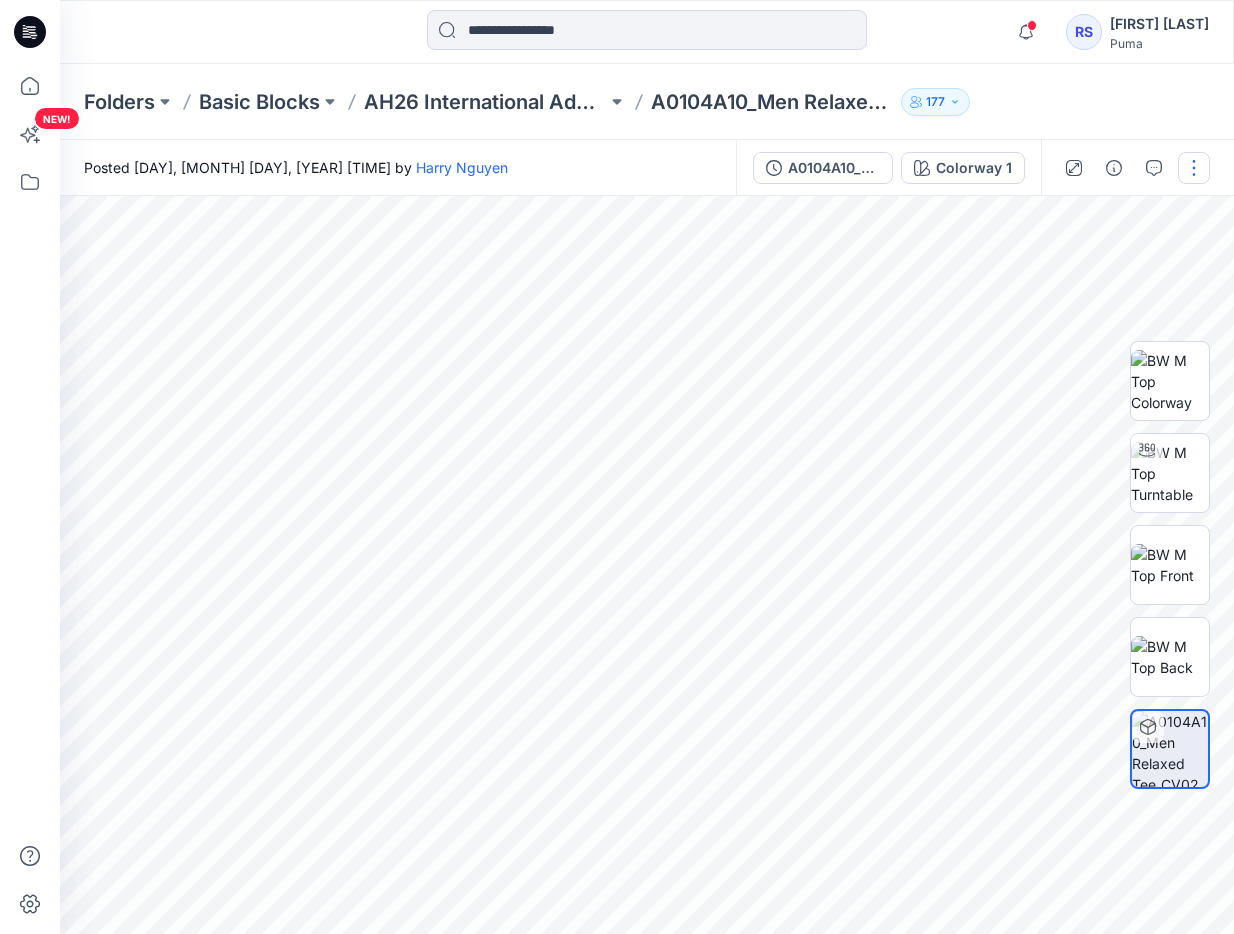 click at bounding box center (1194, 168) 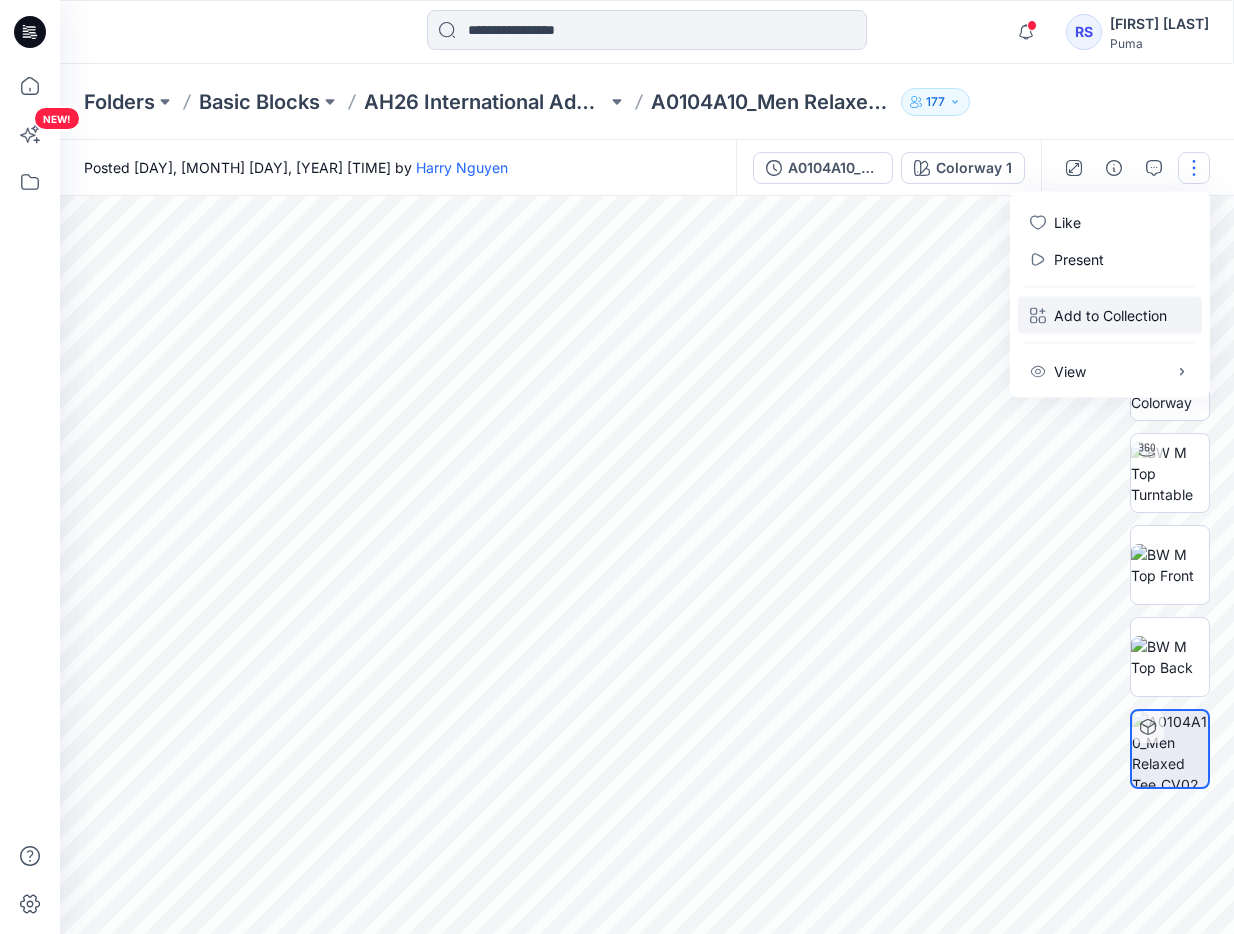 click on "Add to Collection" at bounding box center [1110, 315] 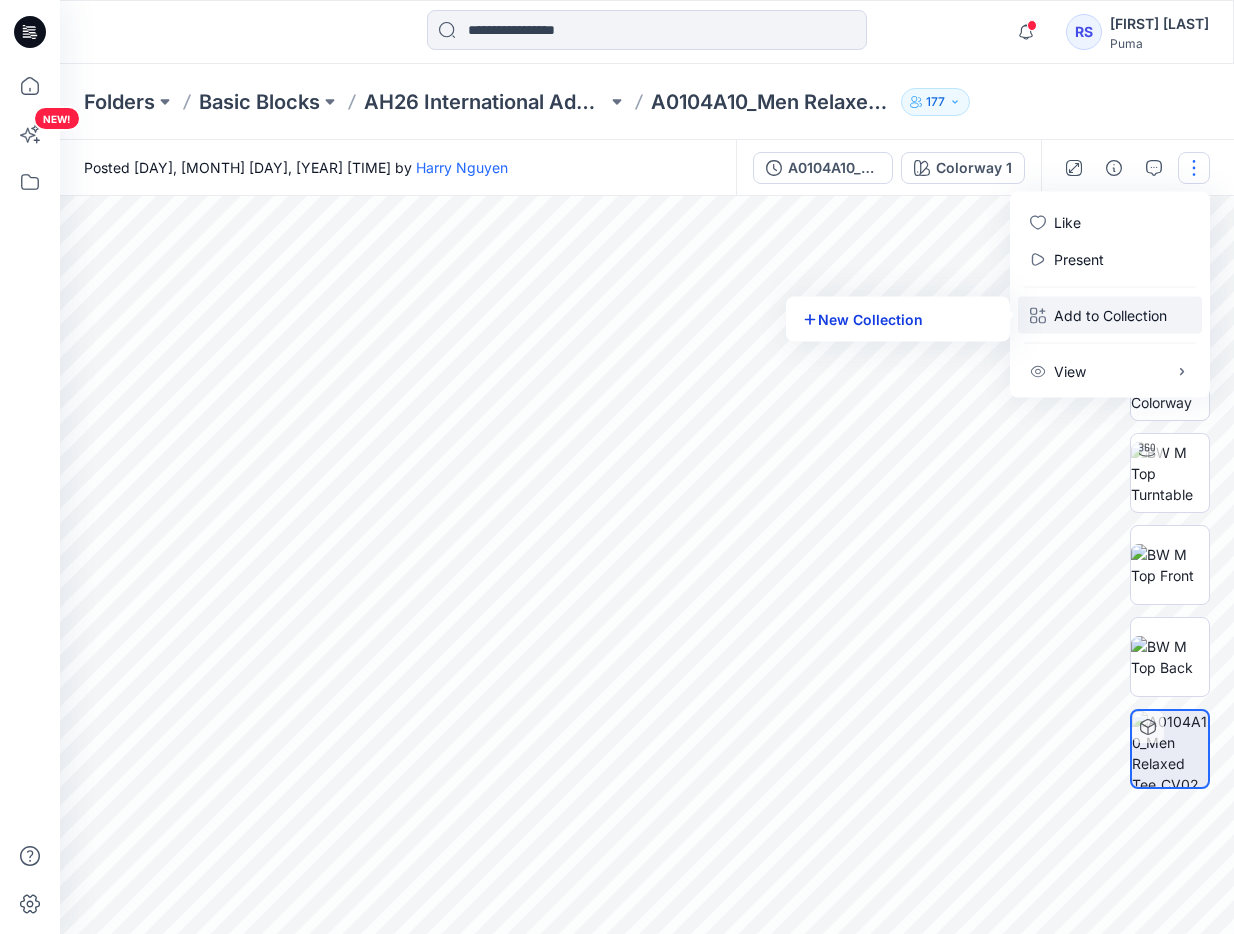 click on "New Collection" at bounding box center (898, 319) 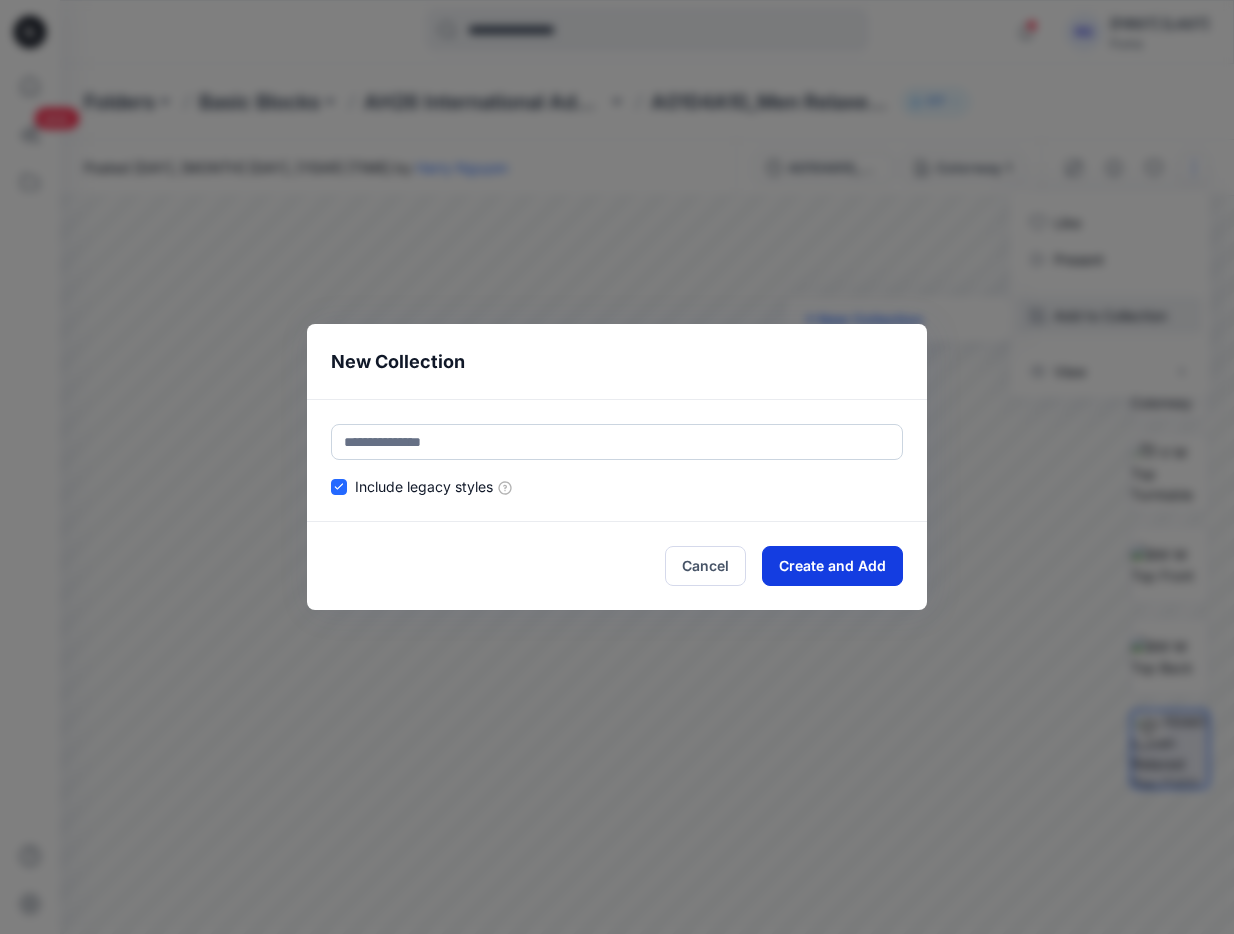 click on "Create and Add" at bounding box center (832, 566) 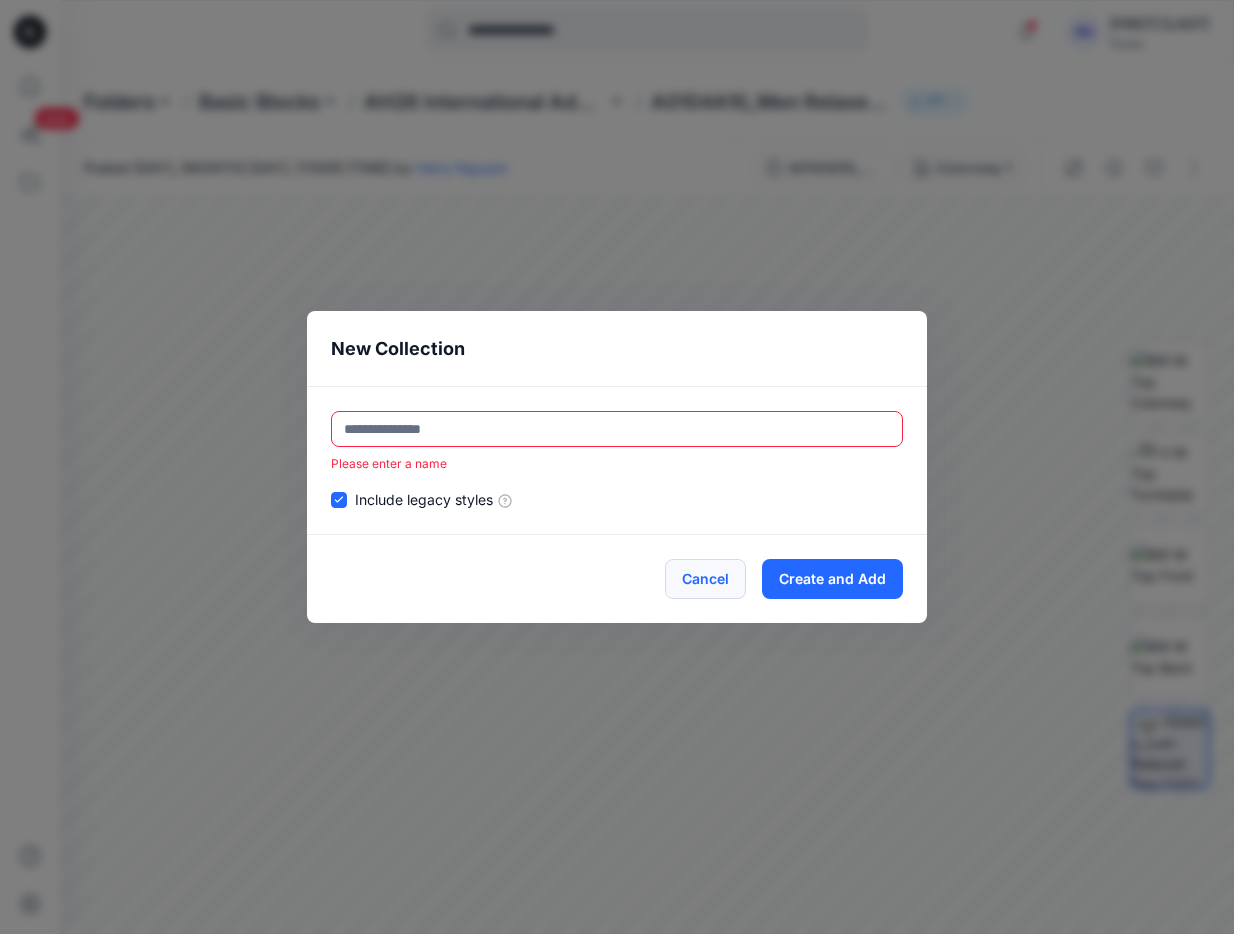 click on "Cancel" at bounding box center [705, 579] 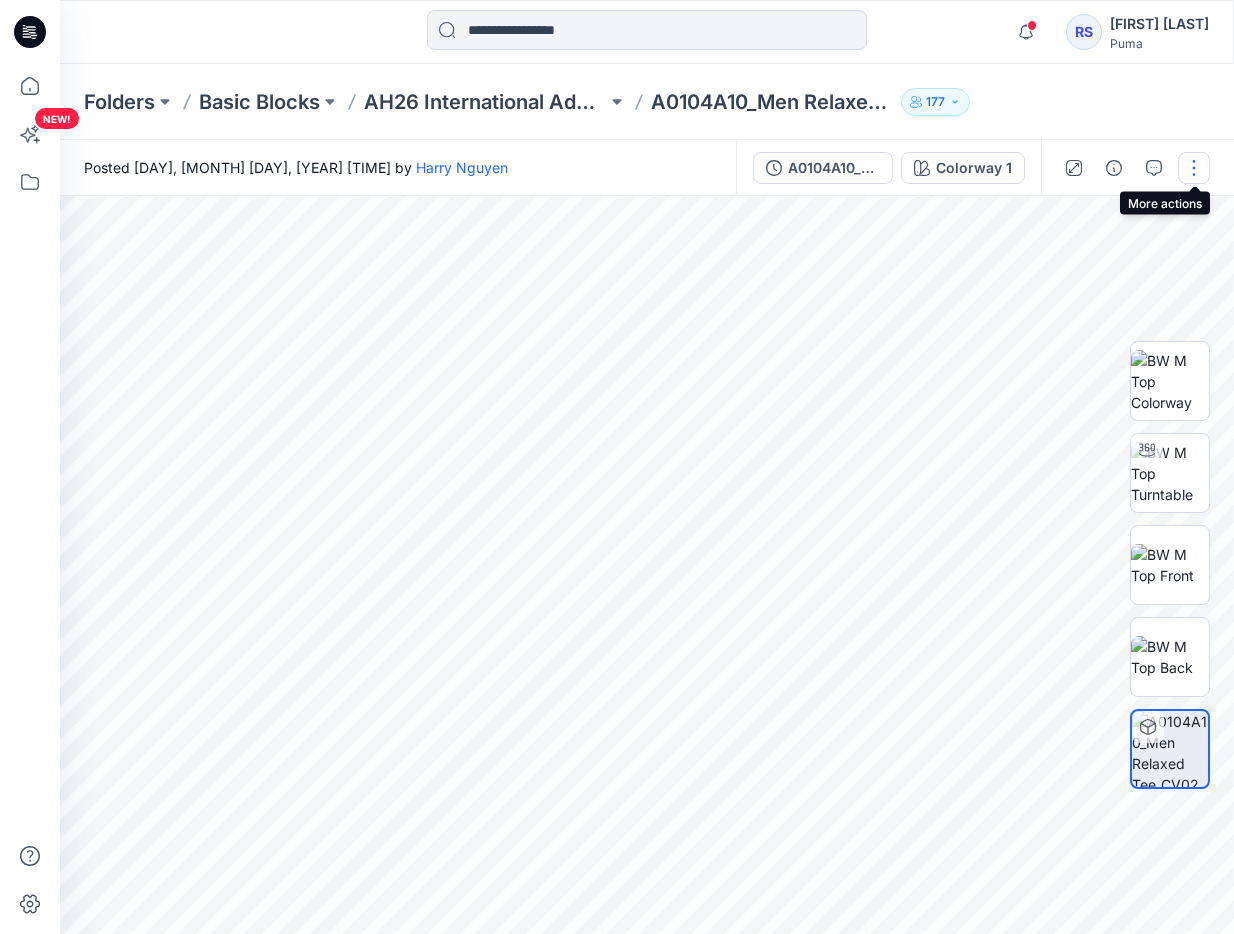 click at bounding box center [1194, 168] 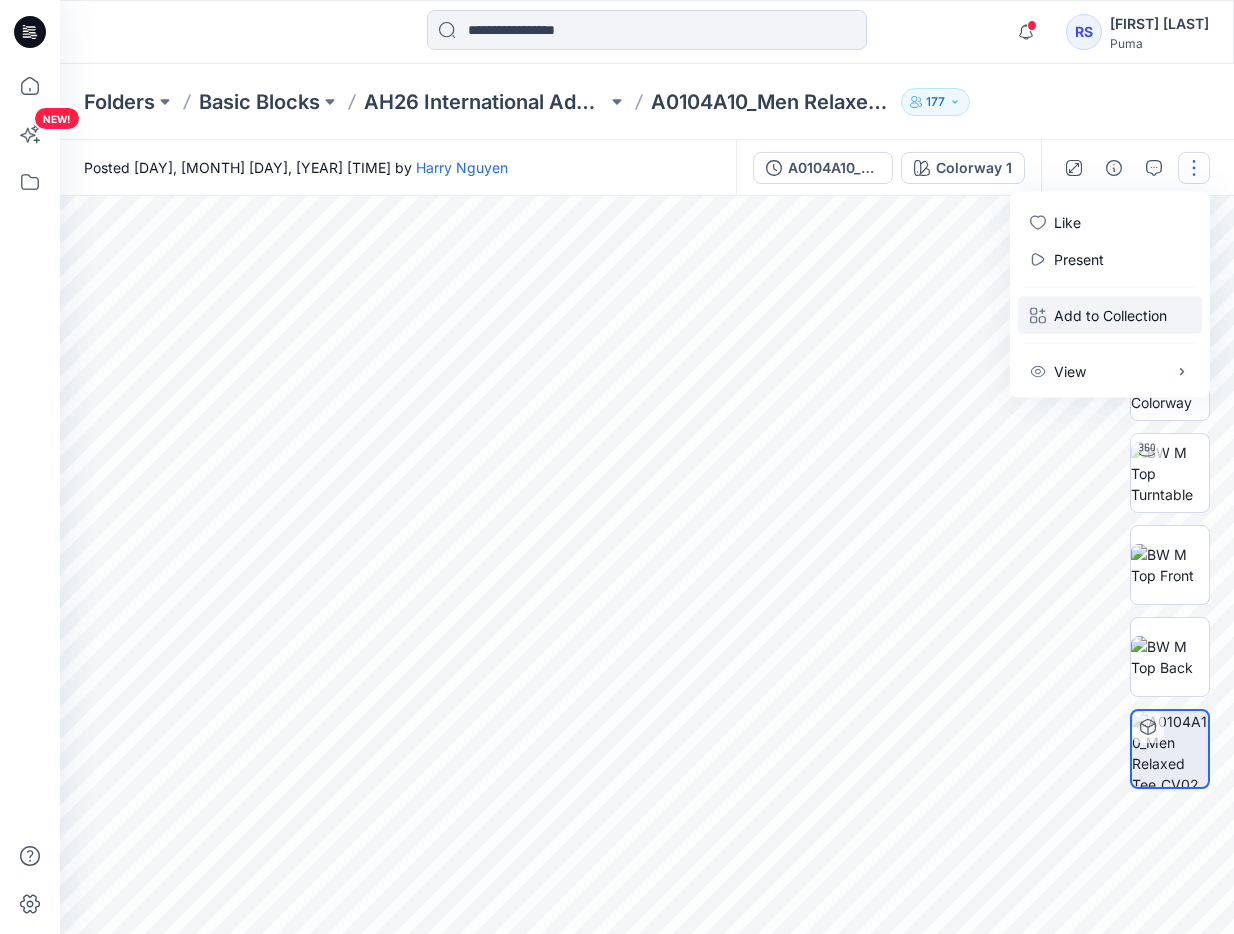 click on "Add to Collection" at bounding box center (1110, 315) 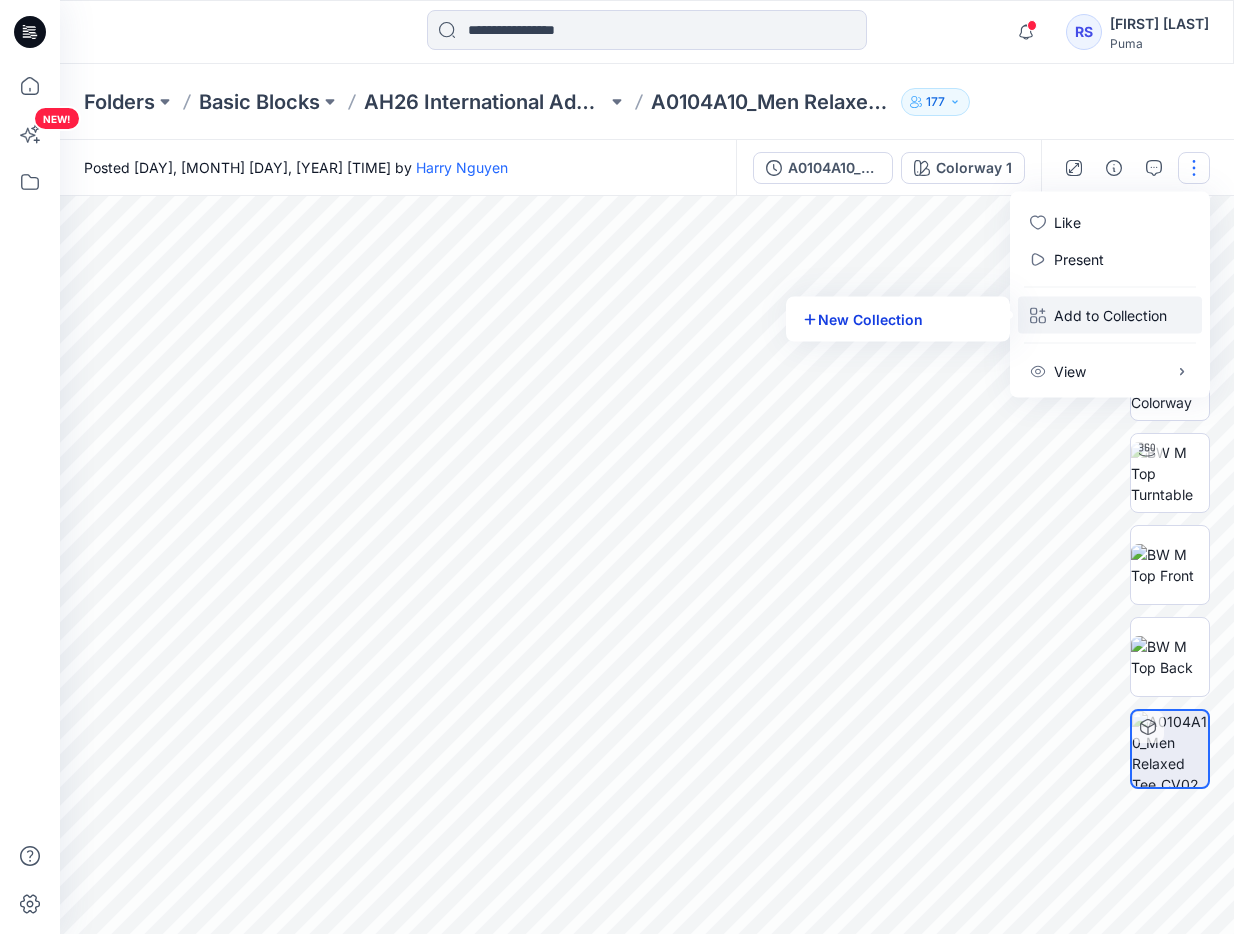 click on "New Collection" at bounding box center [898, 319] 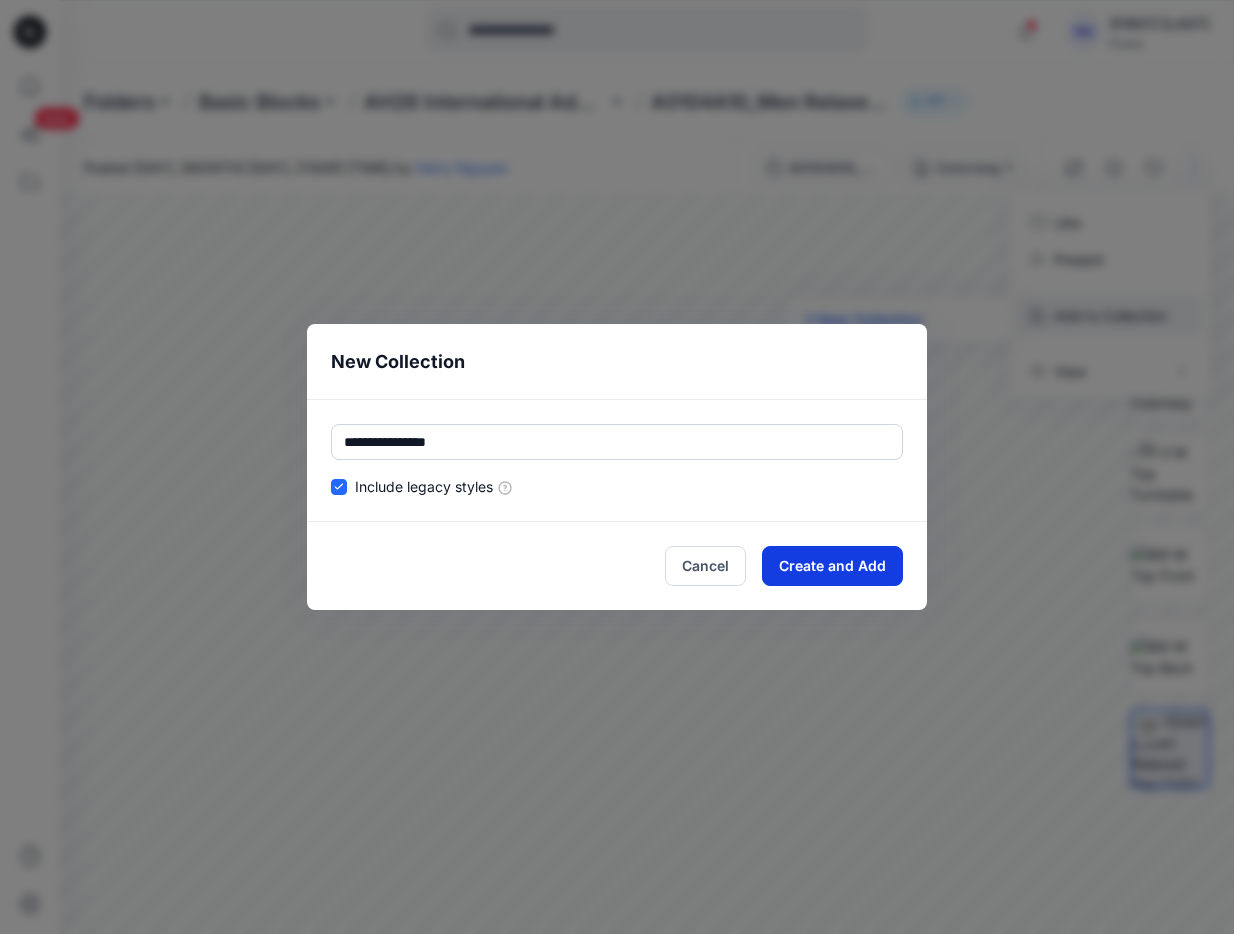 type on "**********" 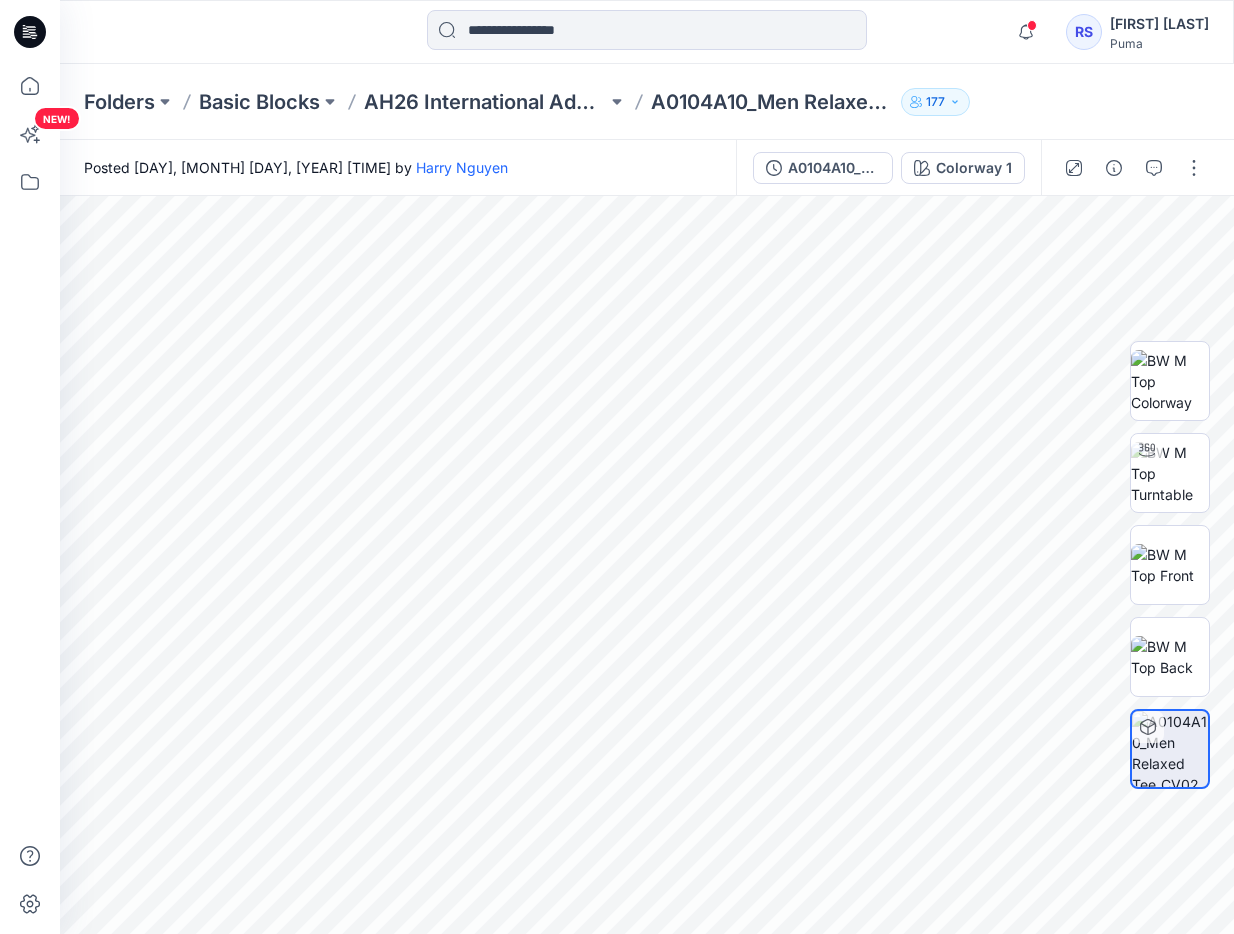 click on "RS" at bounding box center (1084, 32) 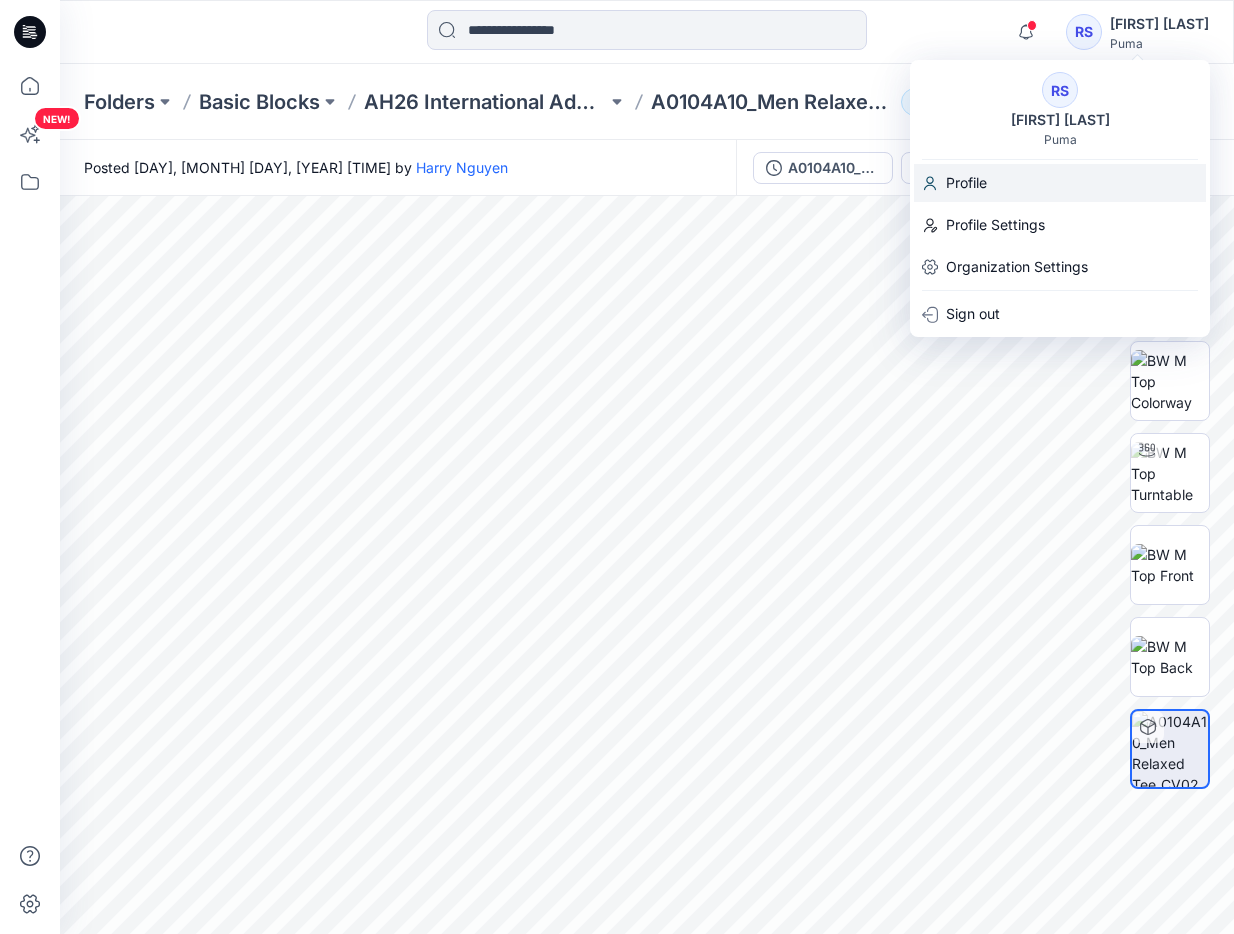 click on "Profile" at bounding box center (966, 183) 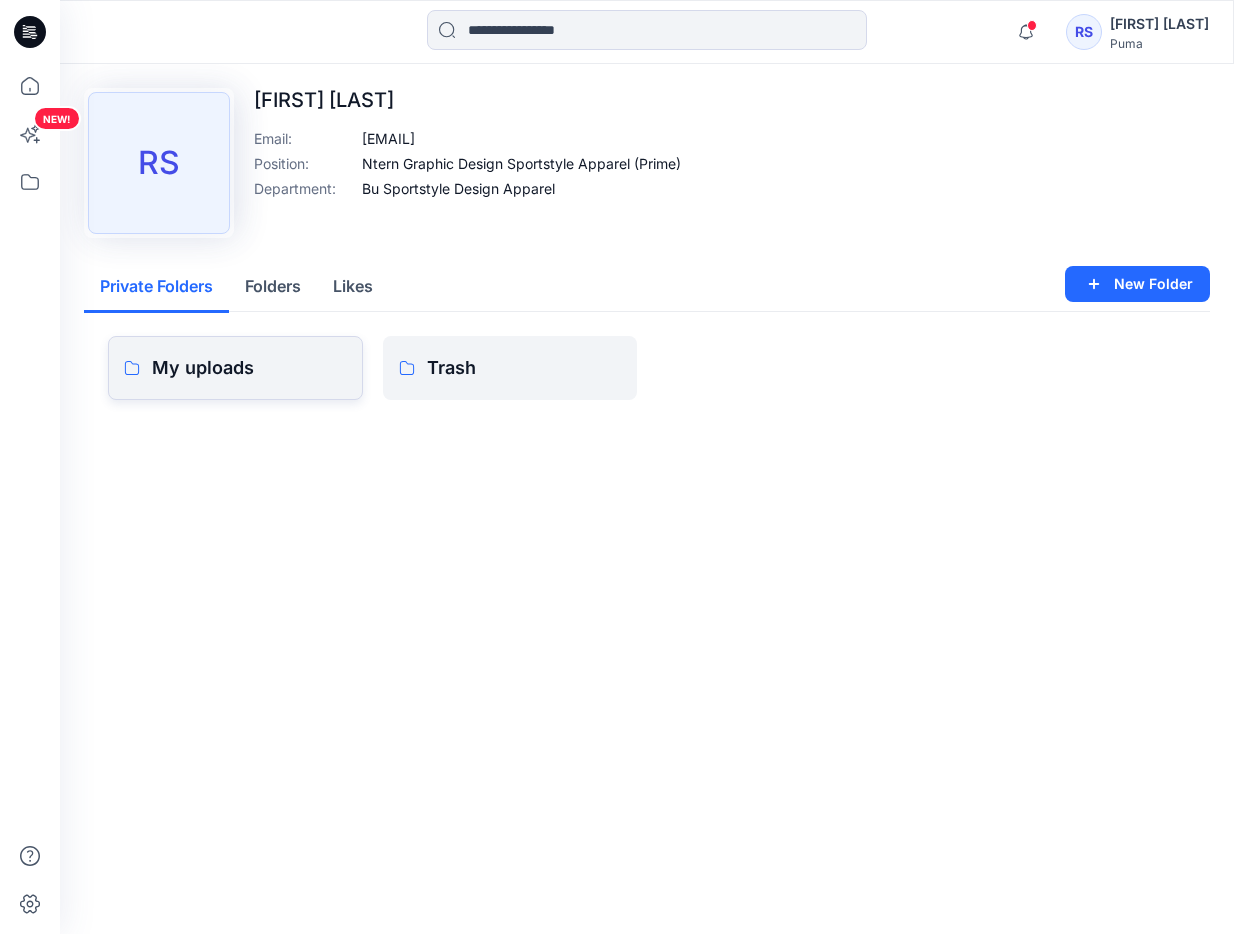 click on "My uploads" at bounding box center [235, 368] 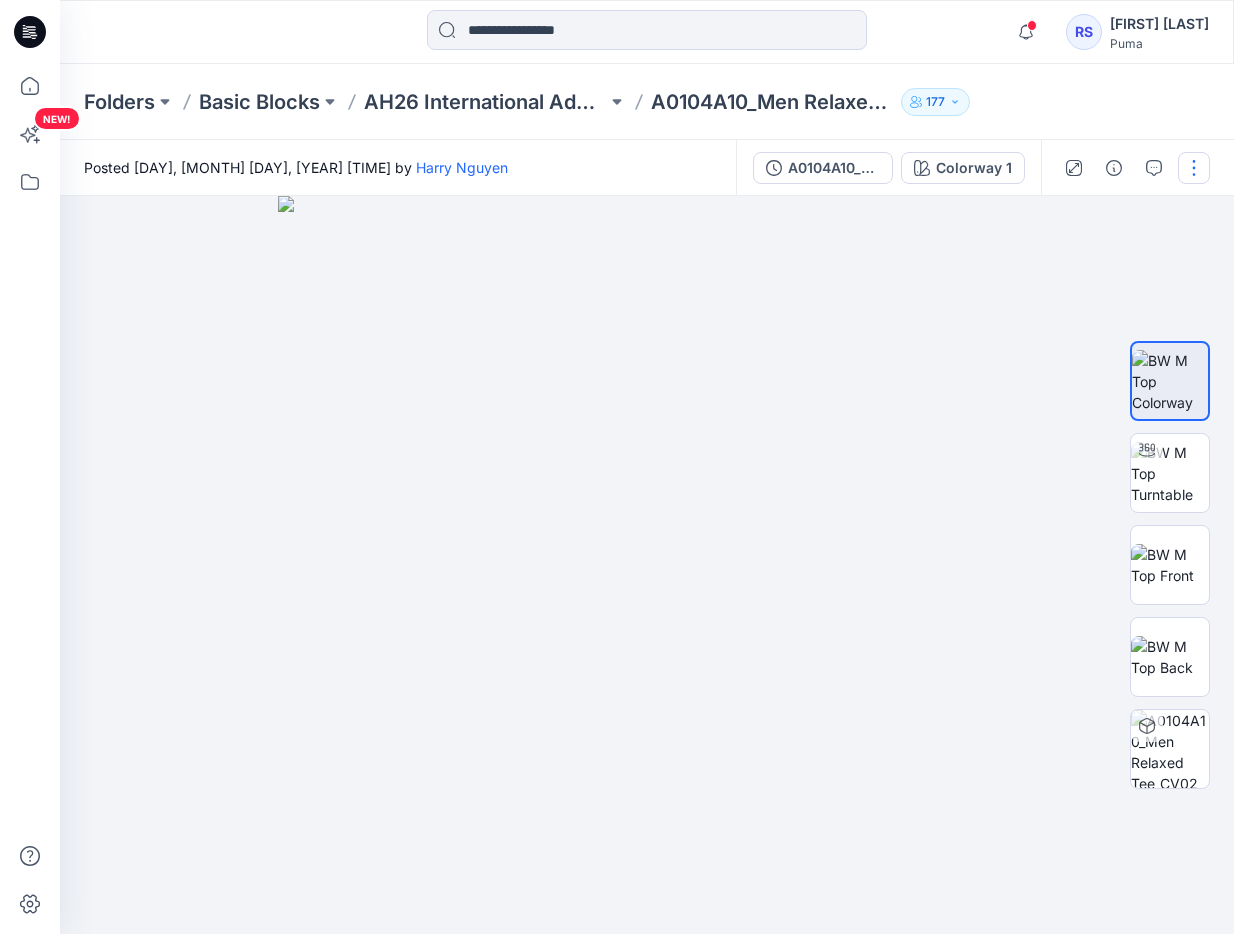 click at bounding box center (1194, 168) 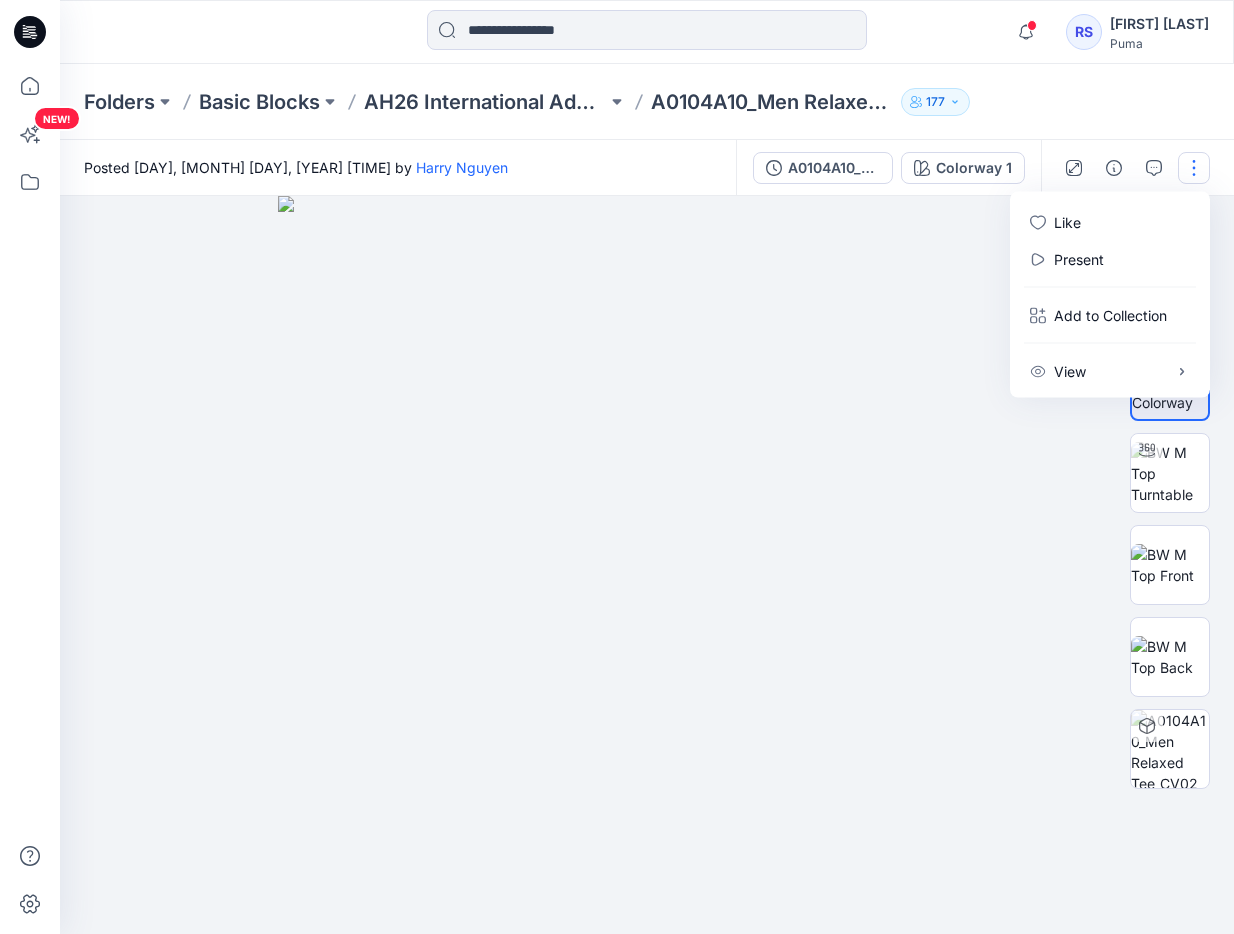 click at bounding box center (1110, 343) 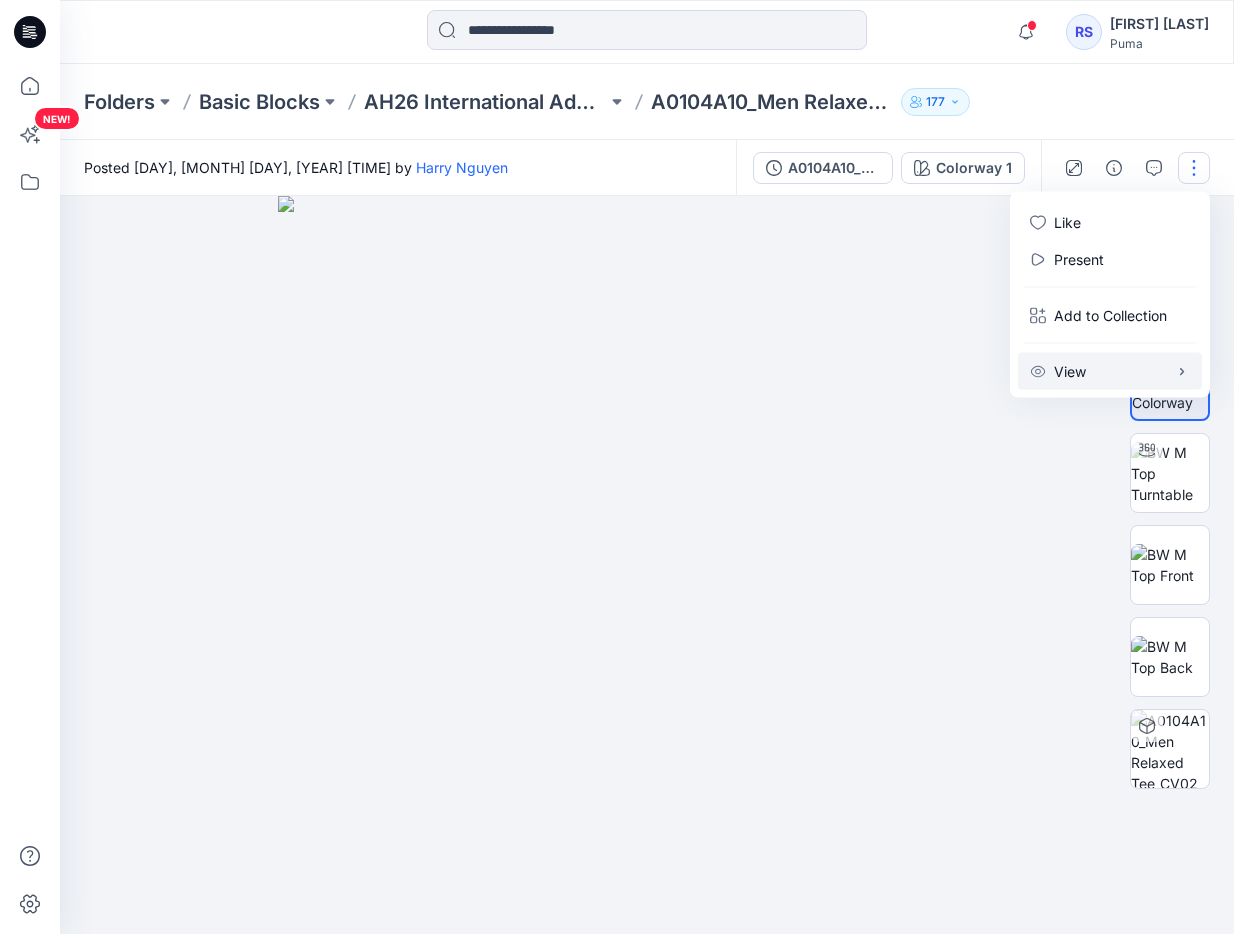 click on "View" at bounding box center (1110, 371) 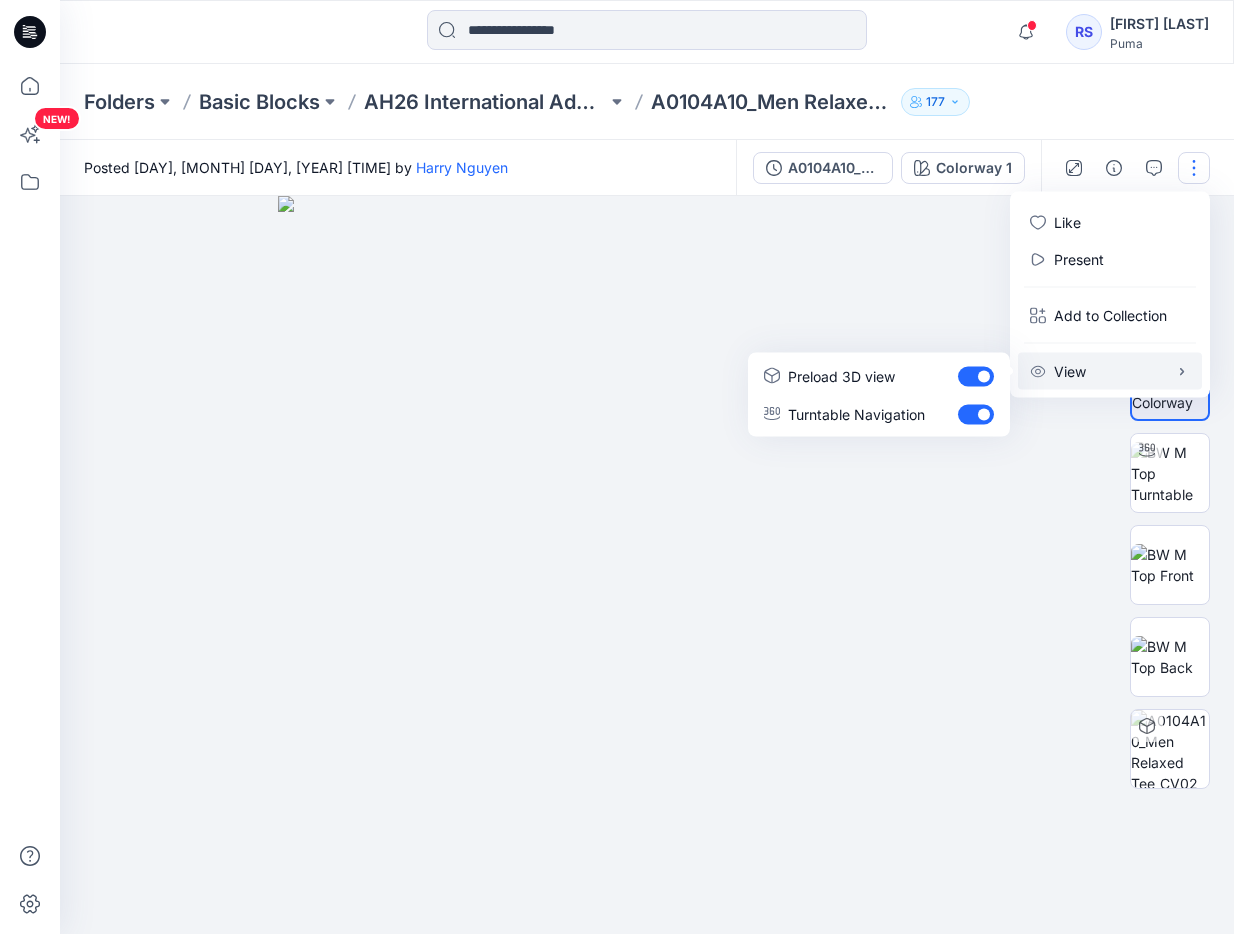 click on "View" at bounding box center (1110, 371) 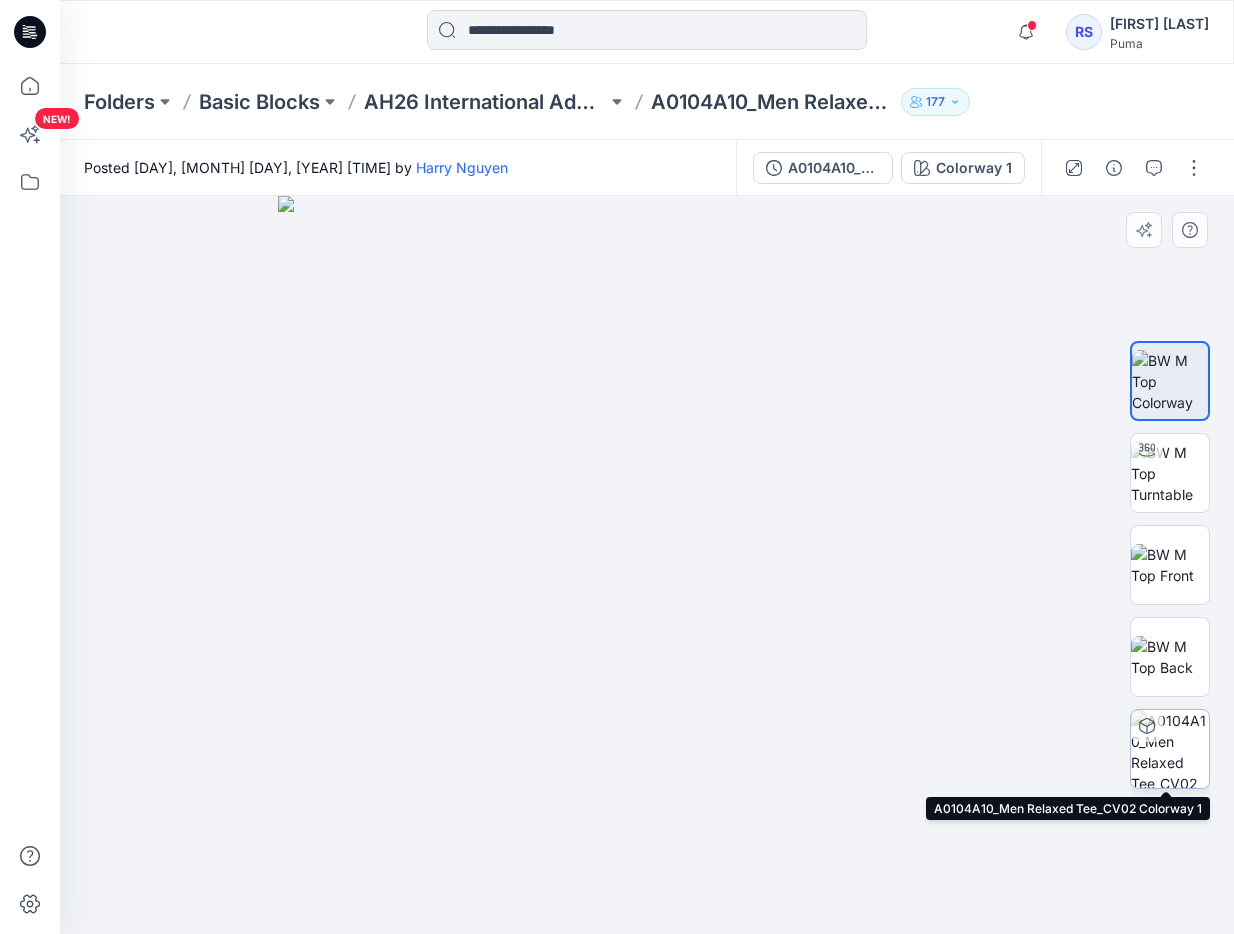 click at bounding box center [1170, 749] 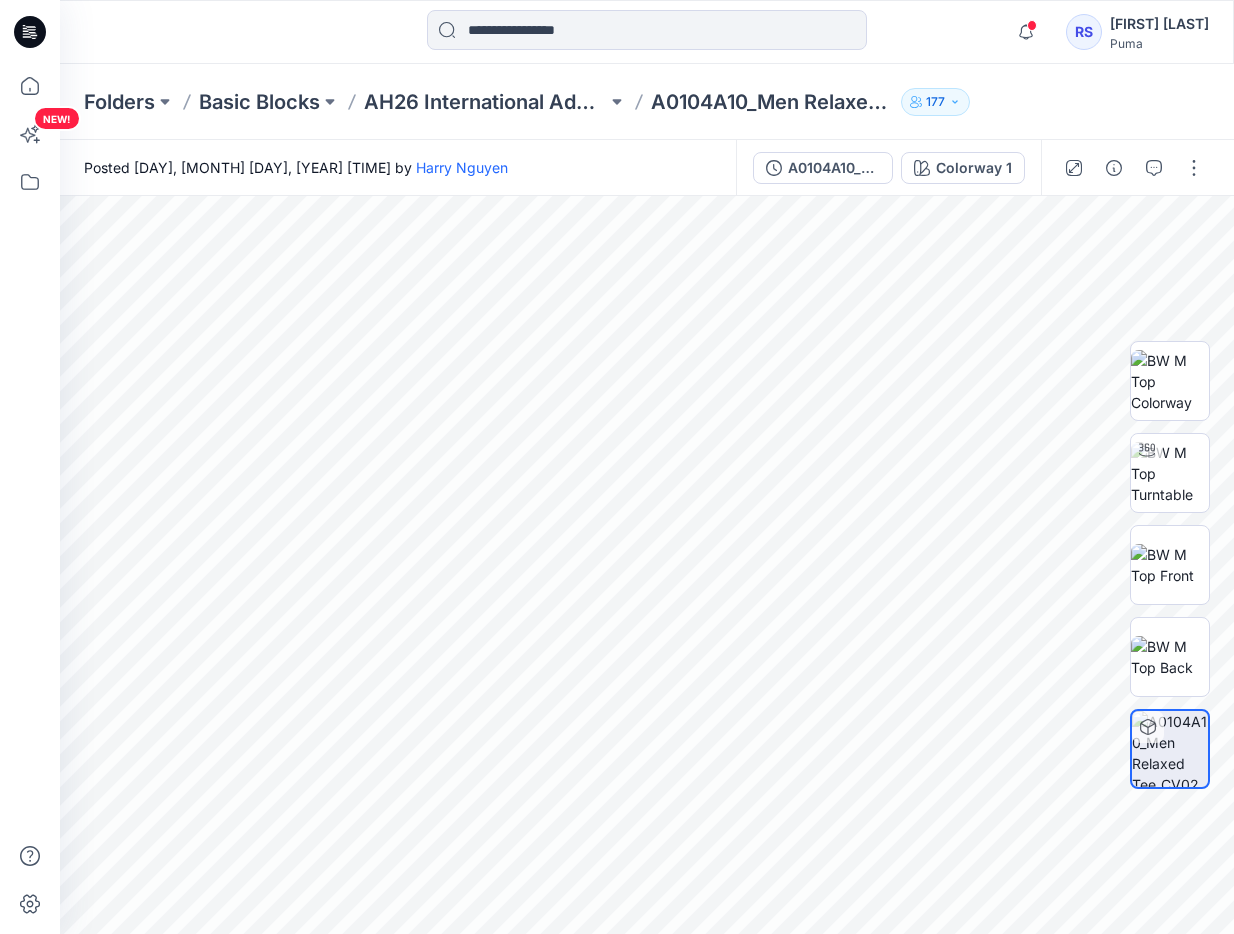 scroll, scrollTop: 0, scrollLeft: 0, axis: both 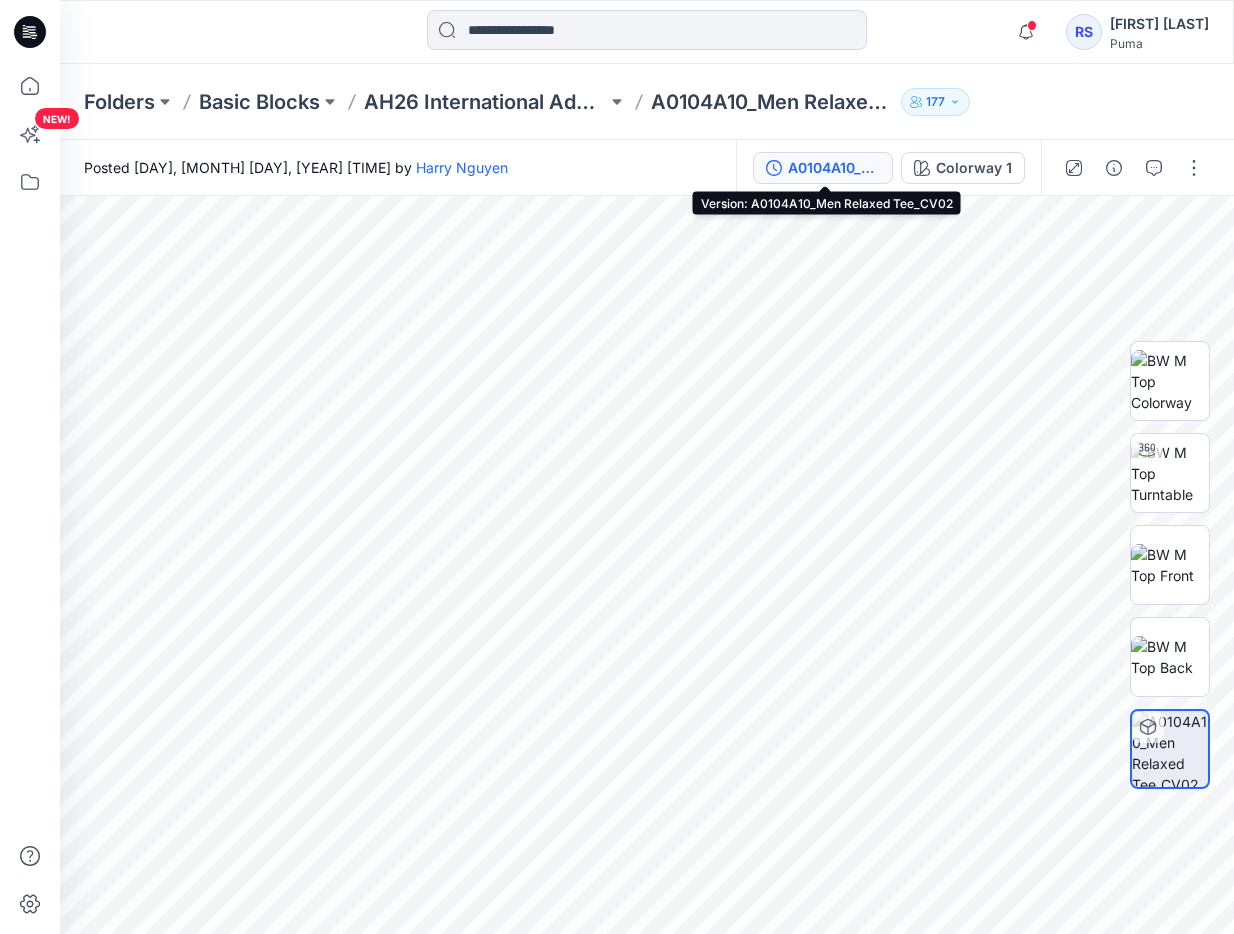 click on "A0104A10_Men Relaxed Tee_CV02" at bounding box center (834, 168) 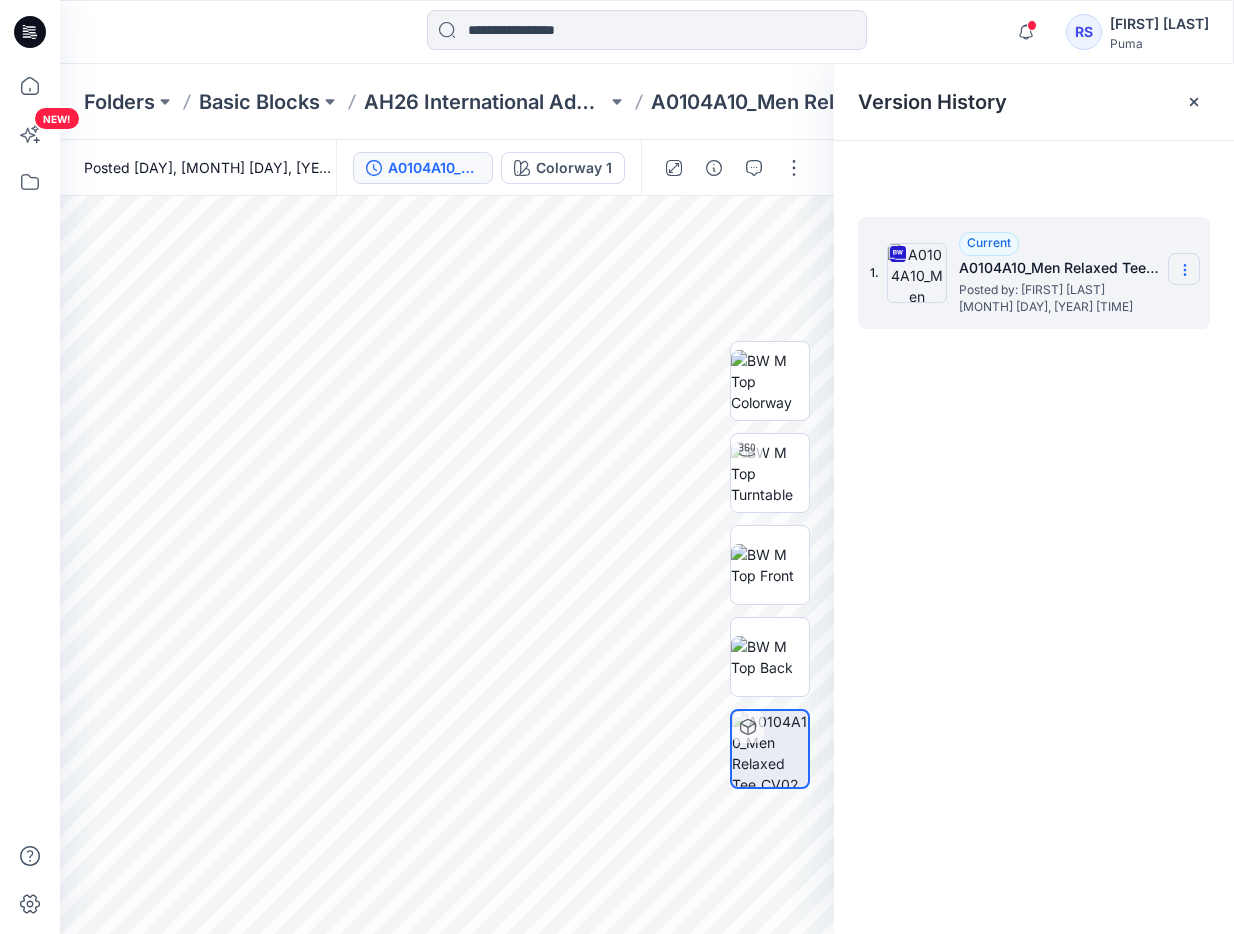 click 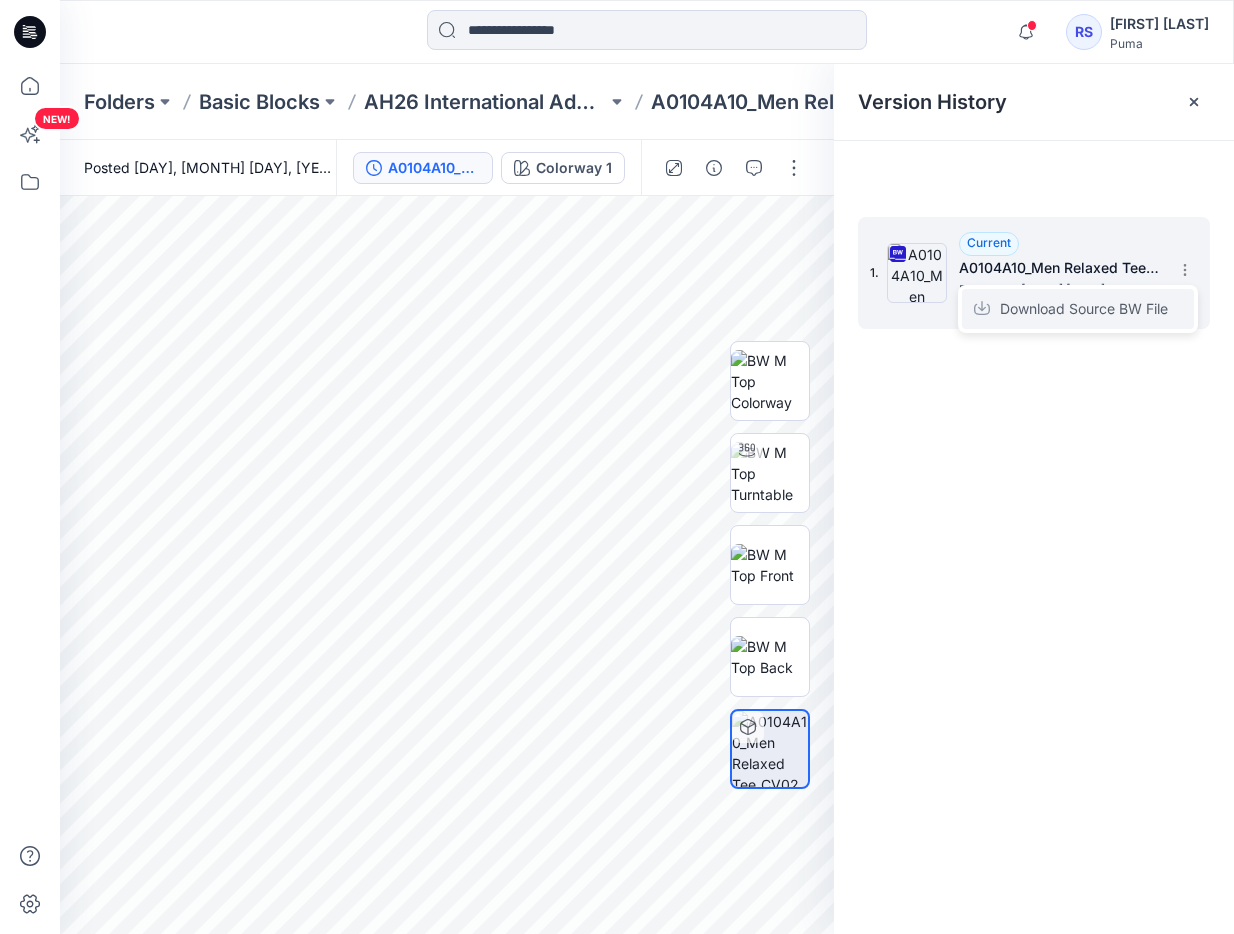 click on "Download Source BW File" at bounding box center (1084, 309) 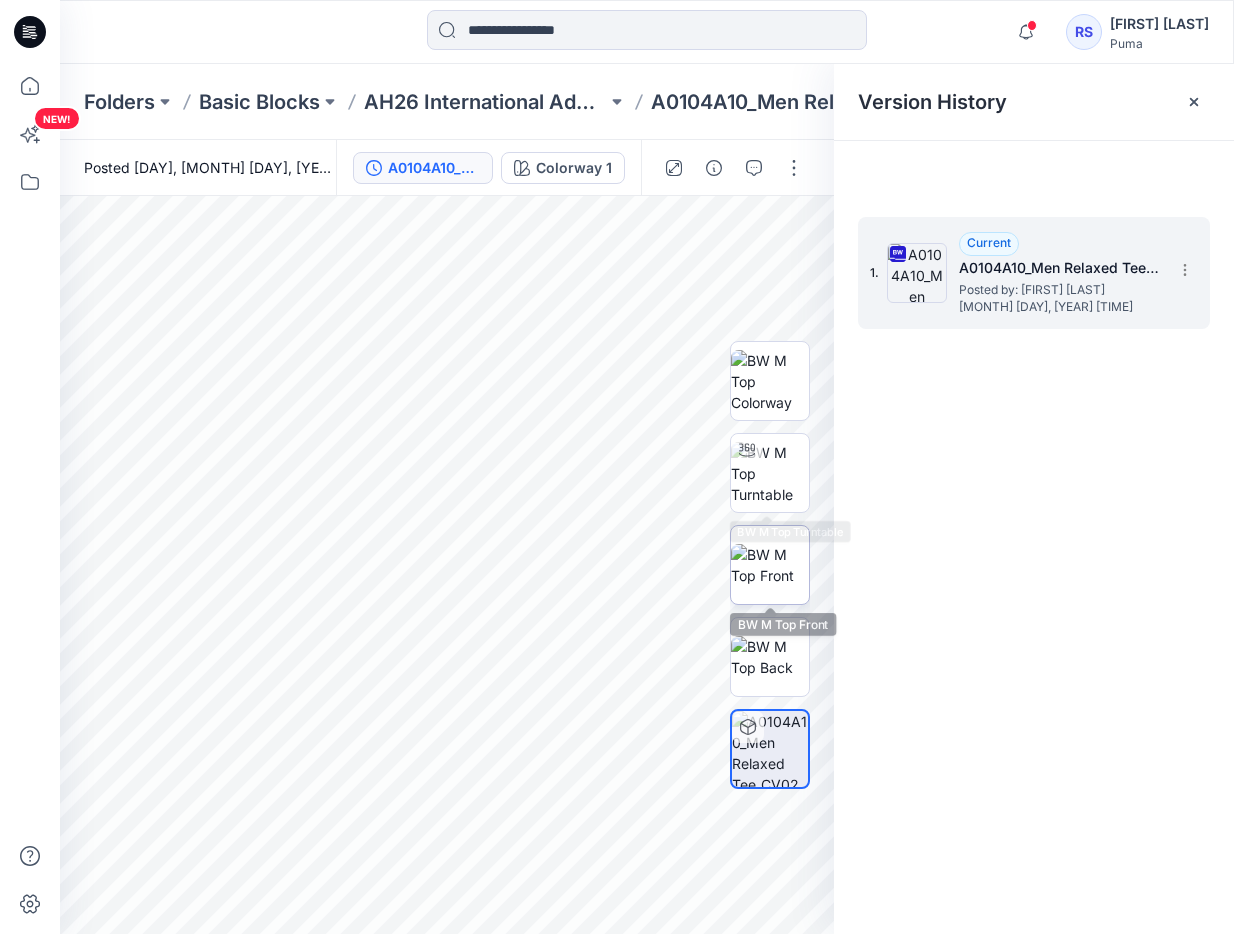 click at bounding box center (770, 565) 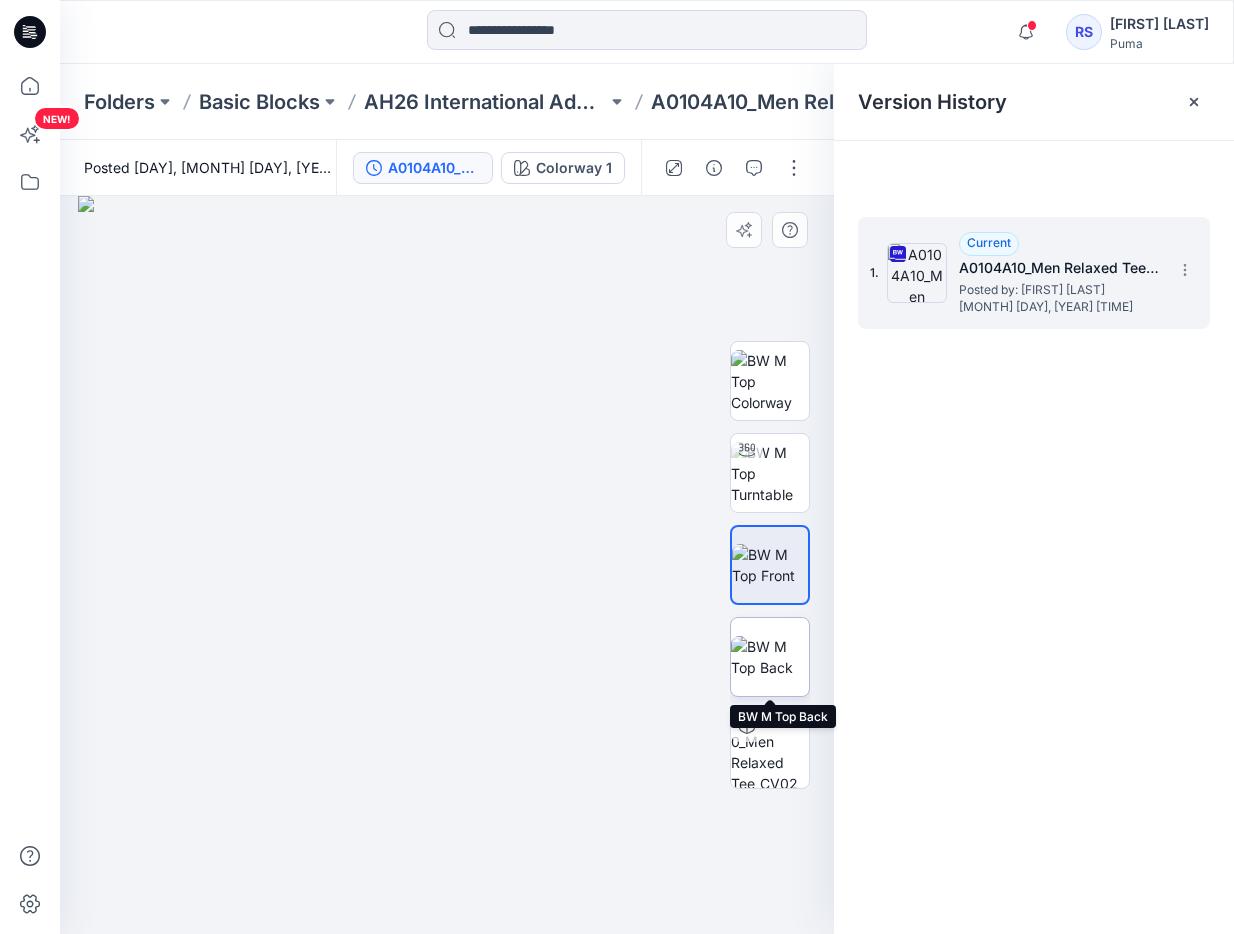 click at bounding box center [770, 657] 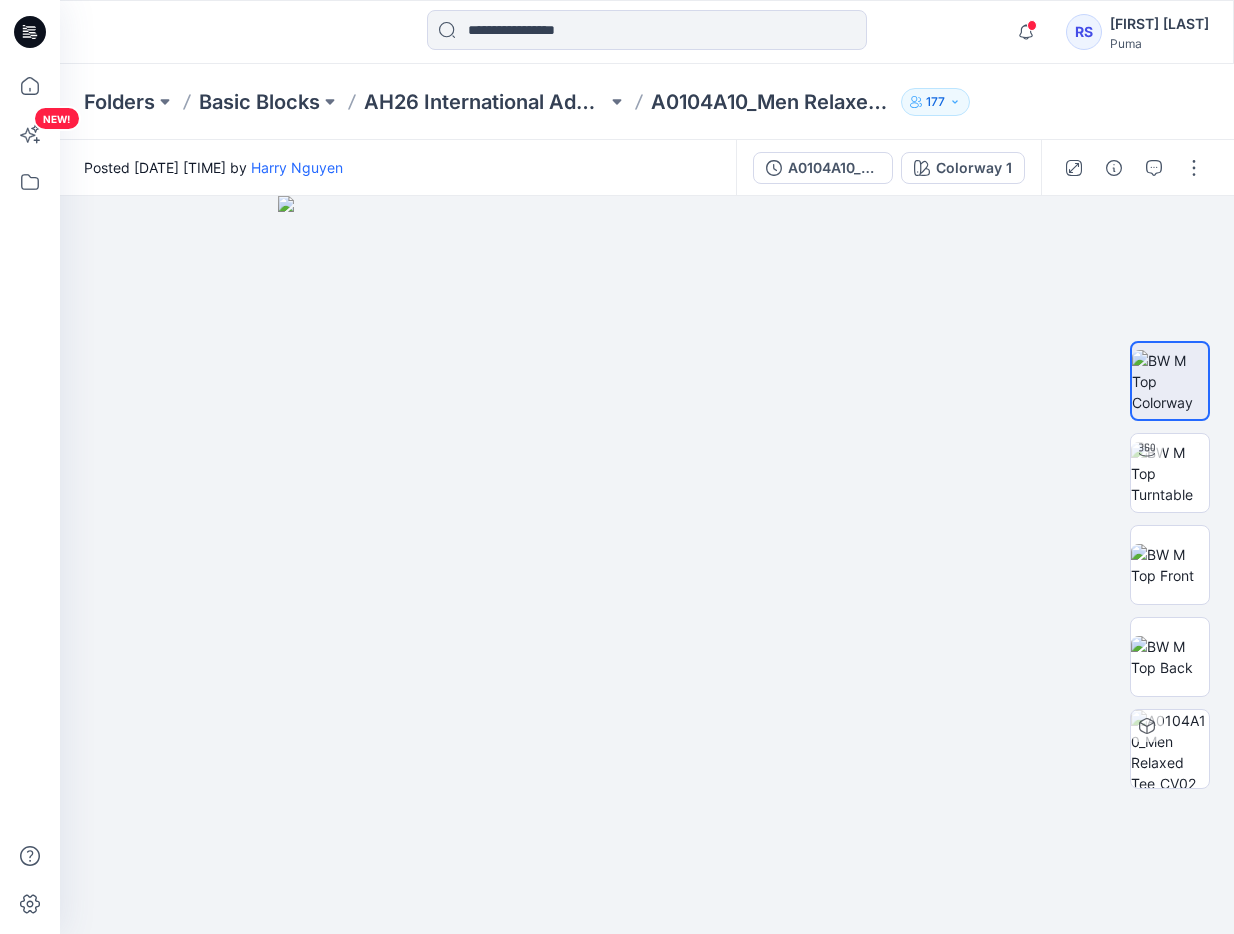 scroll, scrollTop: 0, scrollLeft: 0, axis: both 